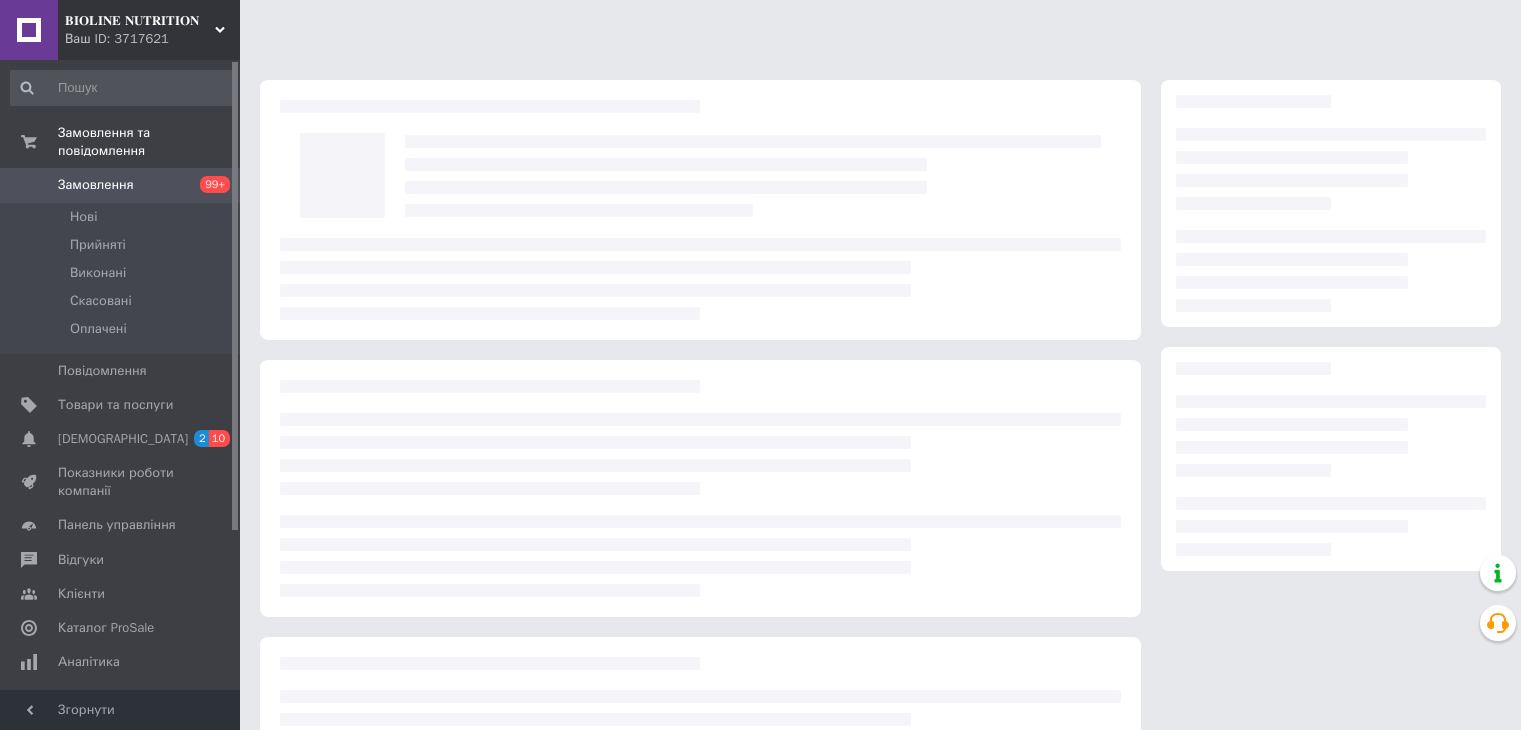 scroll, scrollTop: 0, scrollLeft: 0, axis: both 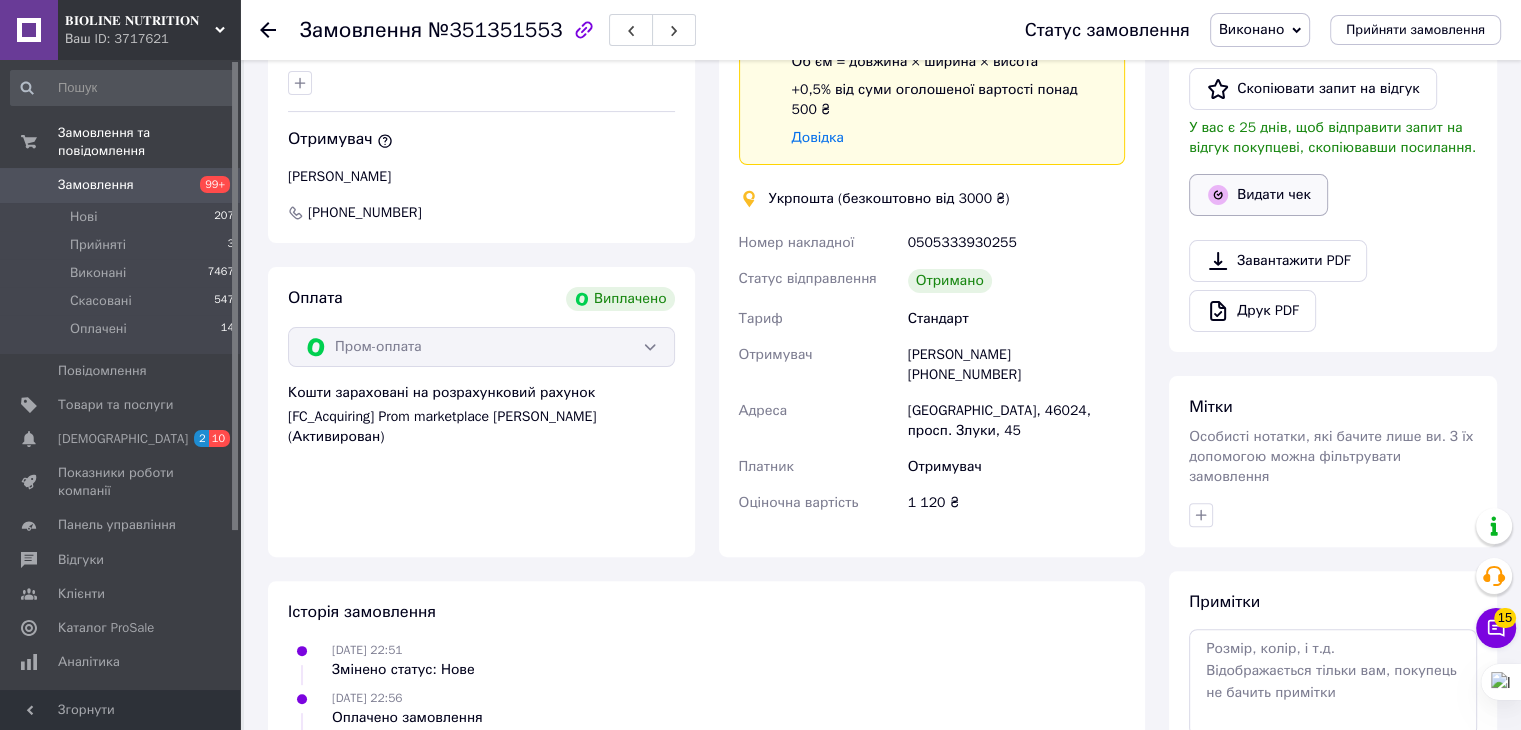 click on "Видати чек" at bounding box center (1258, 195) 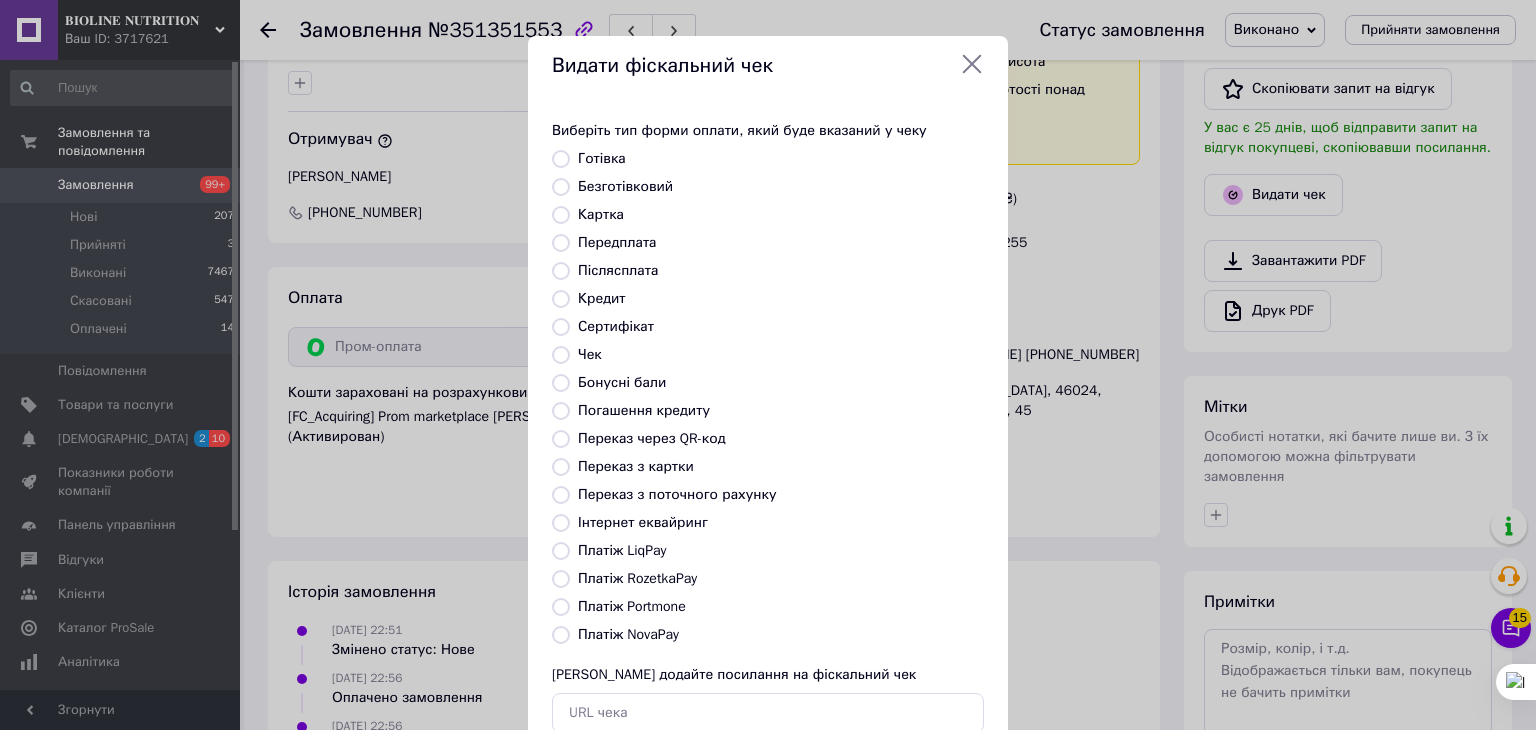 scroll, scrollTop: 272, scrollLeft: 0, axis: vertical 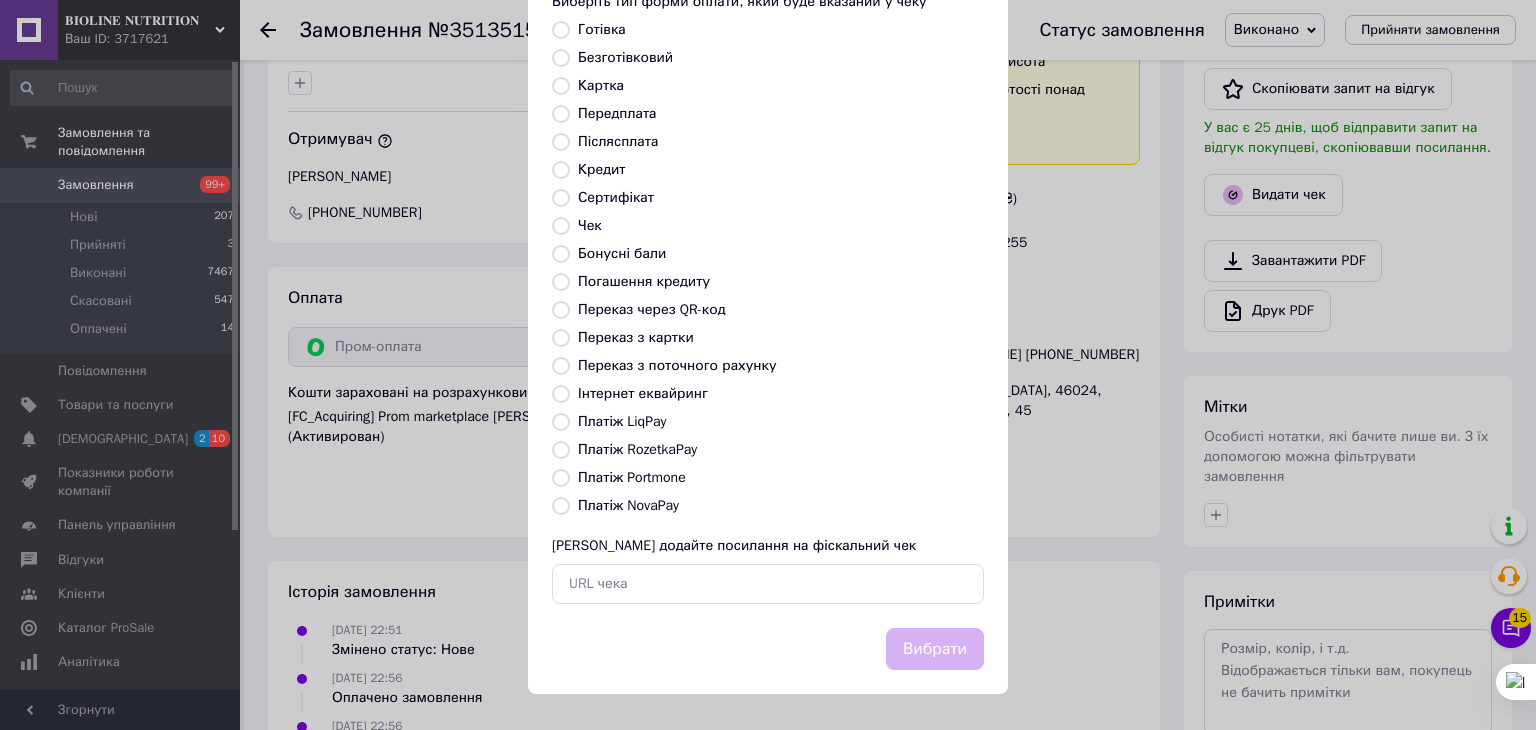click on "Платіж RozetkaPay" at bounding box center [637, 449] 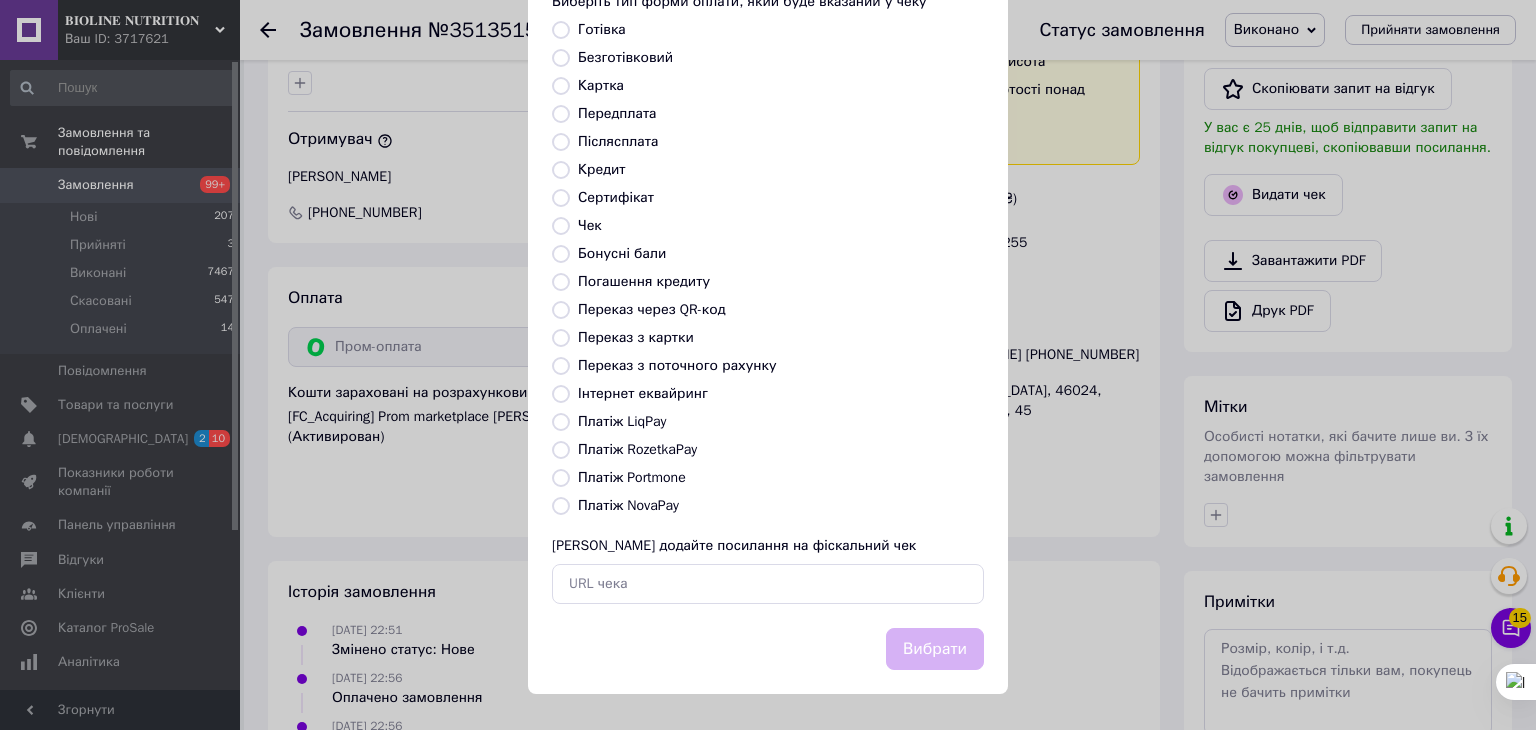 radio on "true" 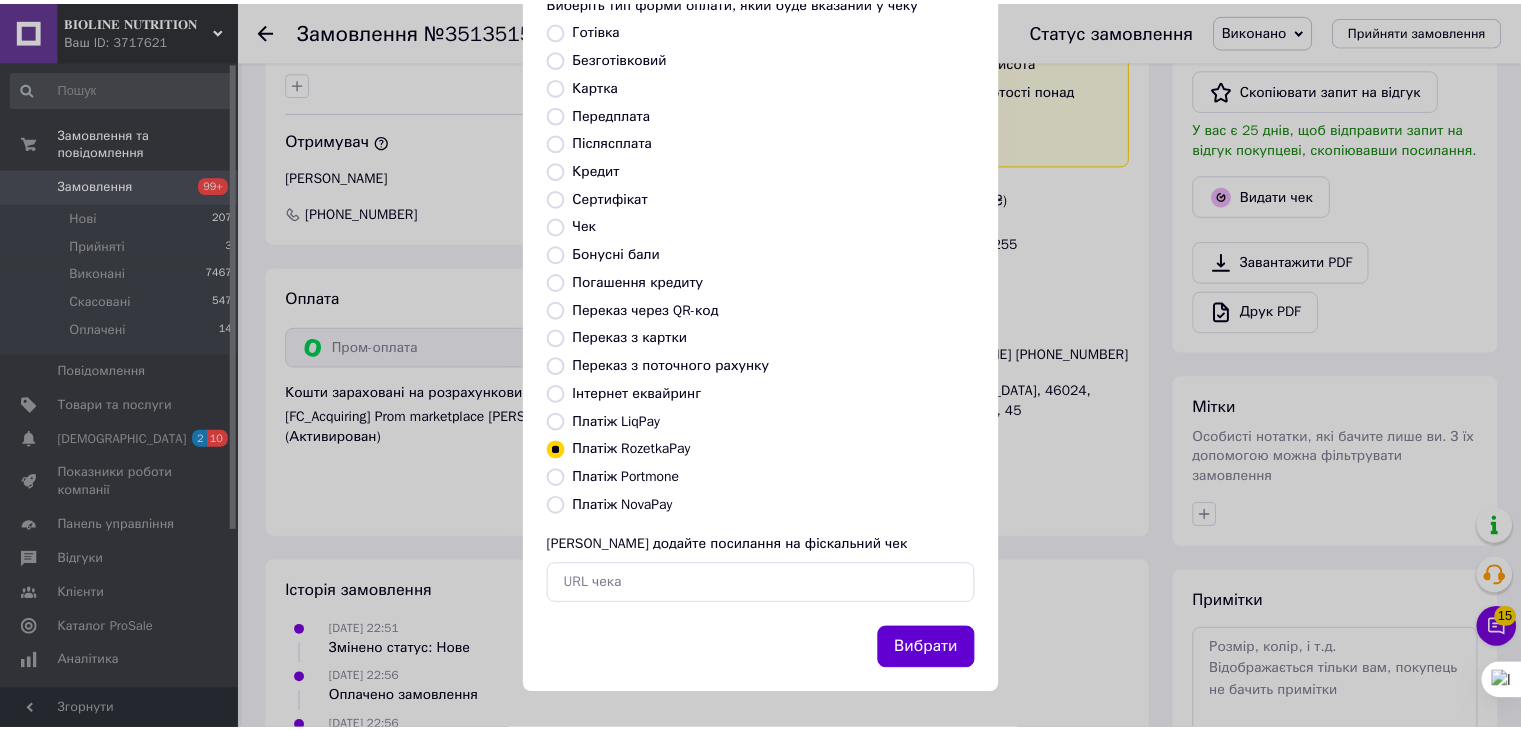 scroll, scrollTop: 634, scrollLeft: 0, axis: vertical 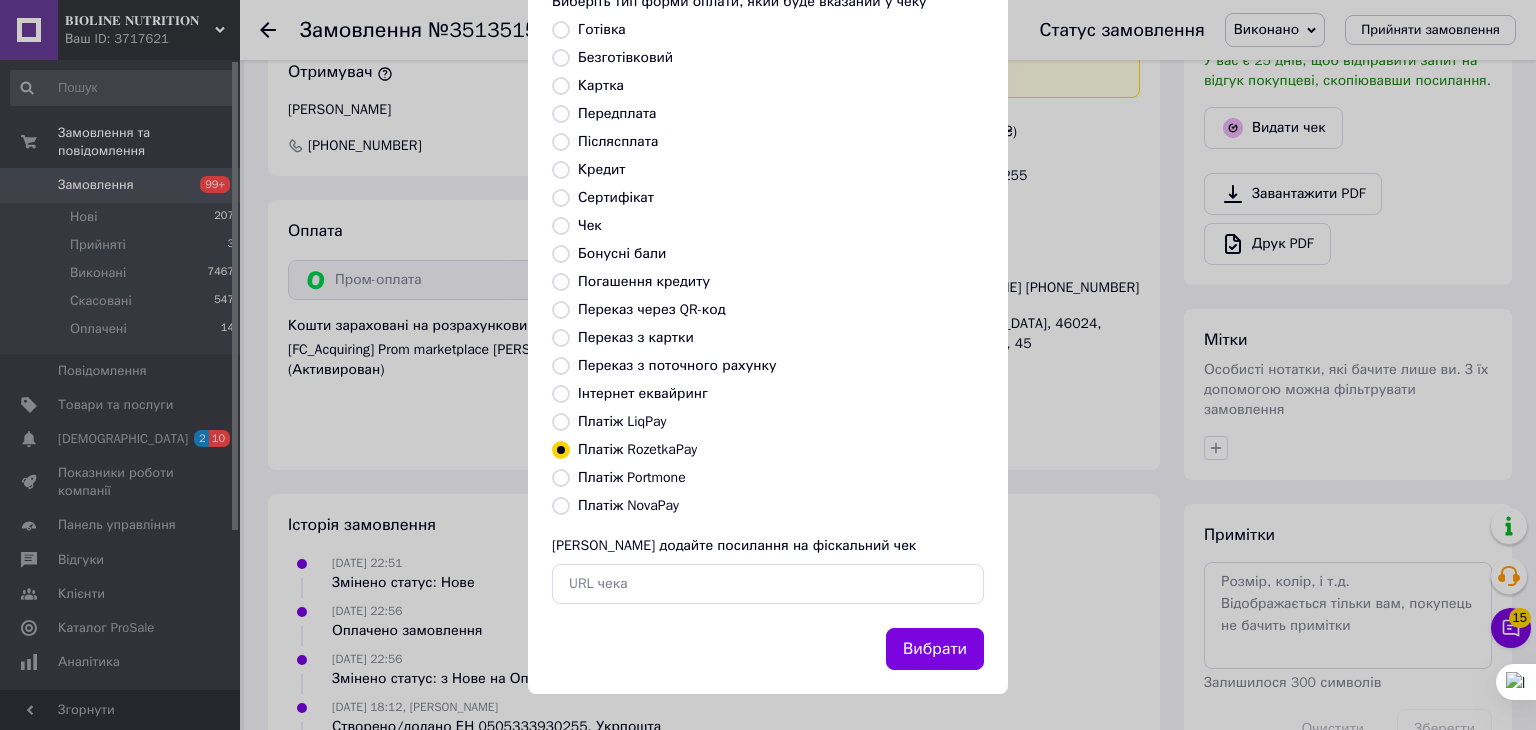 click on "Вибрати" at bounding box center (935, 649) 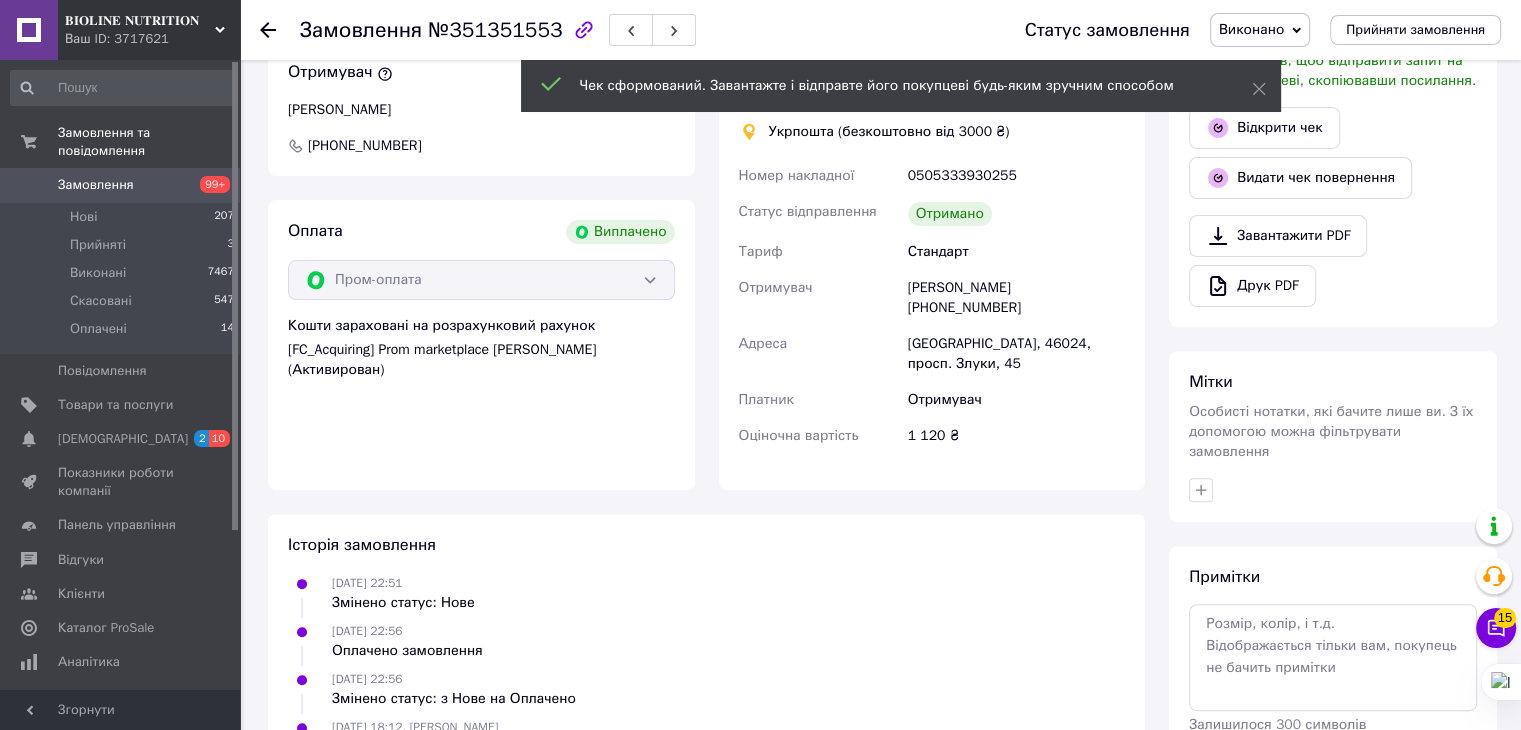 click on "Замовлення" at bounding box center (96, 185) 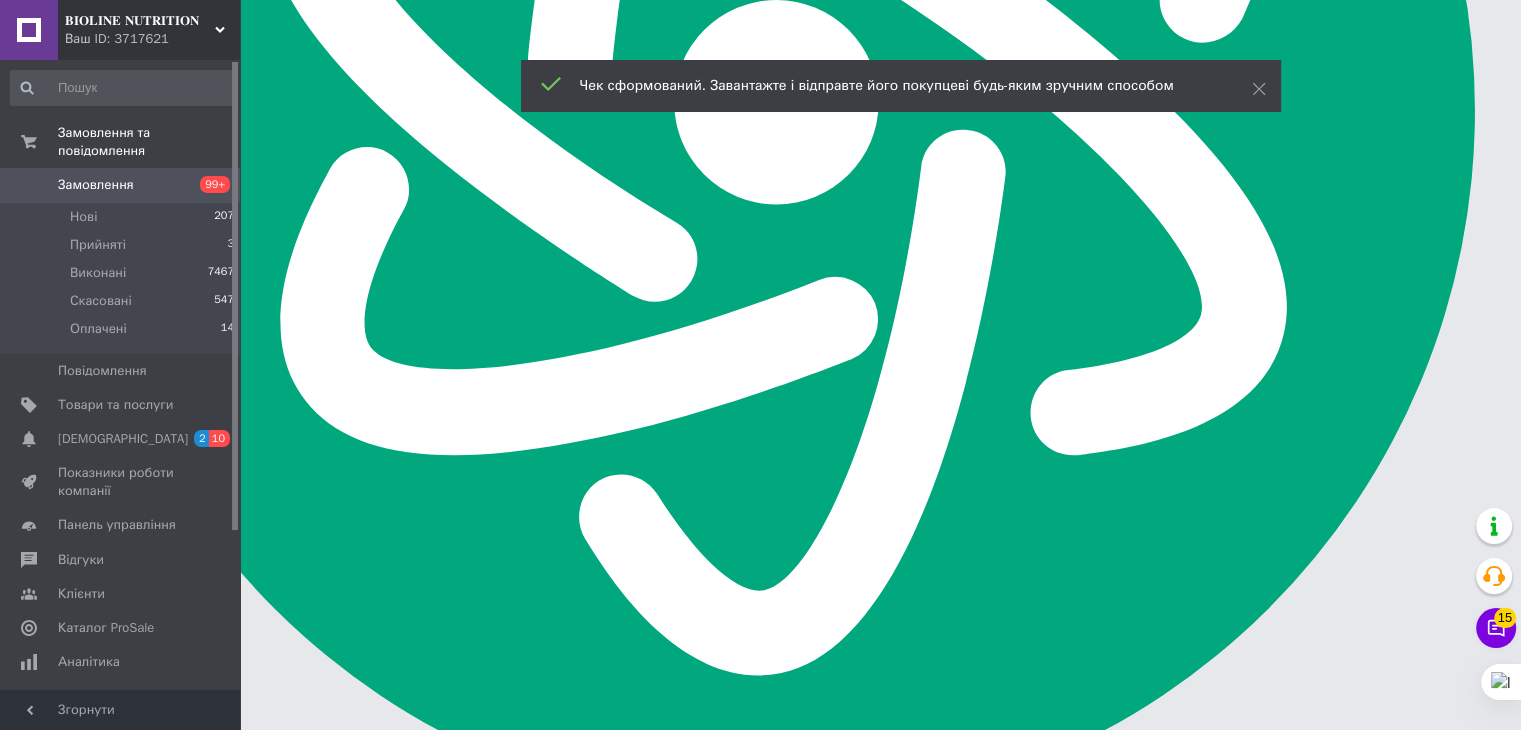 scroll, scrollTop: 0, scrollLeft: 0, axis: both 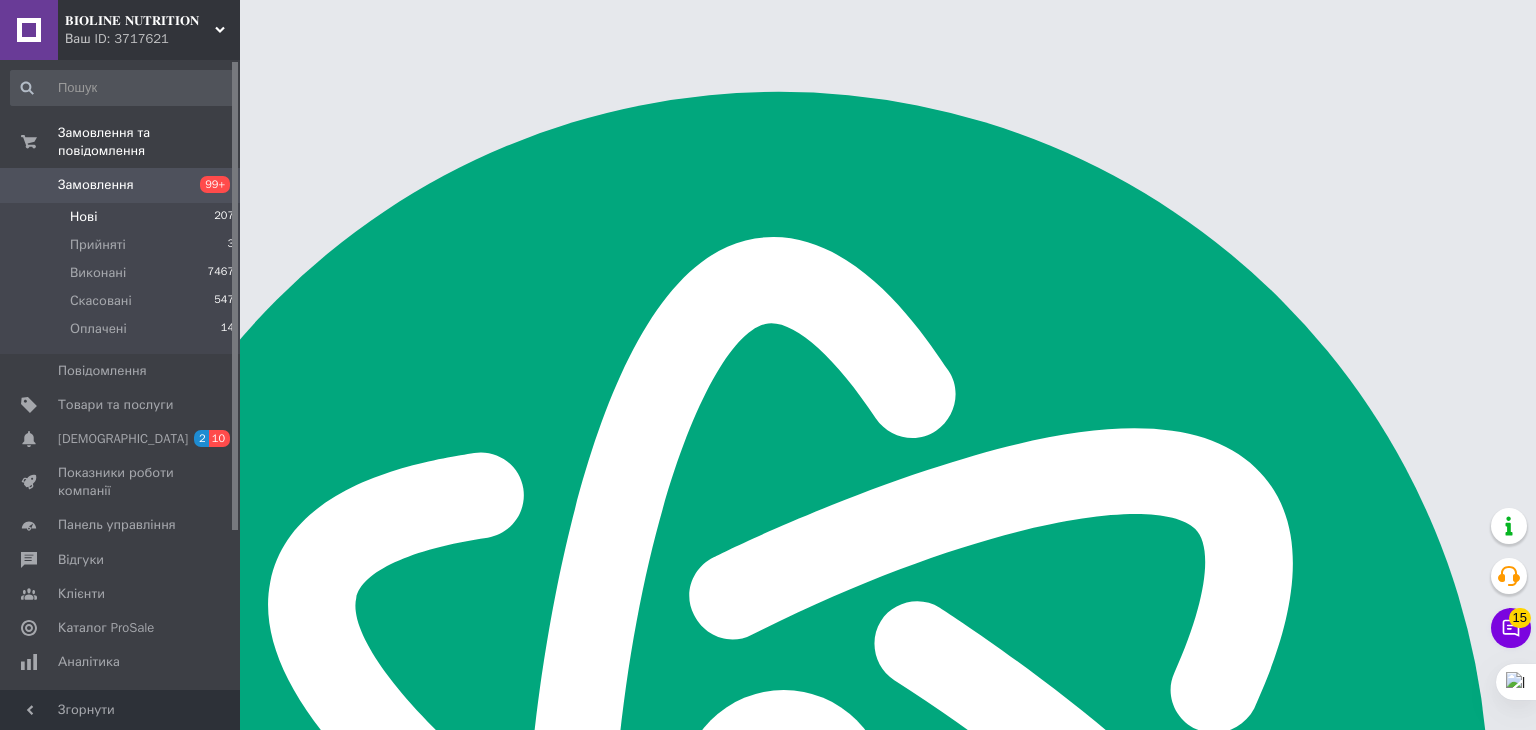 click on "Нові 207" at bounding box center [123, 217] 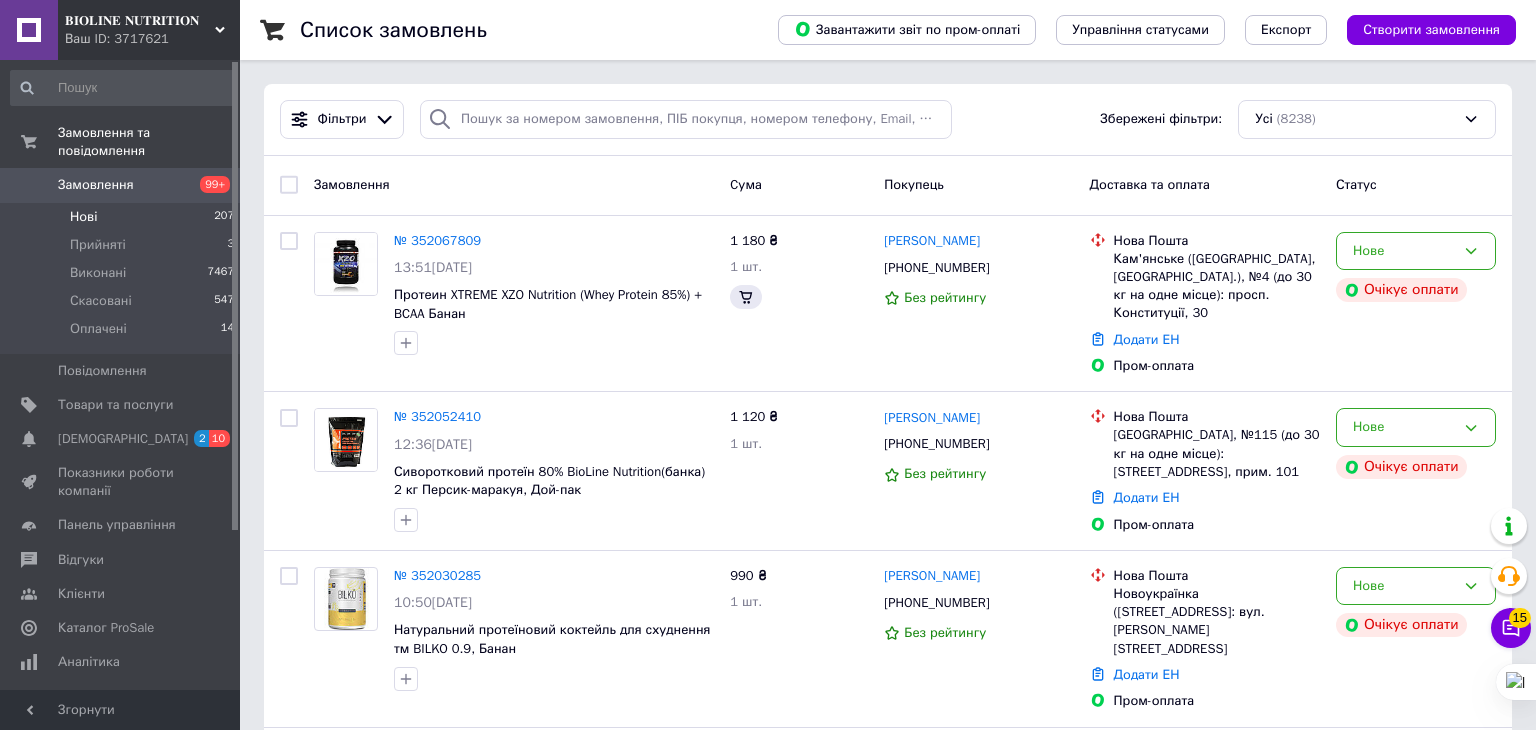 click on "Нові 207" at bounding box center [123, 217] 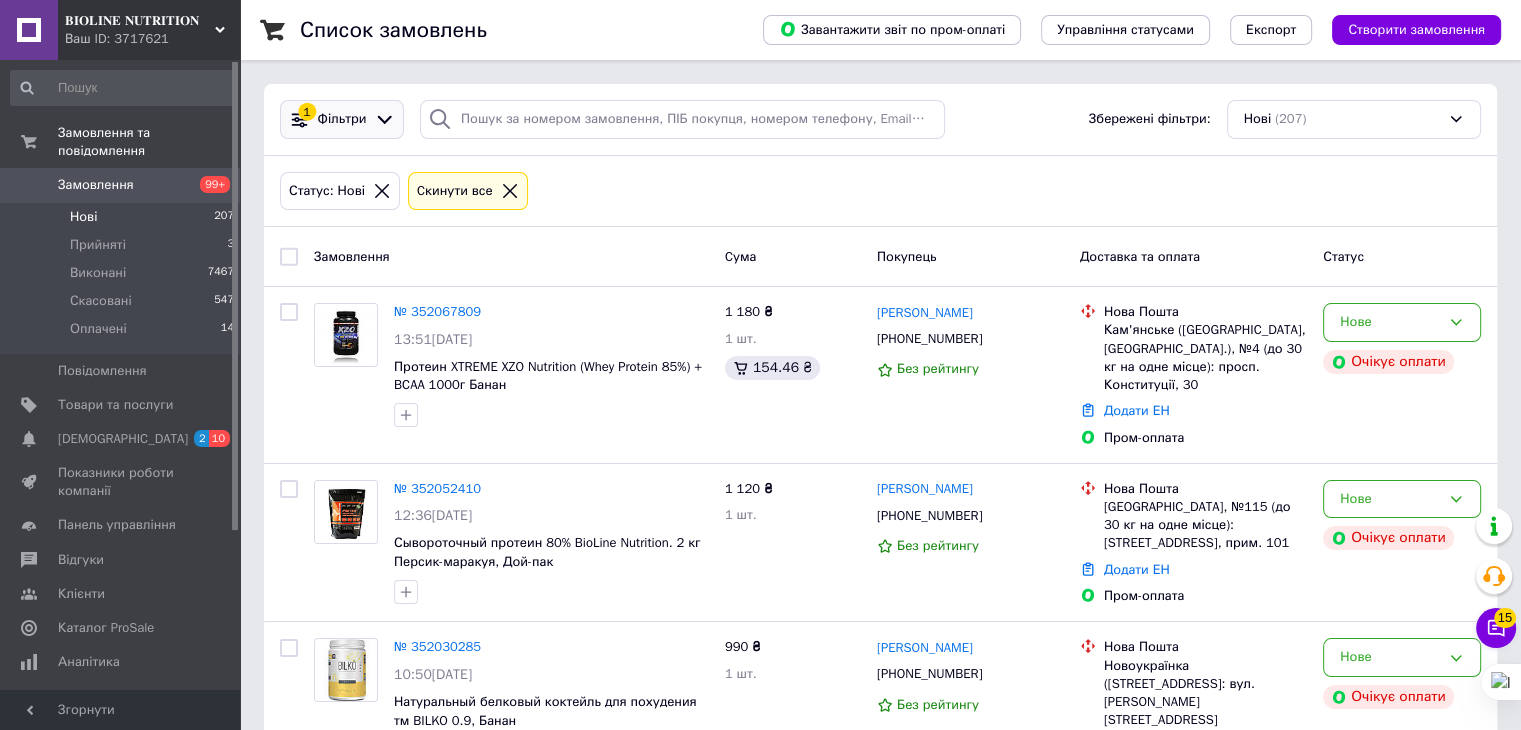 click on "Фільтри" at bounding box center (342, 119) 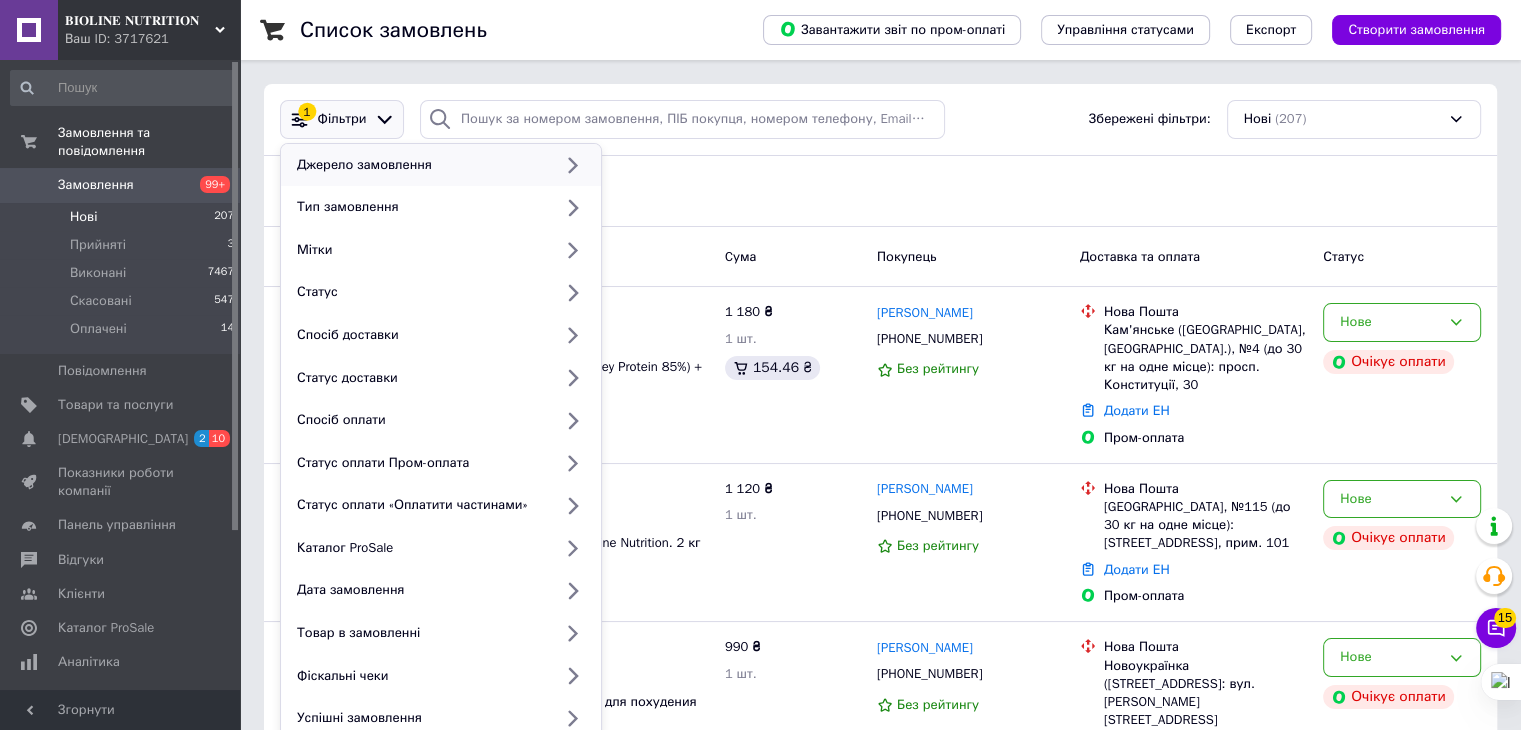 click on "Джерело замовлення" at bounding box center [420, 165] 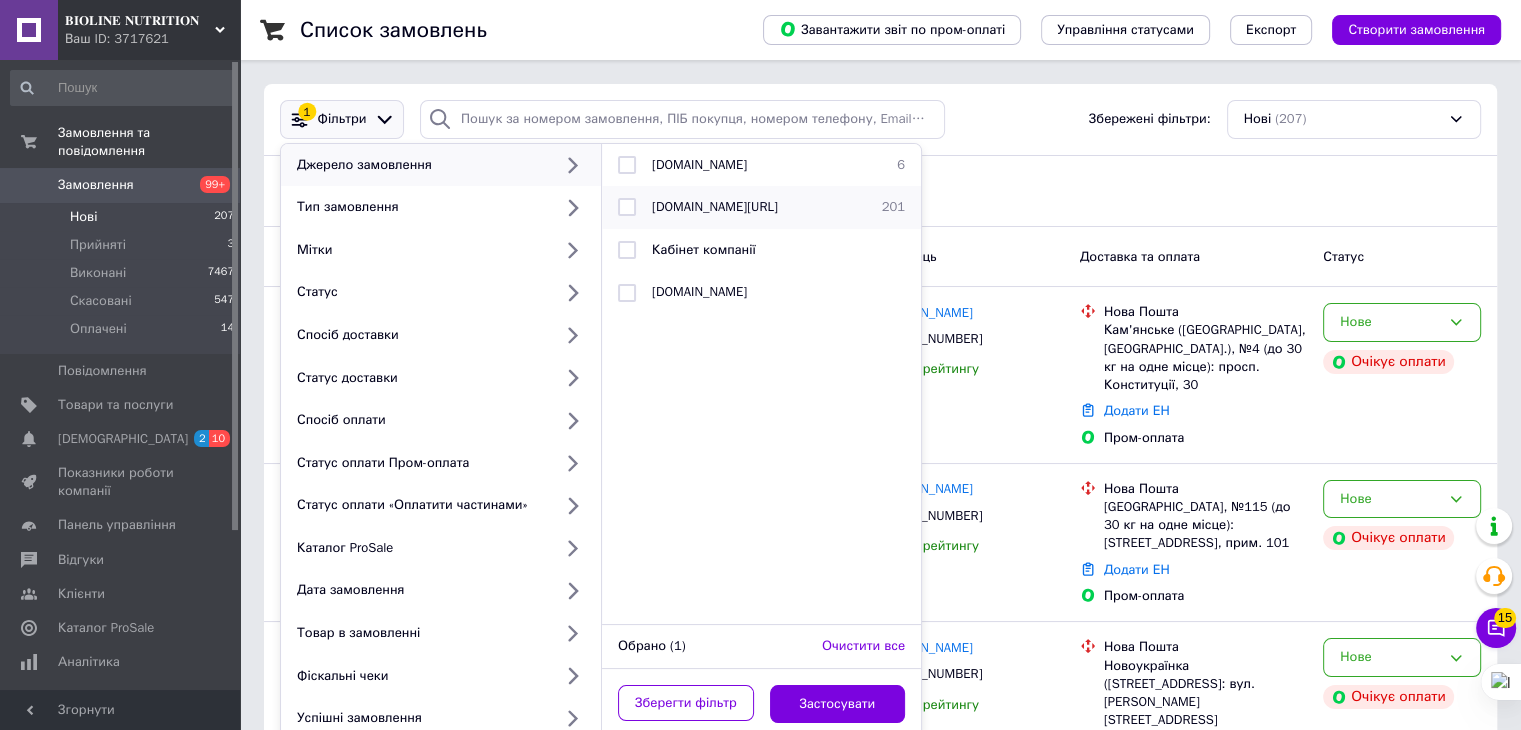 click at bounding box center [627, 207] 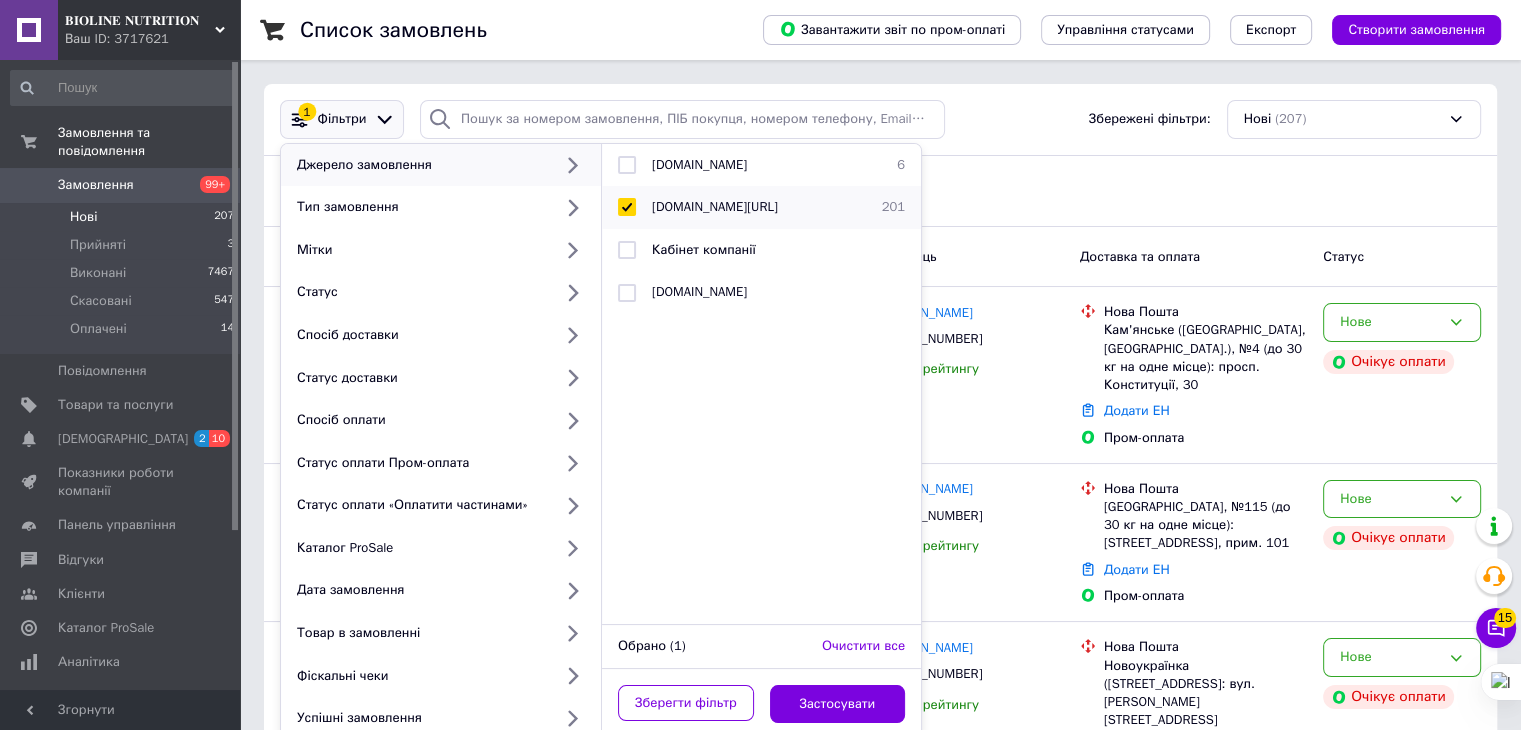 checkbox on "true" 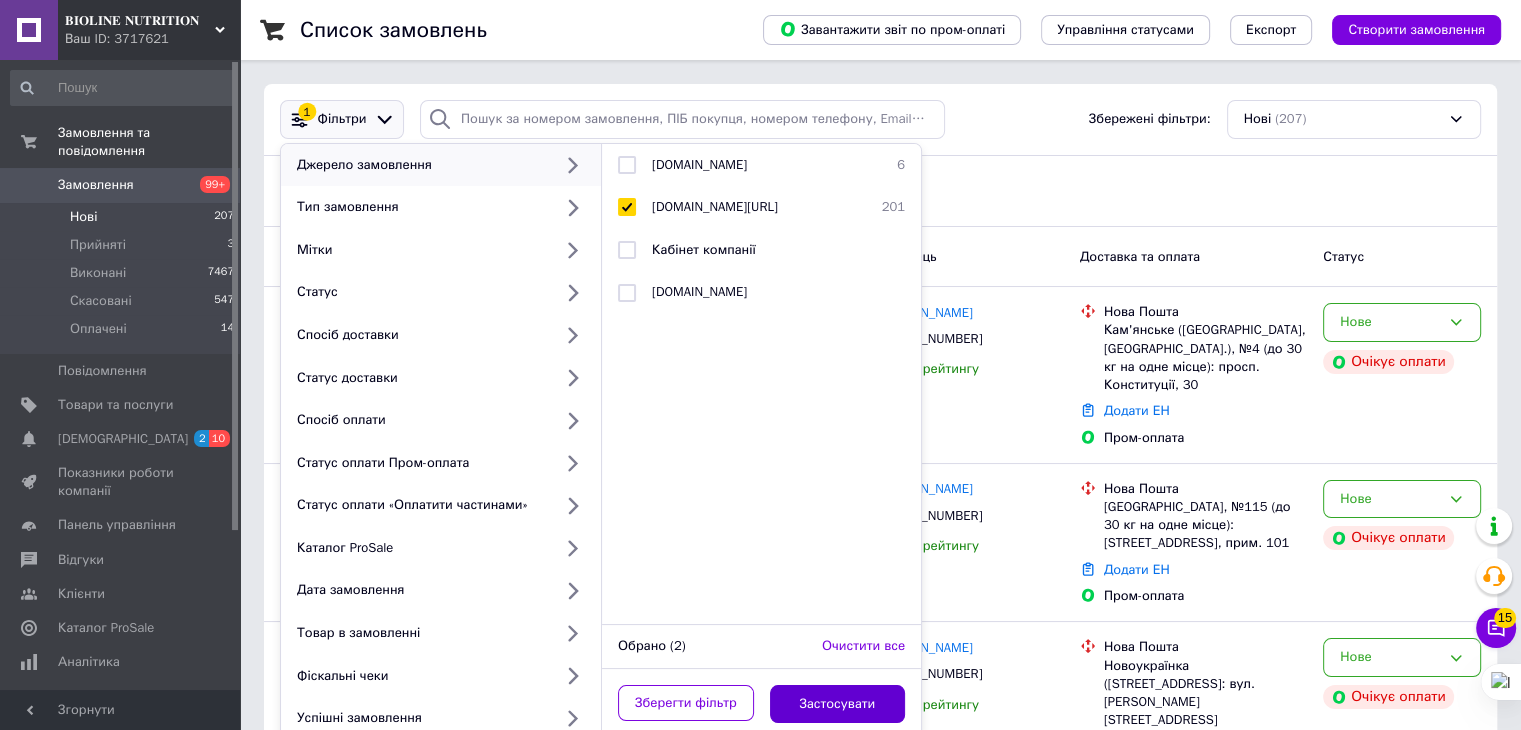 click on "Застосувати" at bounding box center (838, 704) 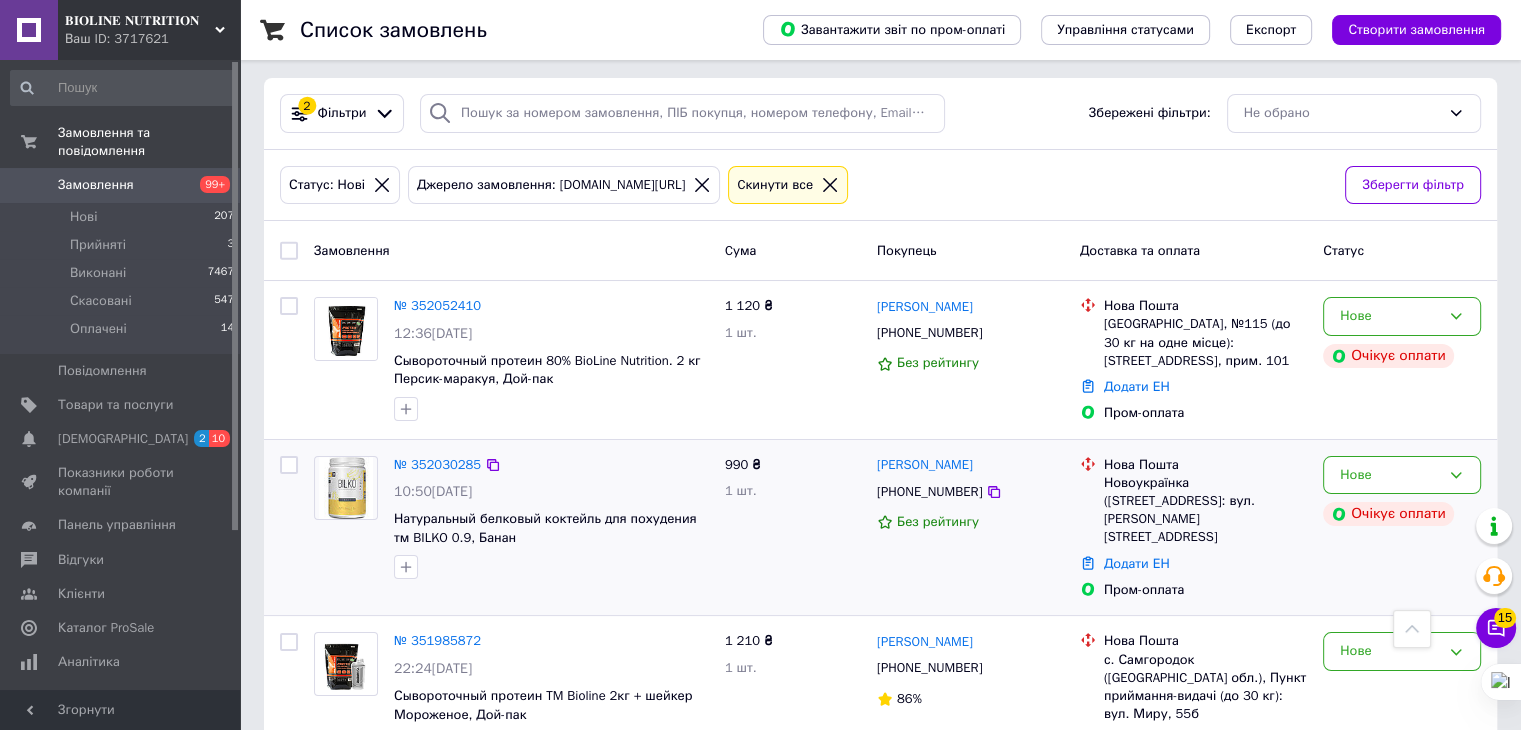 scroll, scrollTop: 0, scrollLeft: 0, axis: both 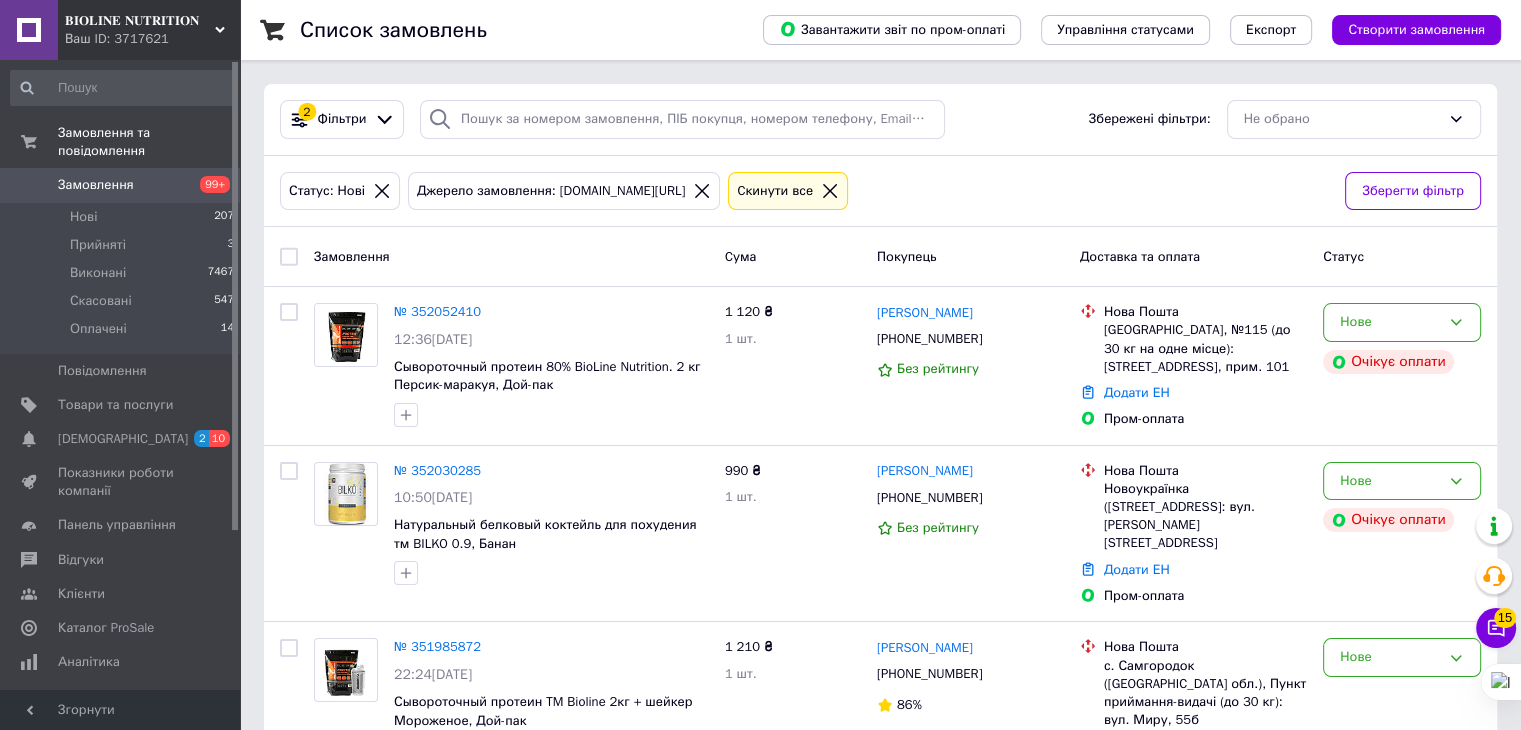 click at bounding box center (289, 257) 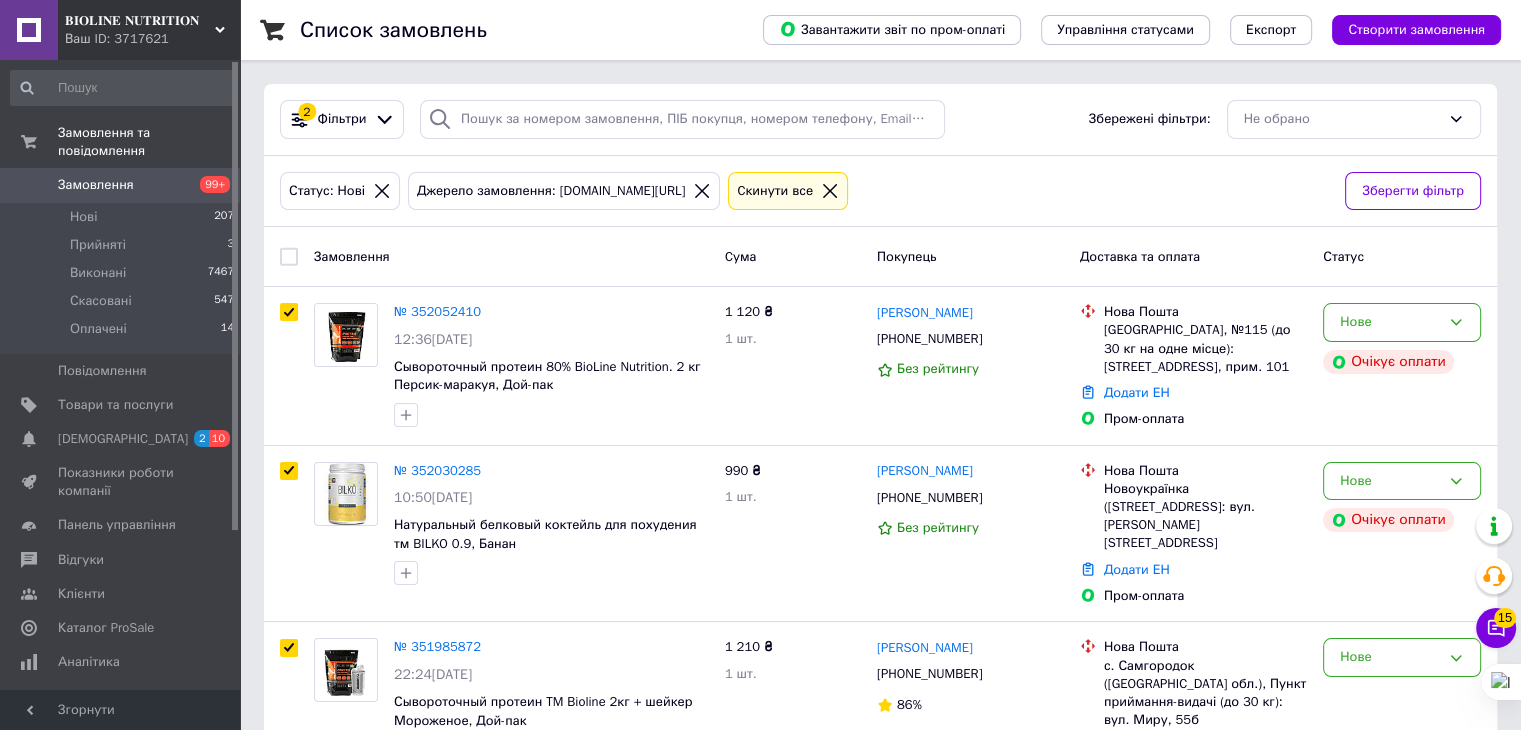 checkbox on "true" 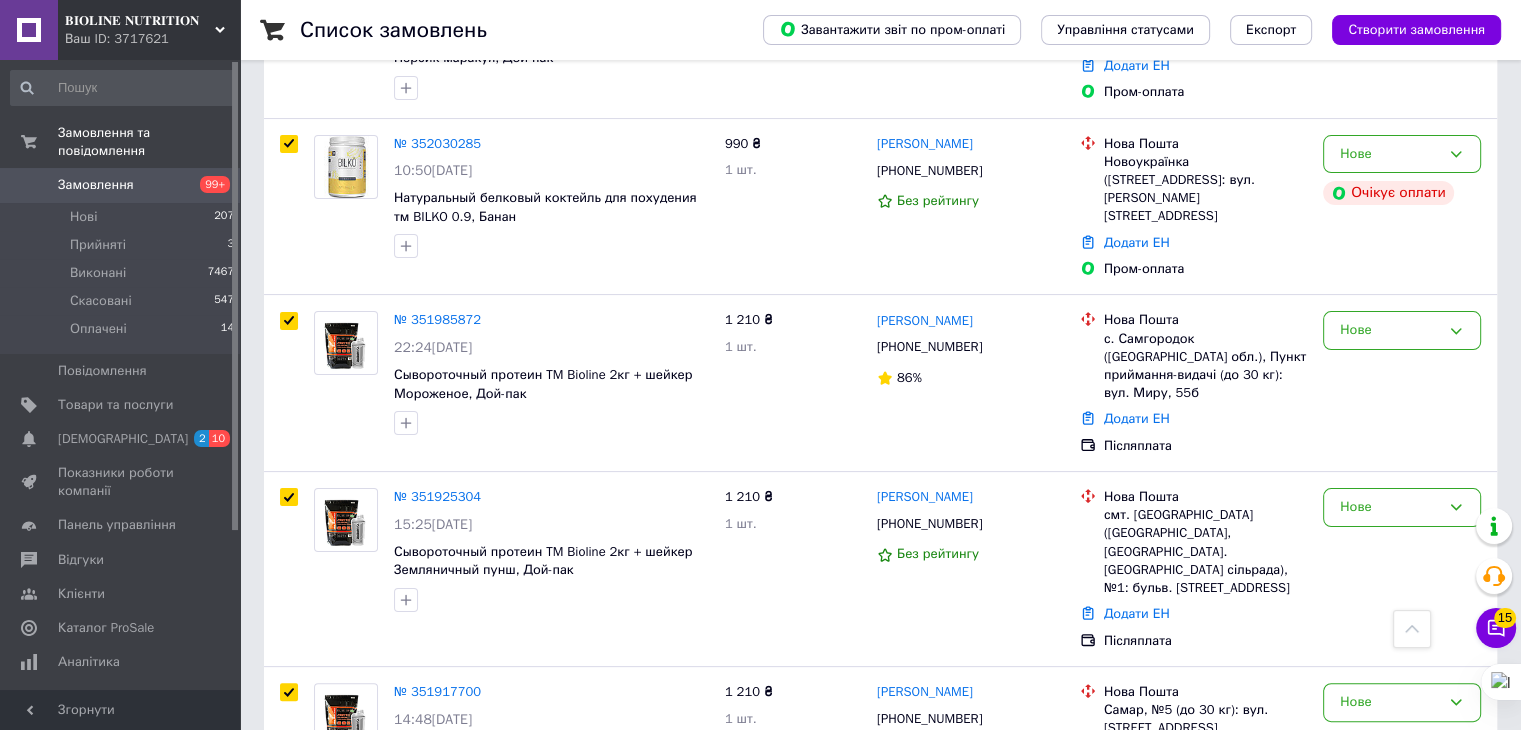 scroll, scrollTop: 0, scrollLeft: 0, axis: both 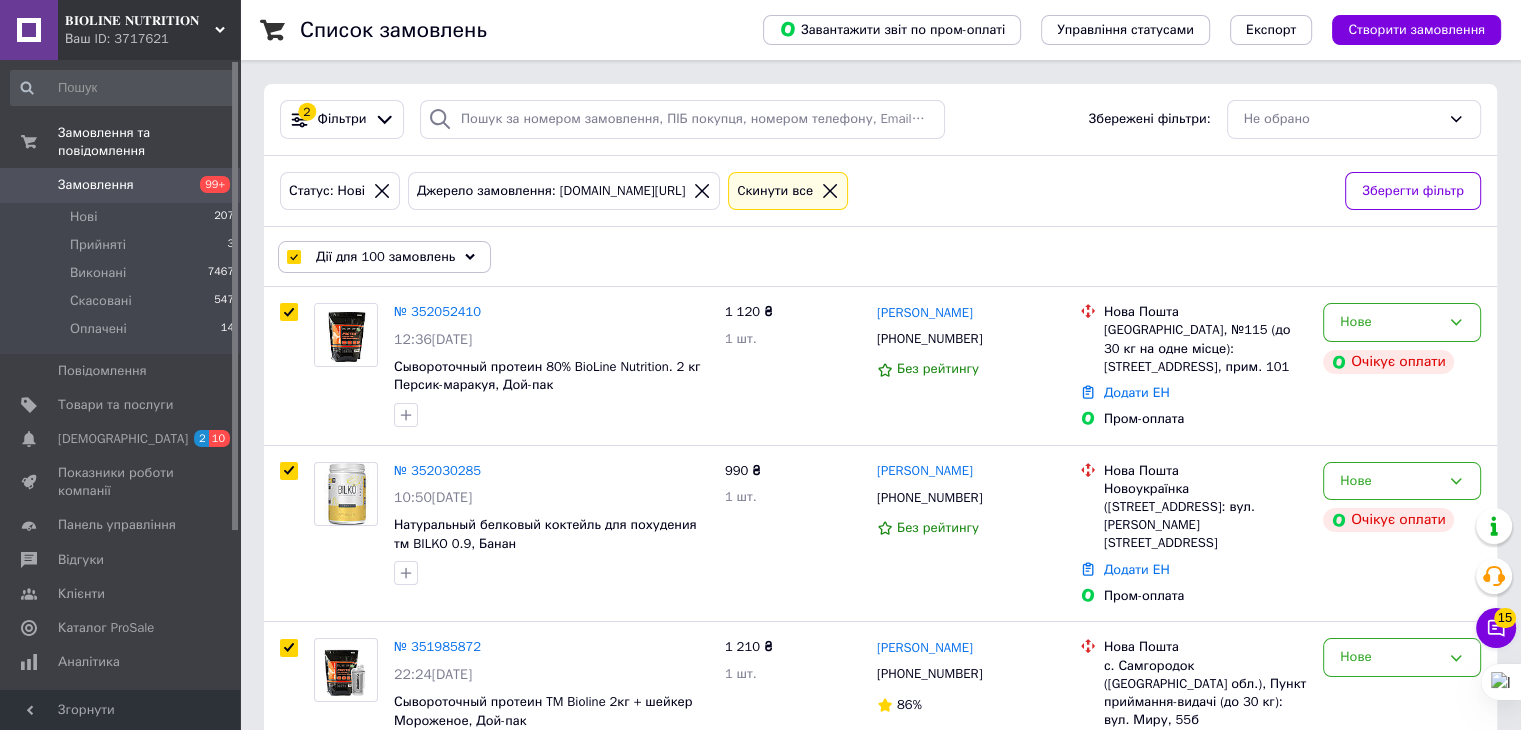 click on "Дії для 100 замовлень" at bounding box center [385, 257] 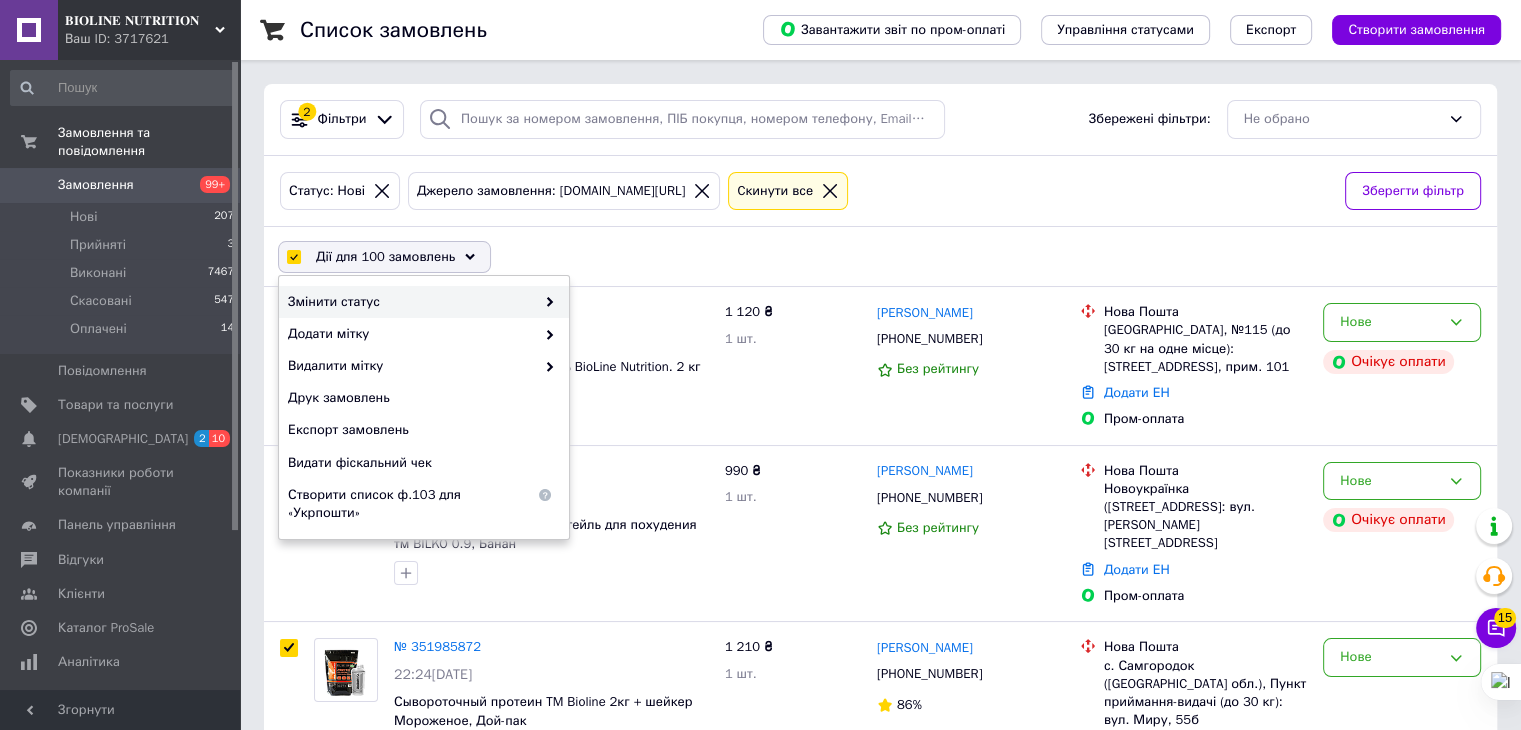 click on "Змінити статус" at bounding box center (411, 302) 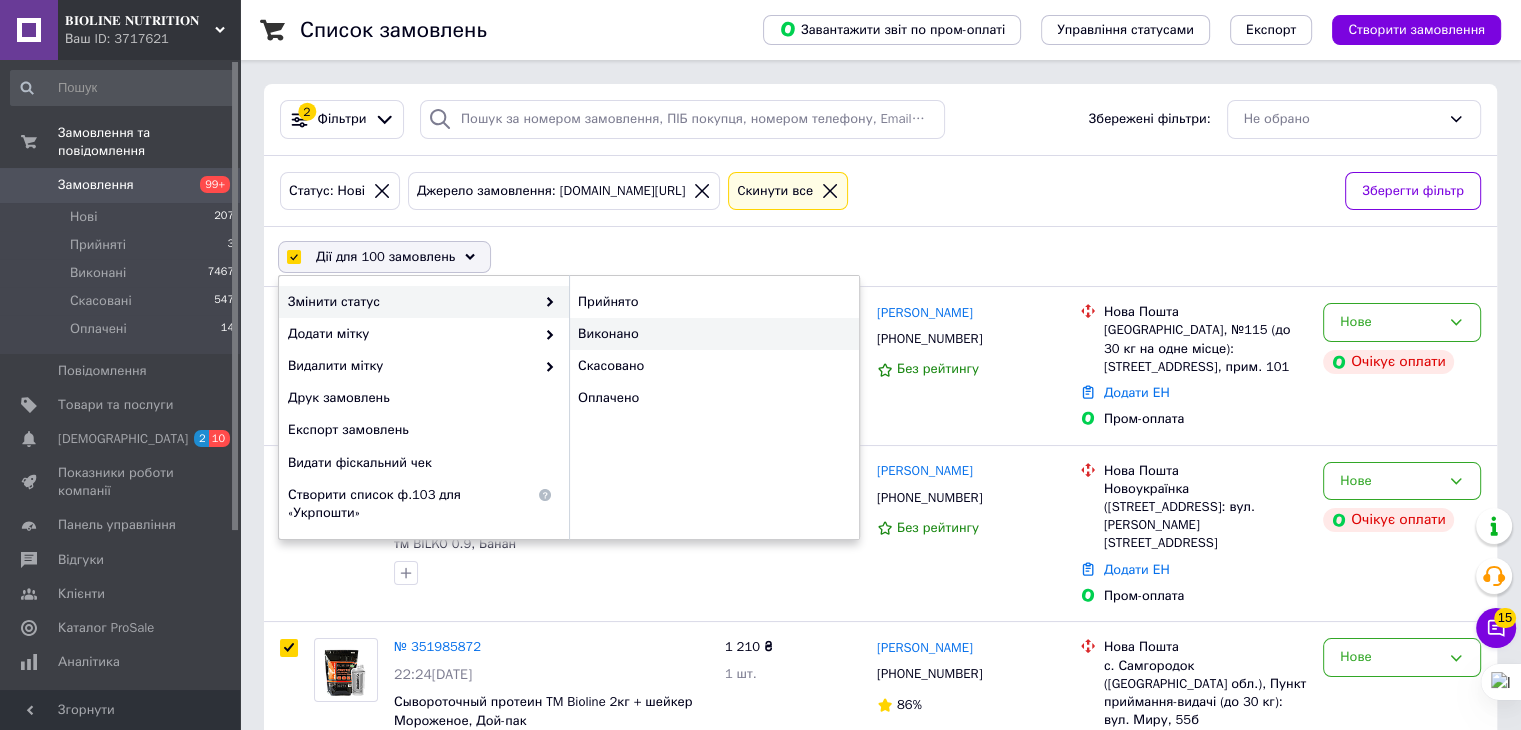click on "Виконано" at bounding box center [714, 334] 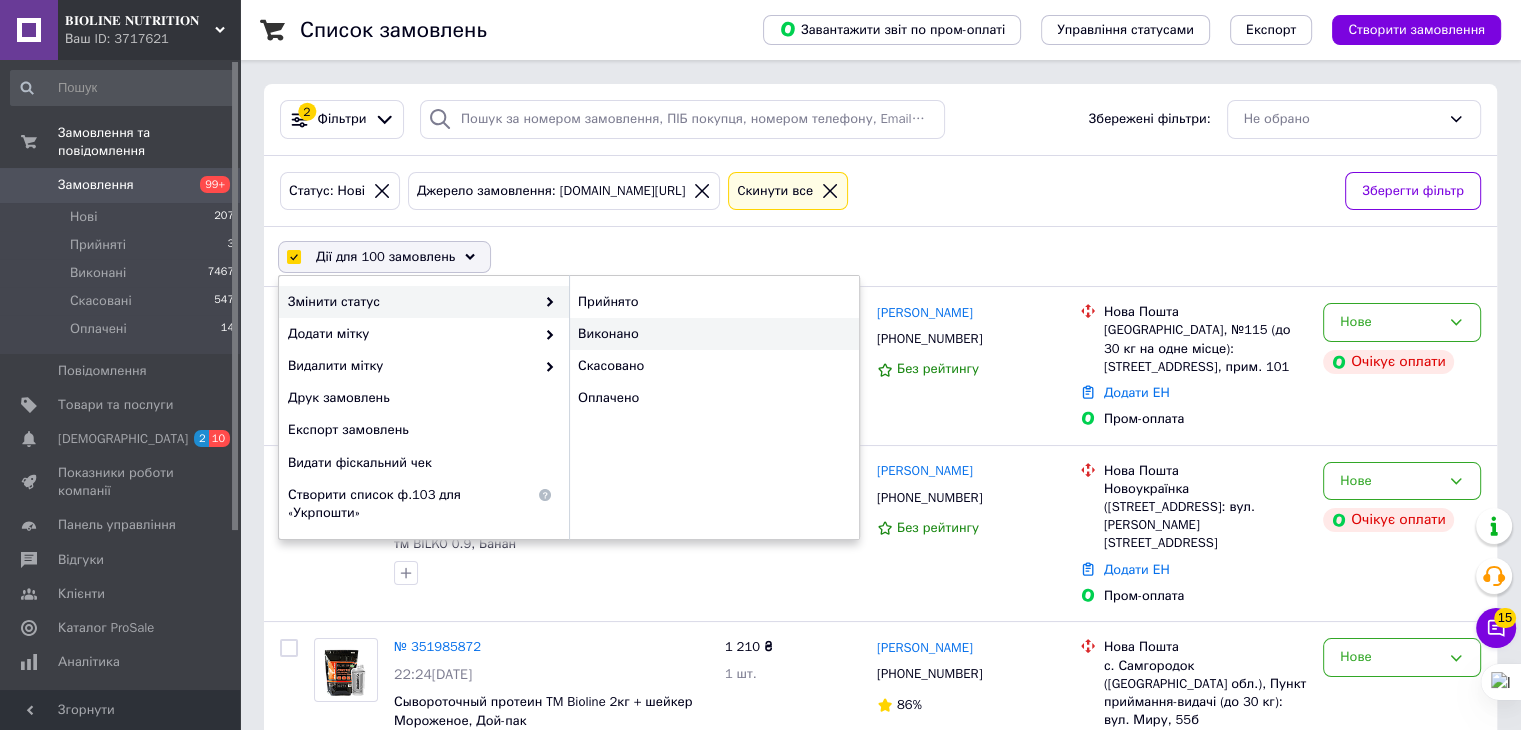 checkbox on "false" 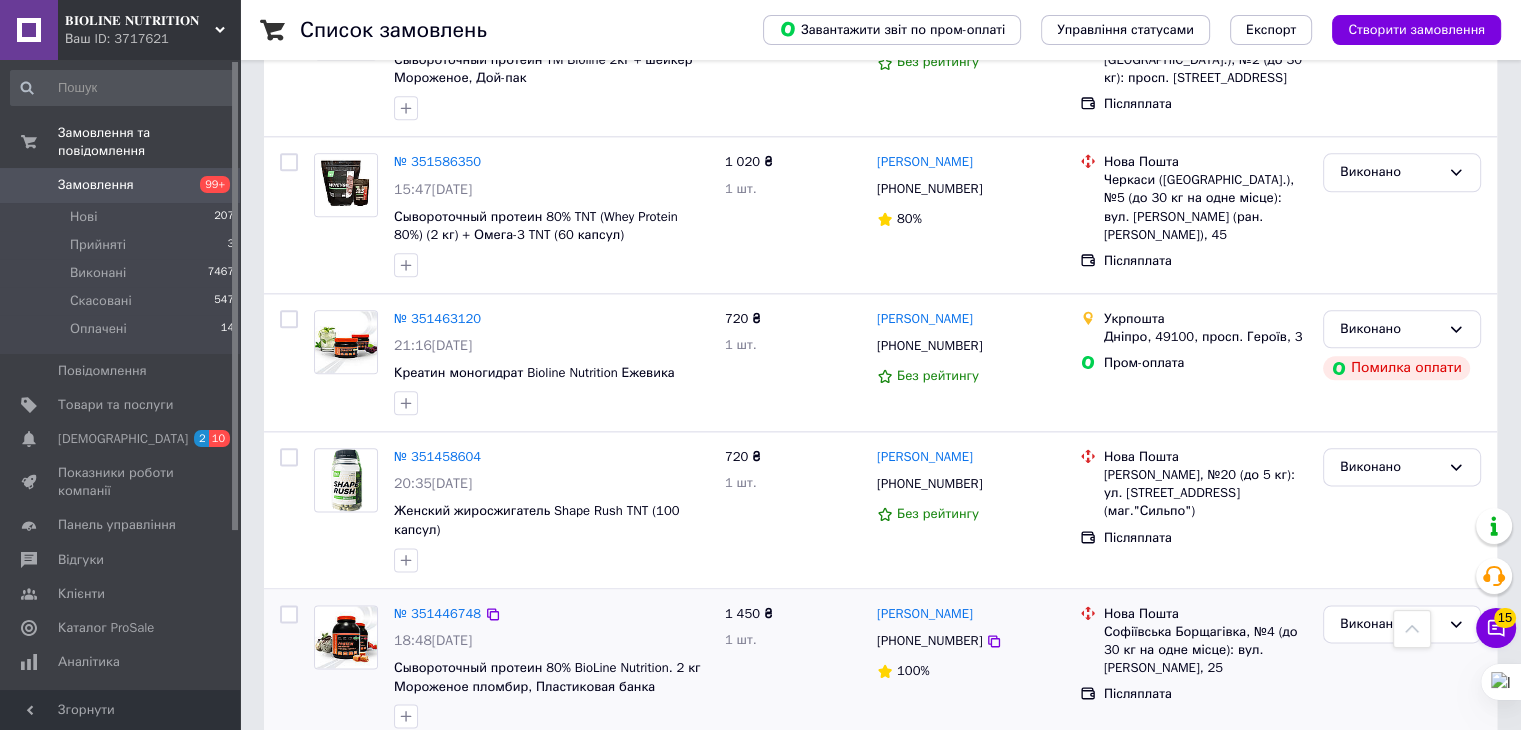 scroll, scrollTop: 2833, scrollLeft: 0, axis: vertical 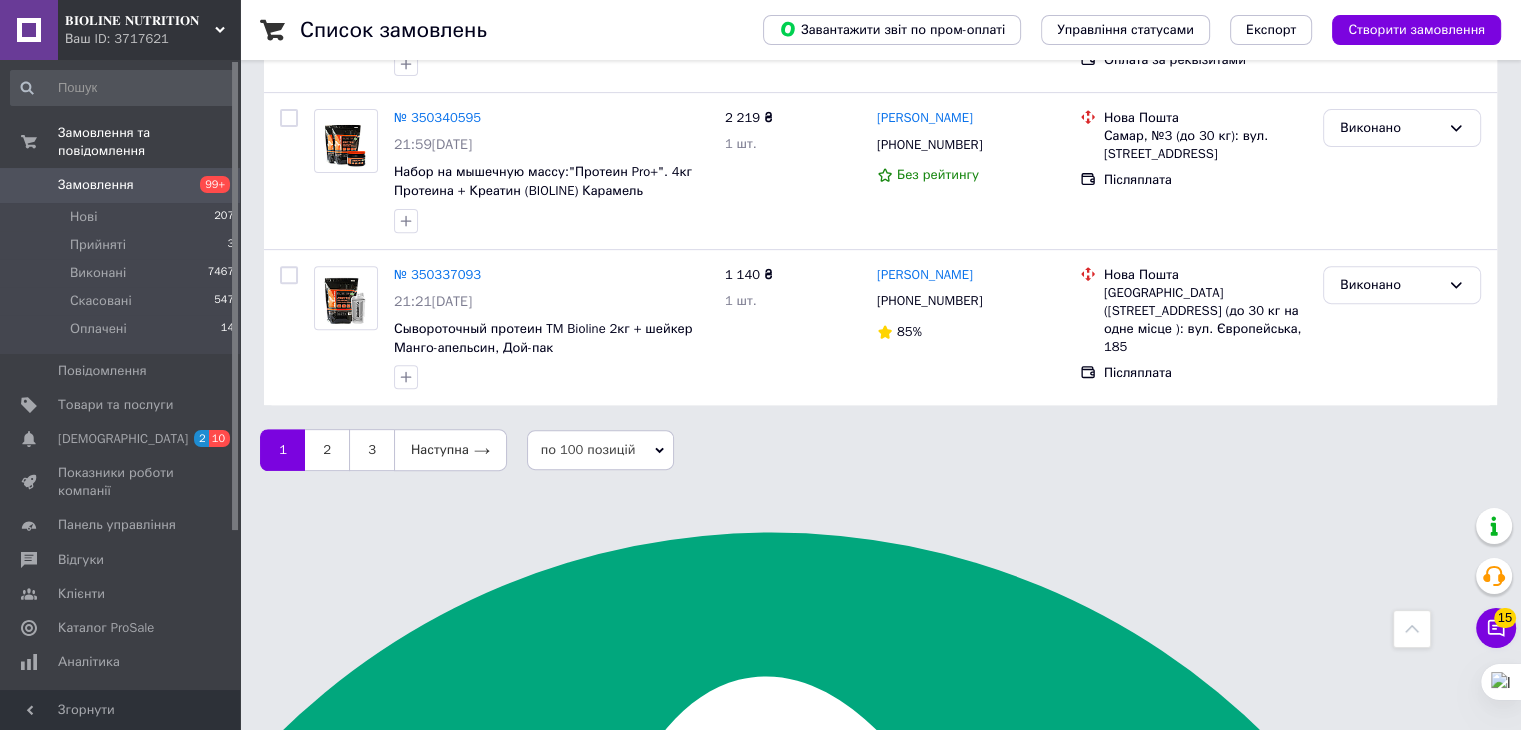 click on "x" at bounding box center (760, 44412) 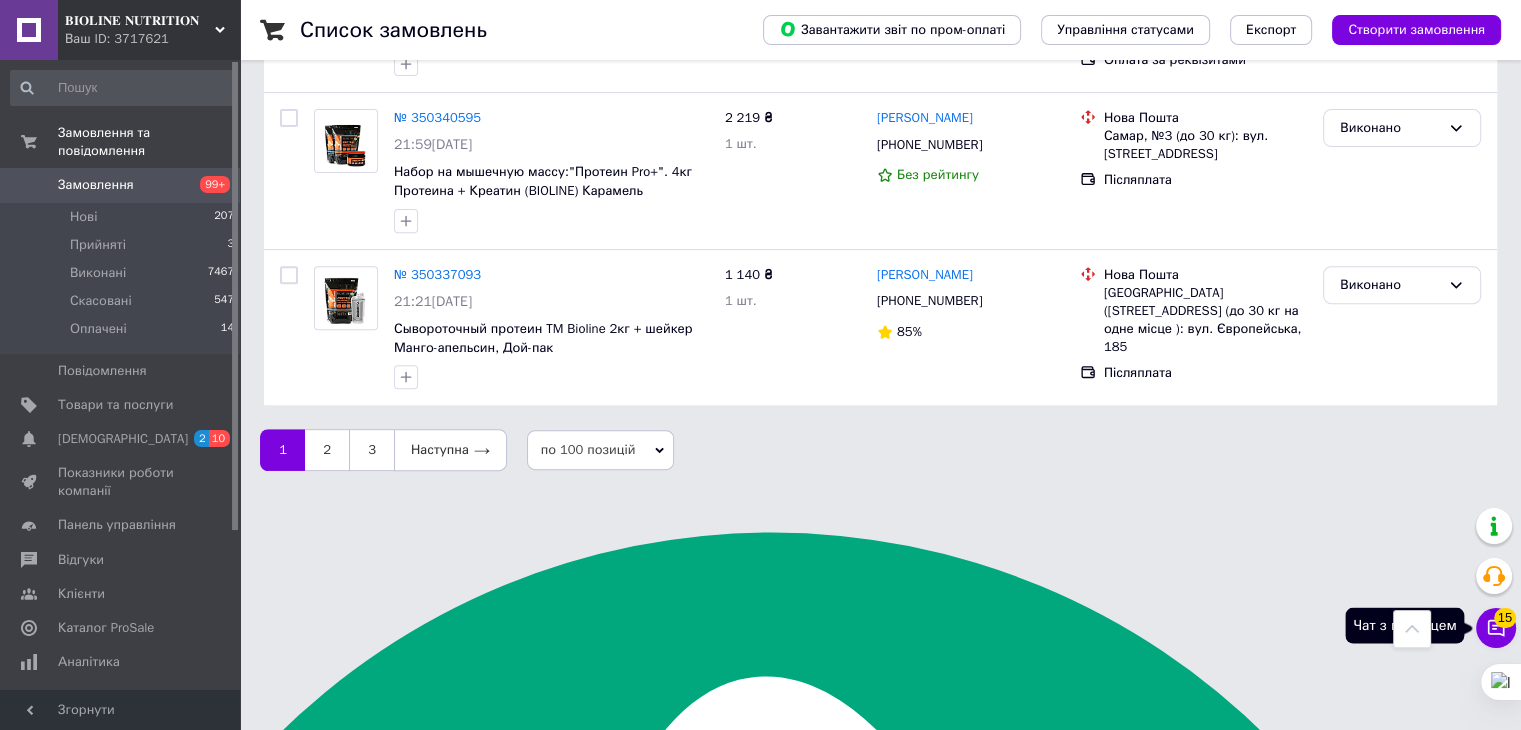 click 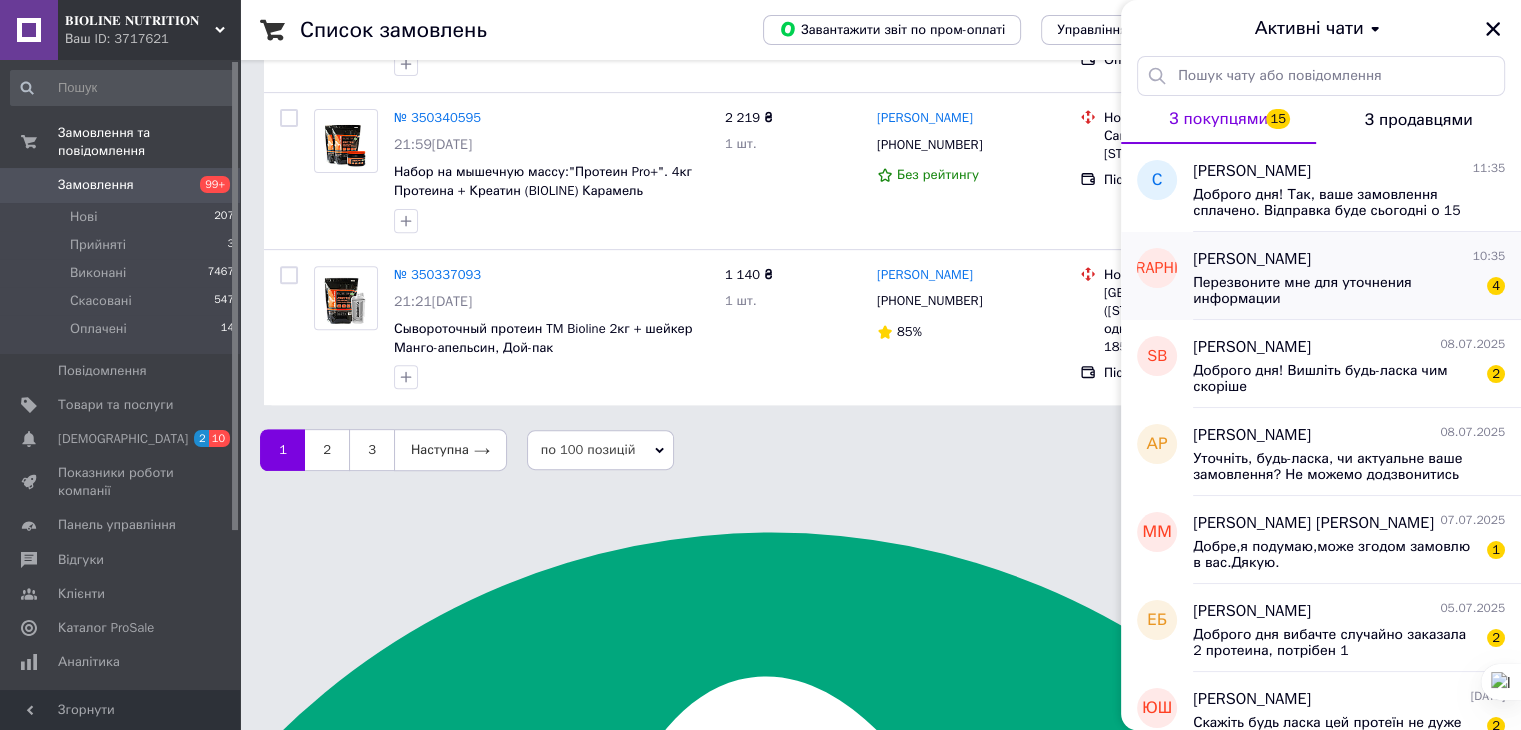 click on "Перезвоните мне для уточнения информации" at bounding box center [1335, 291] 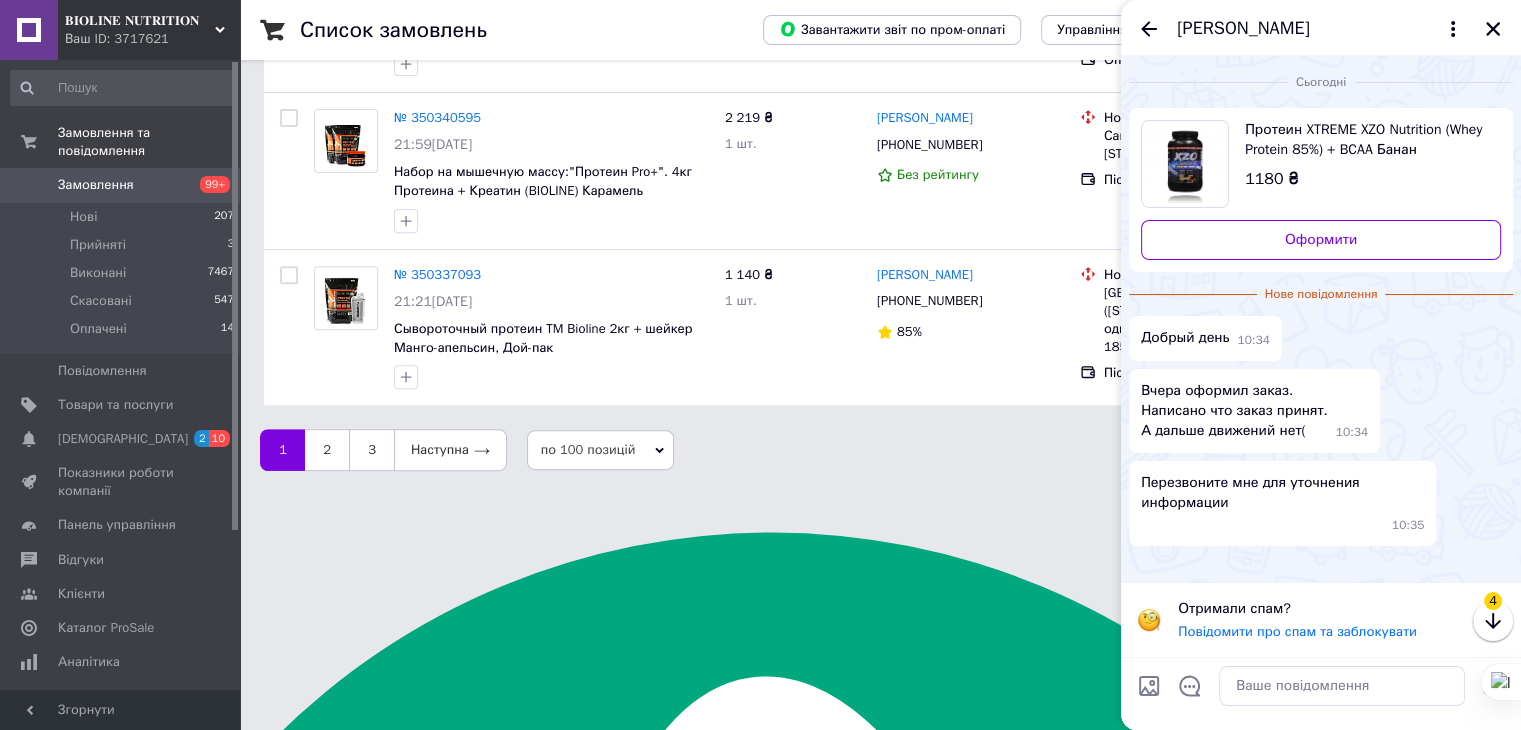 scroll, scrollTop: 52, scrollLeft: 0, axis: vertical 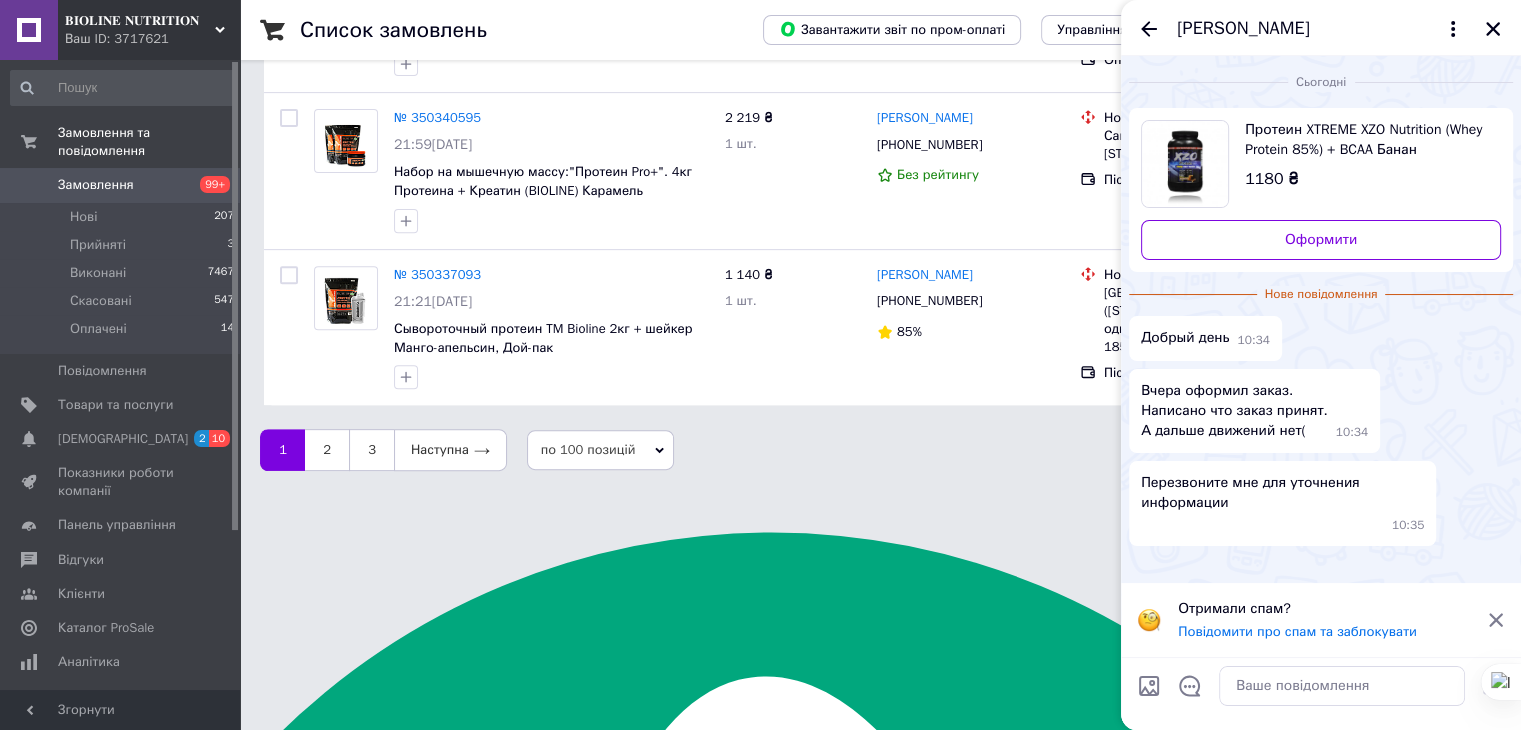 click 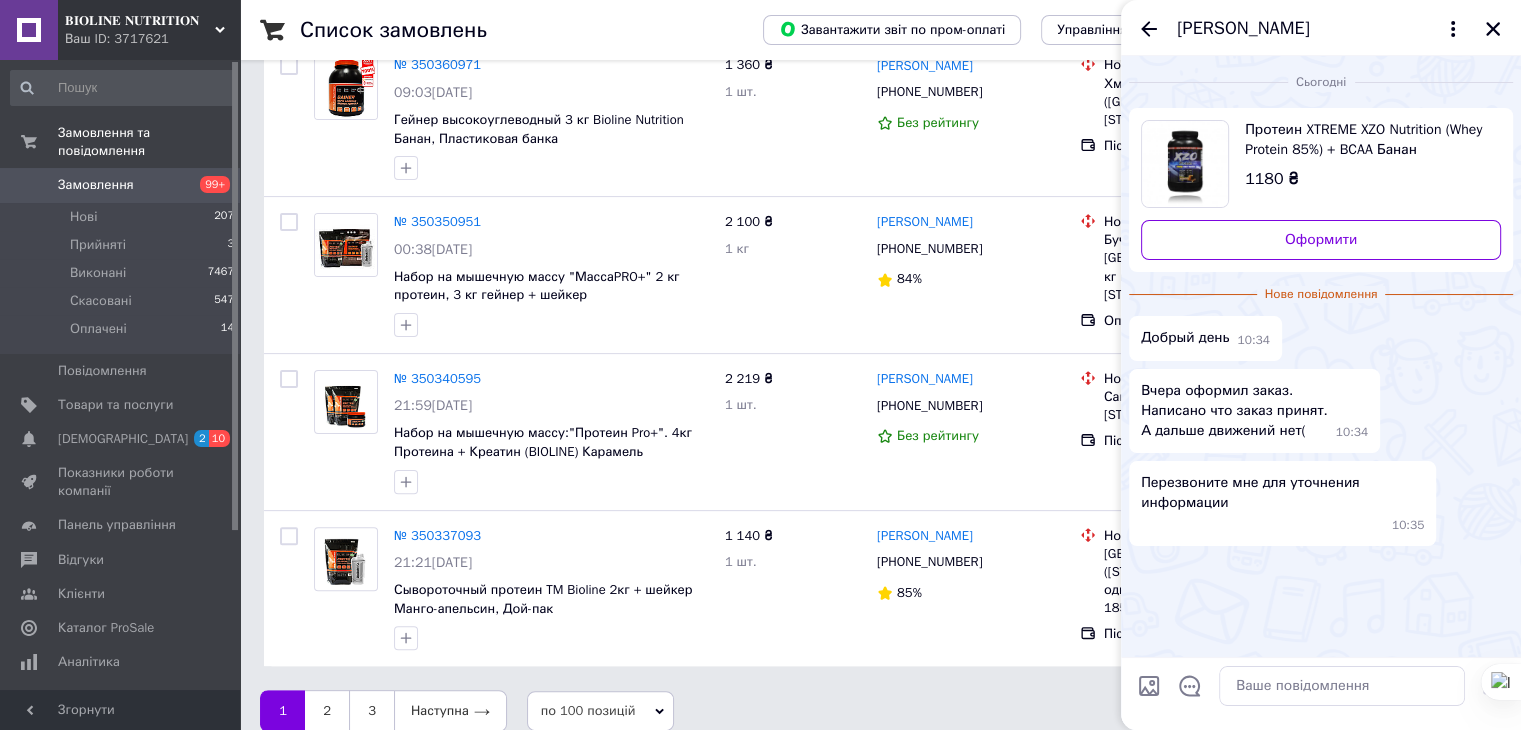 scroll, scrollTop: 15947, scrollLeft: 0, axis: vertical 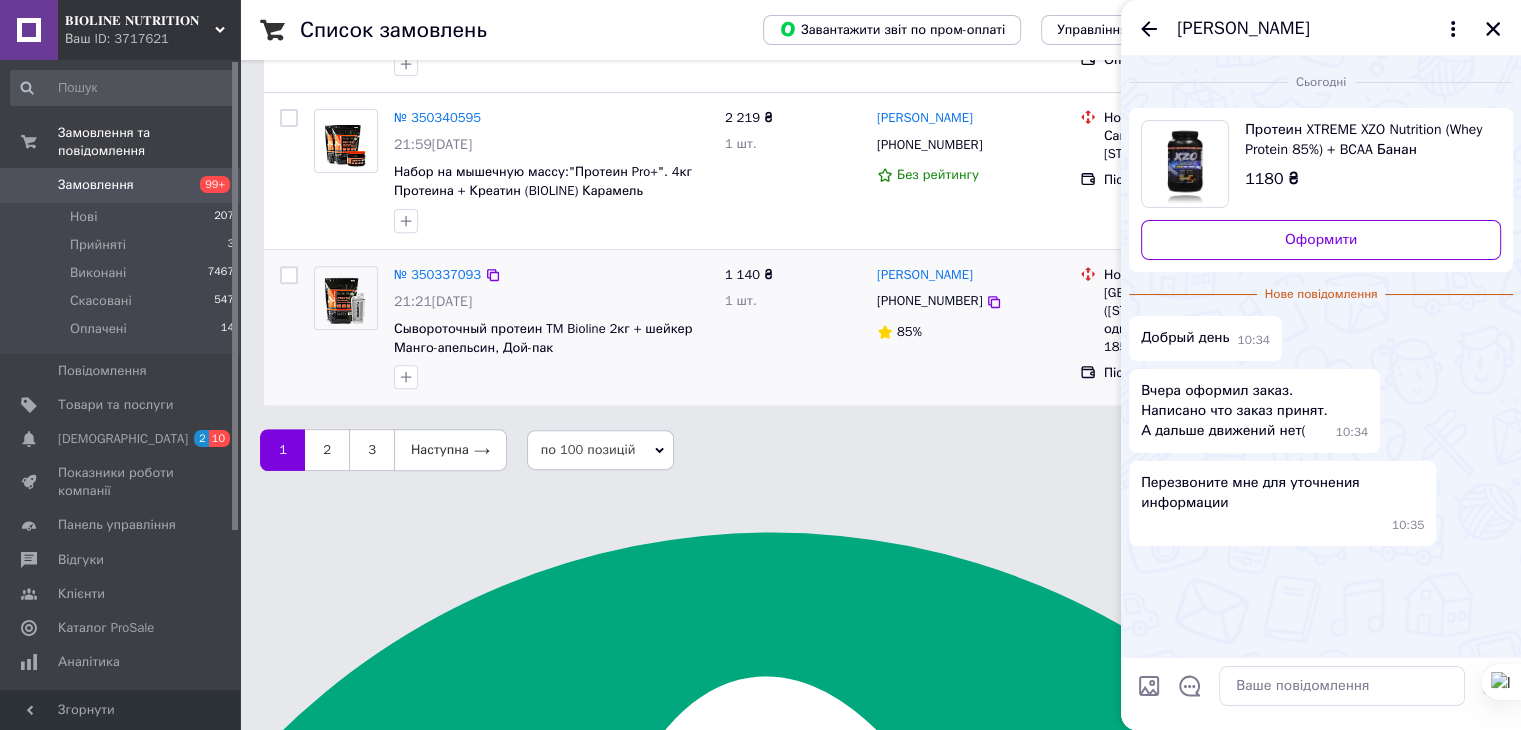 click on "Николай Насветов +380954240804 85%" at bounding box center (970, 328) 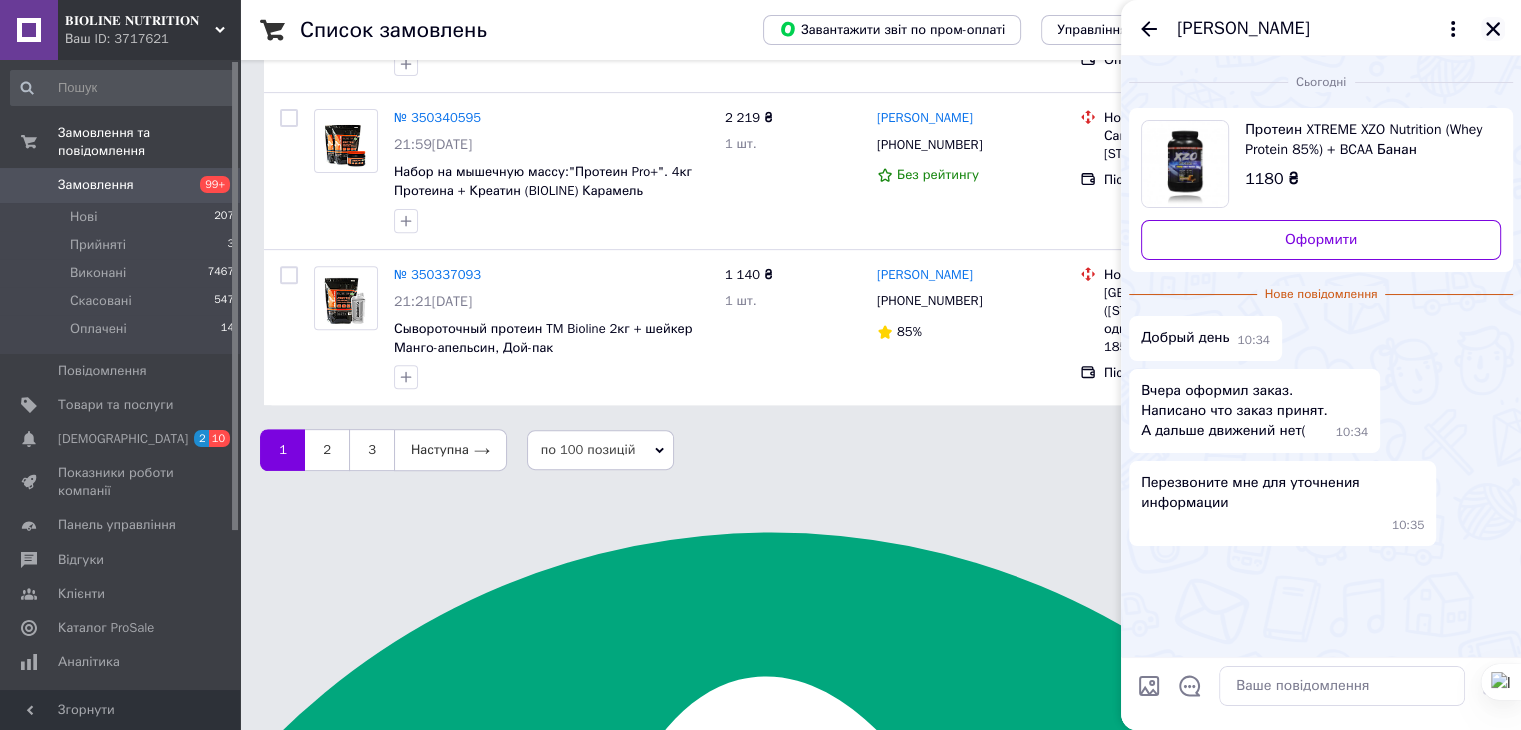 click 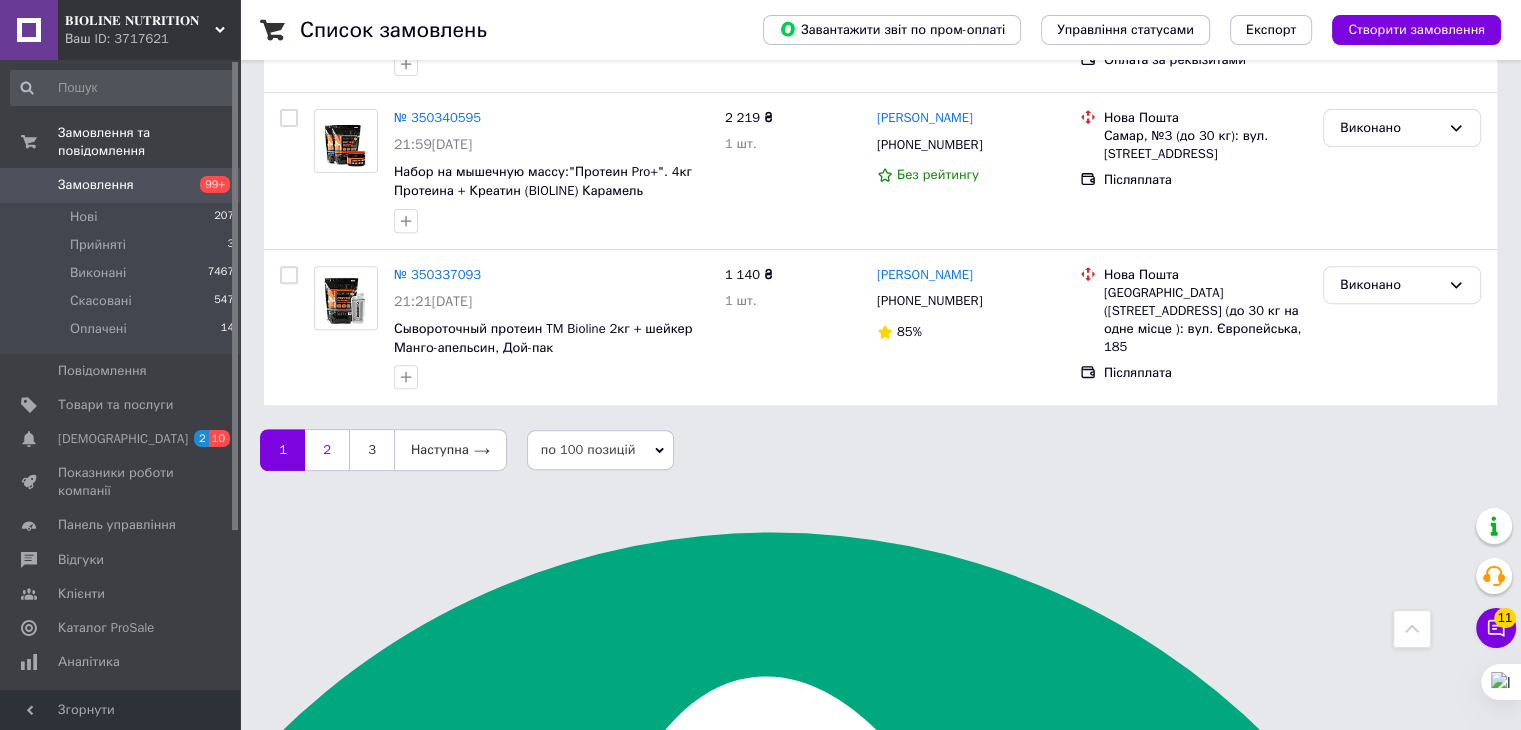 click on "2" at bounding box center (327, 450) 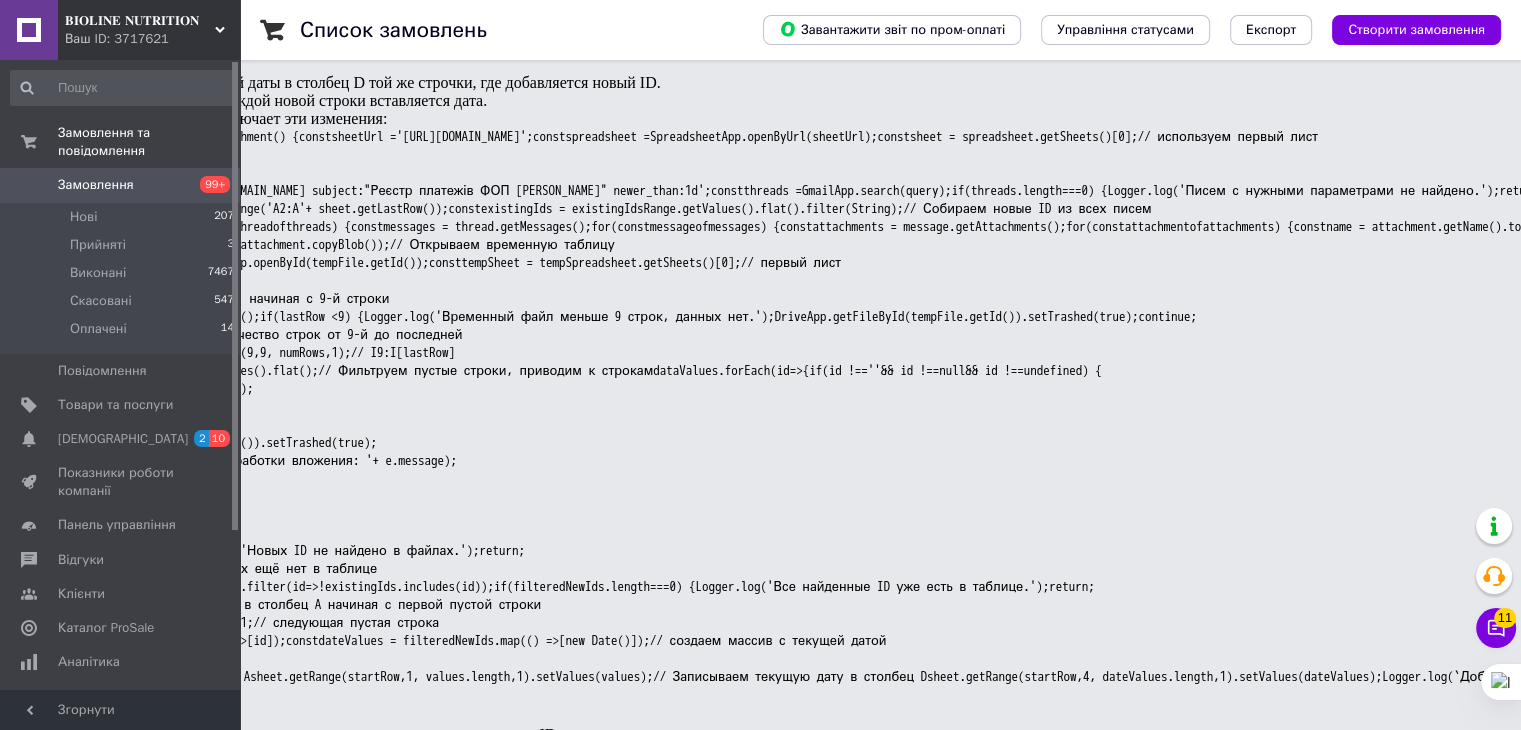 scroll, scrollTop: 0, scrollLeft: 0, axis: both 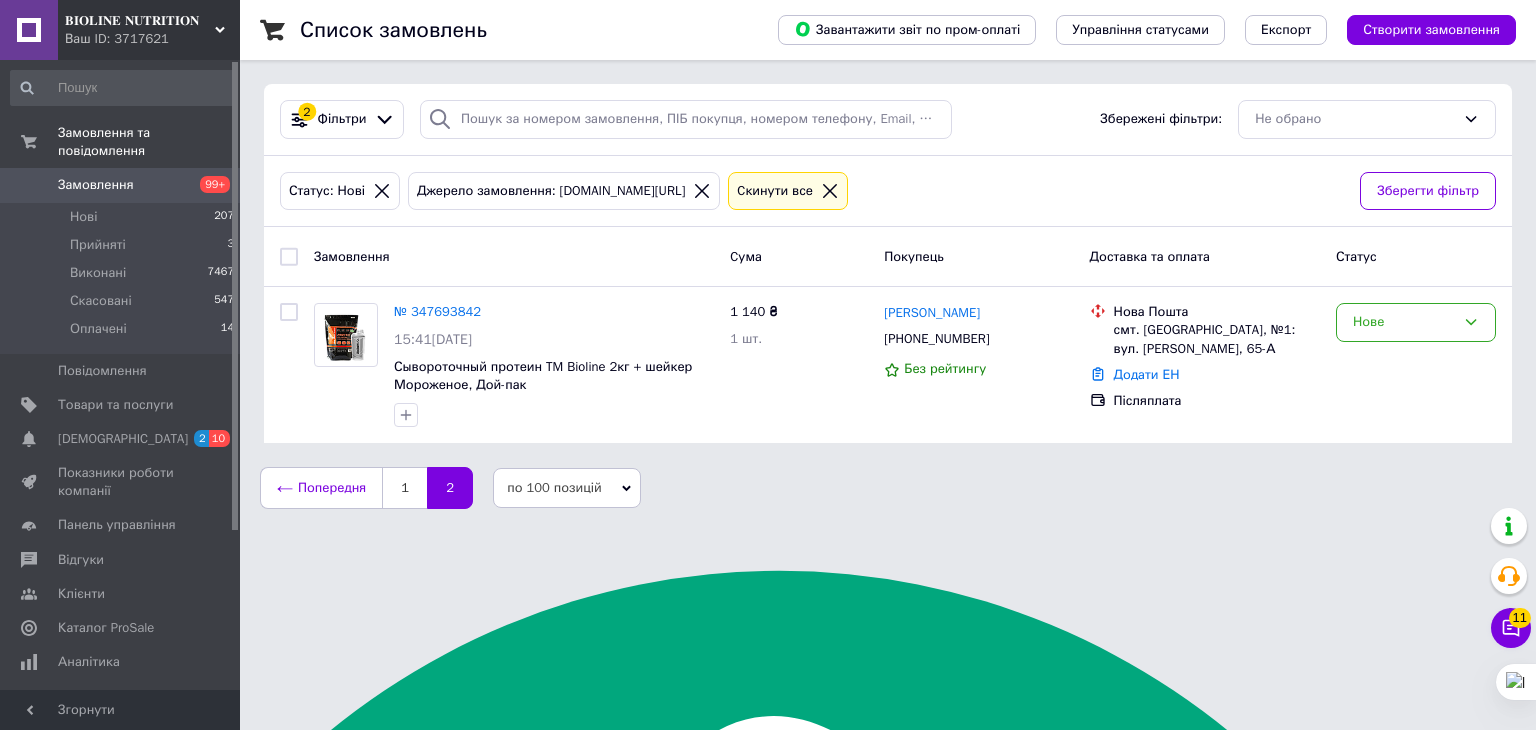 click on "Попередня" at bounding box center (321, 488) 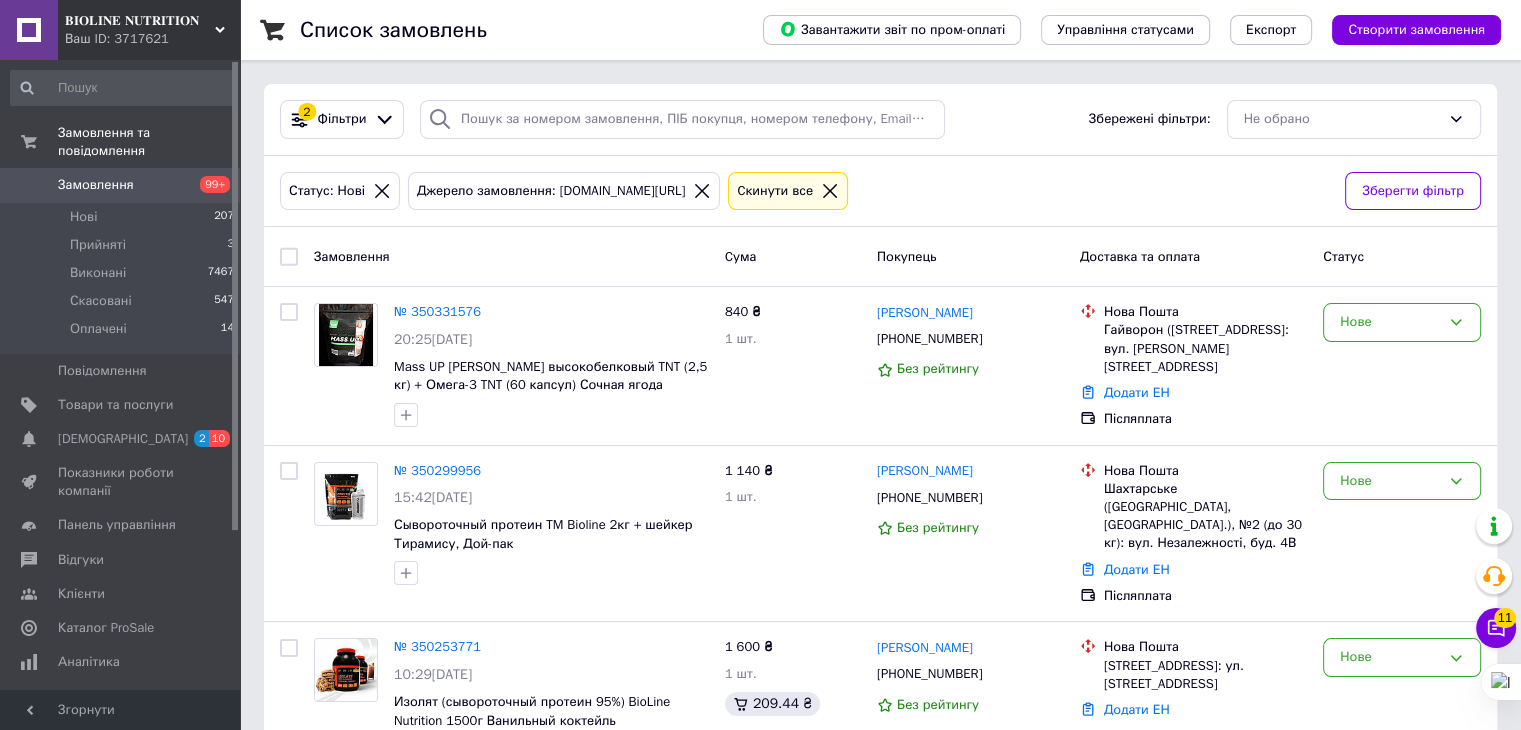 click at bounding box center [289, 257] 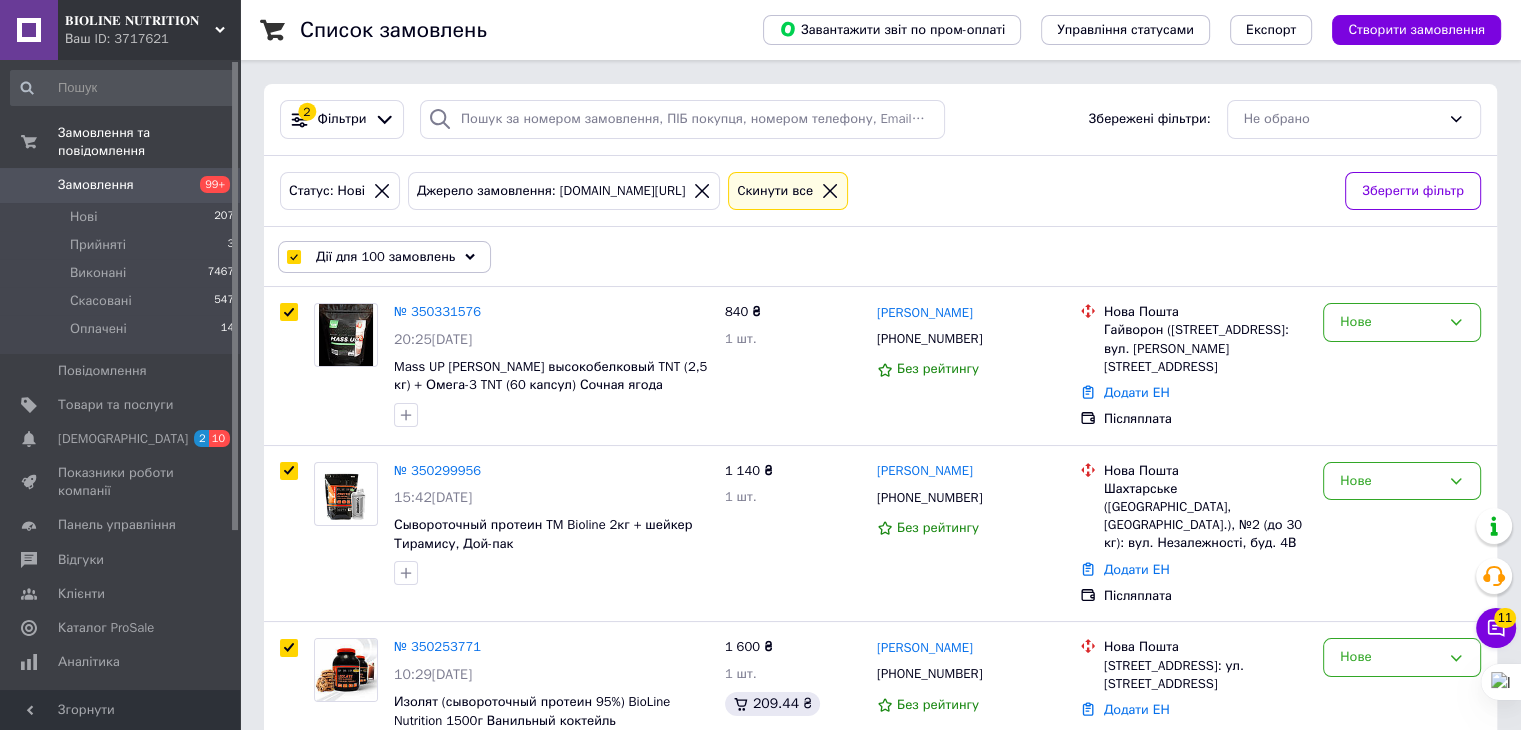 click on "Дії для 100 замовлень" at bounding box center (384, 257) 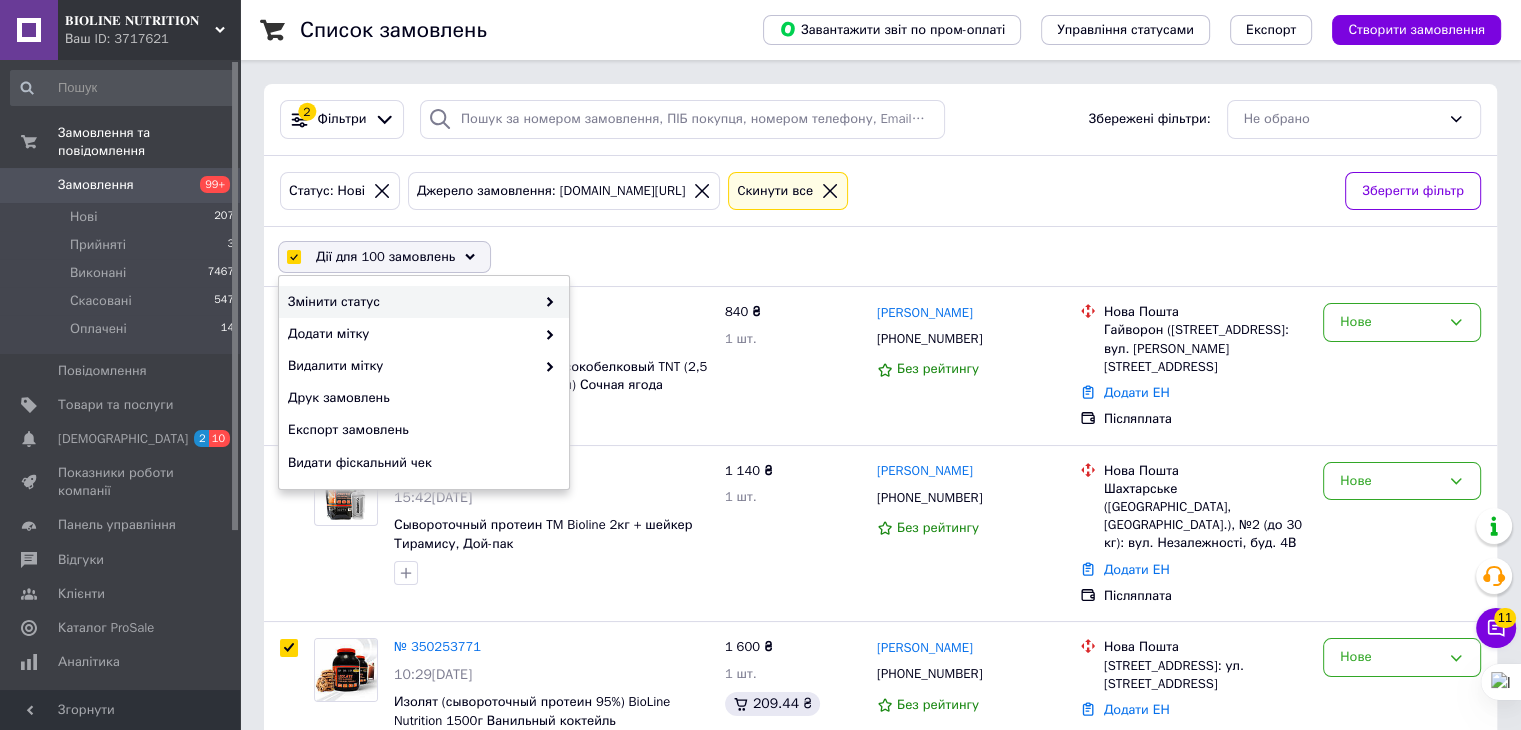 click on "Змінити статус" at bounding box center [411, 302] 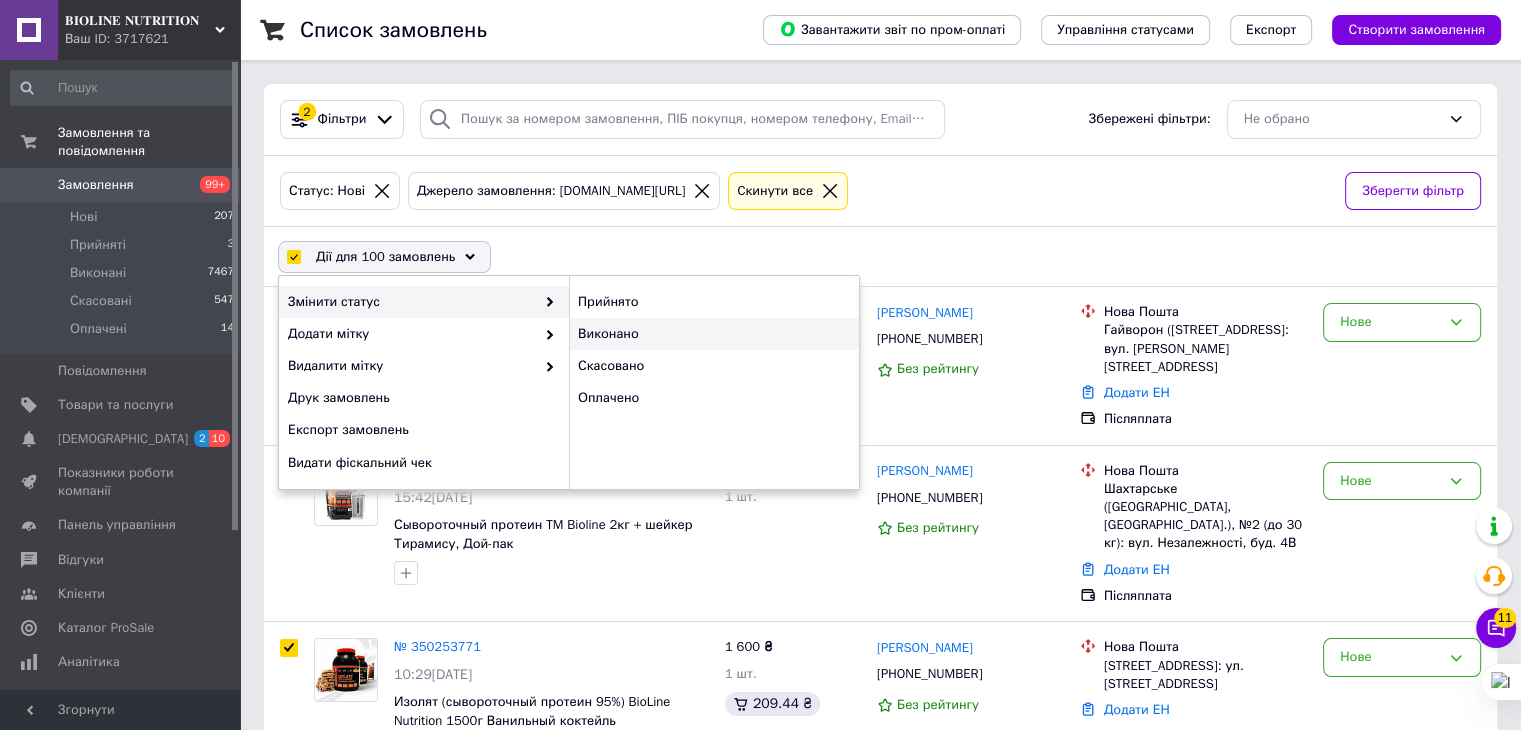 click on "Виконано" at bounding box center [714, 334] 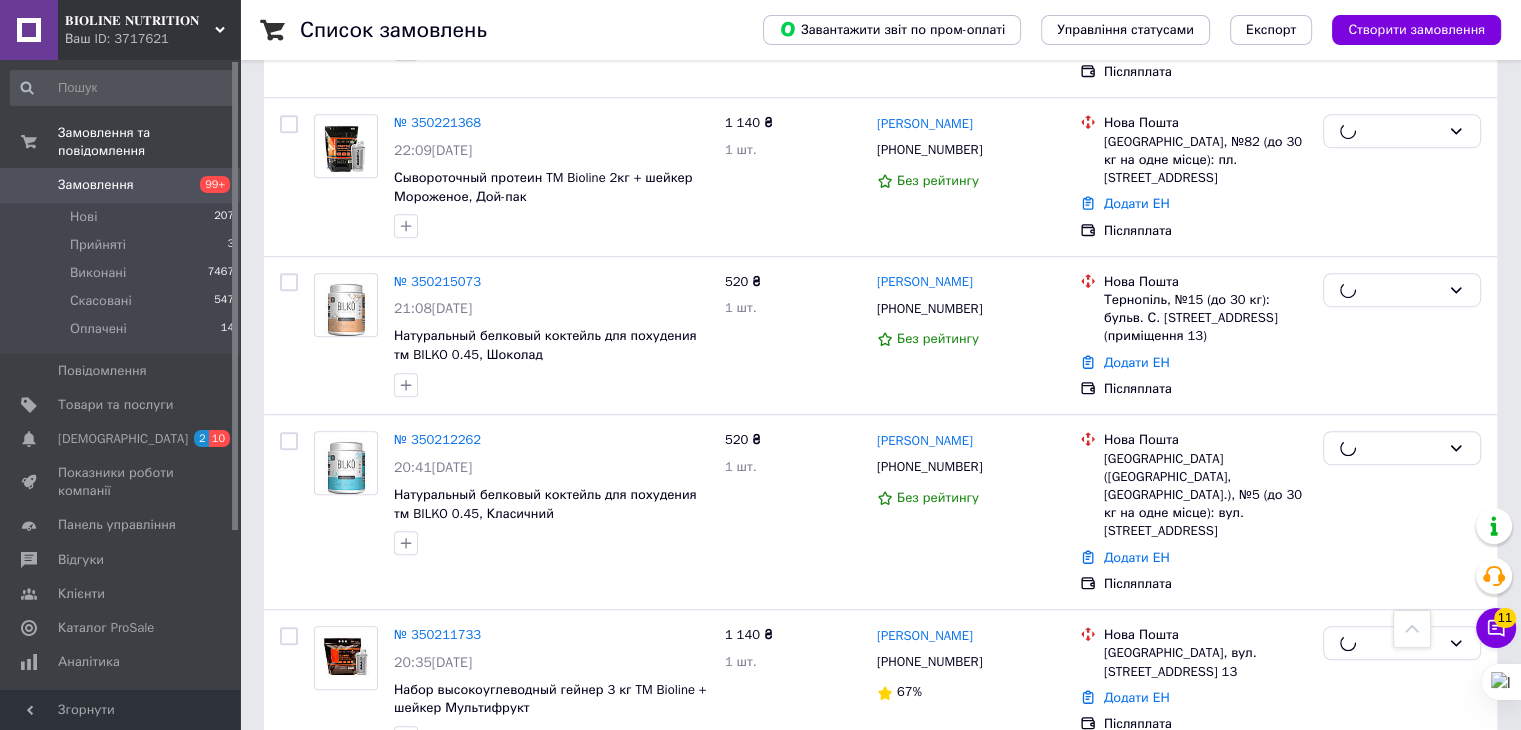 scroll, scrollTop: 333, scrollLeft: 0, axis: vertical 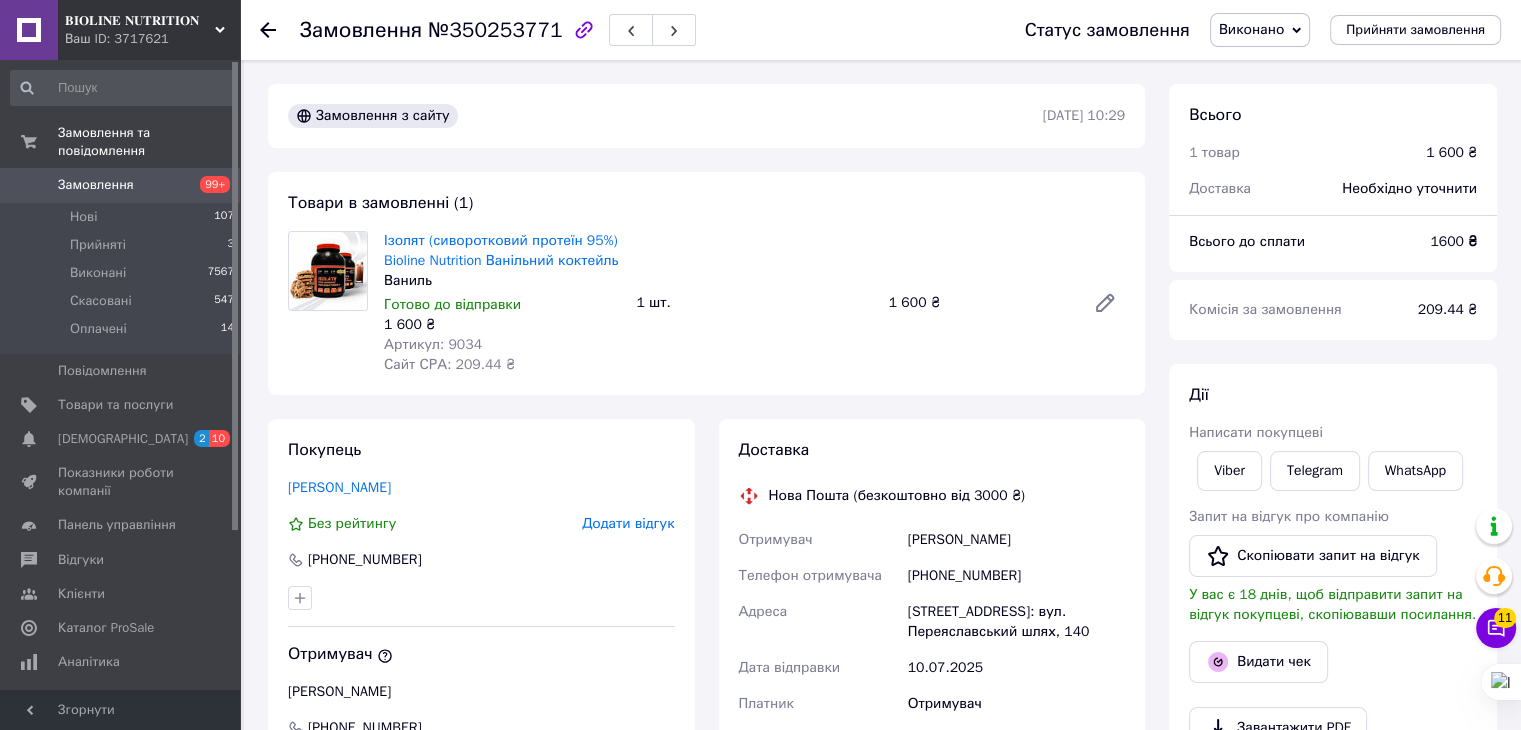 click on "Покупець [PERSON_NAME] рейтингу   Додати відгук [PHONE_NUMBER] Отримувач   [PERSON_NAME] [PHONE_NUMBER]" at bounding box center (481, 588) 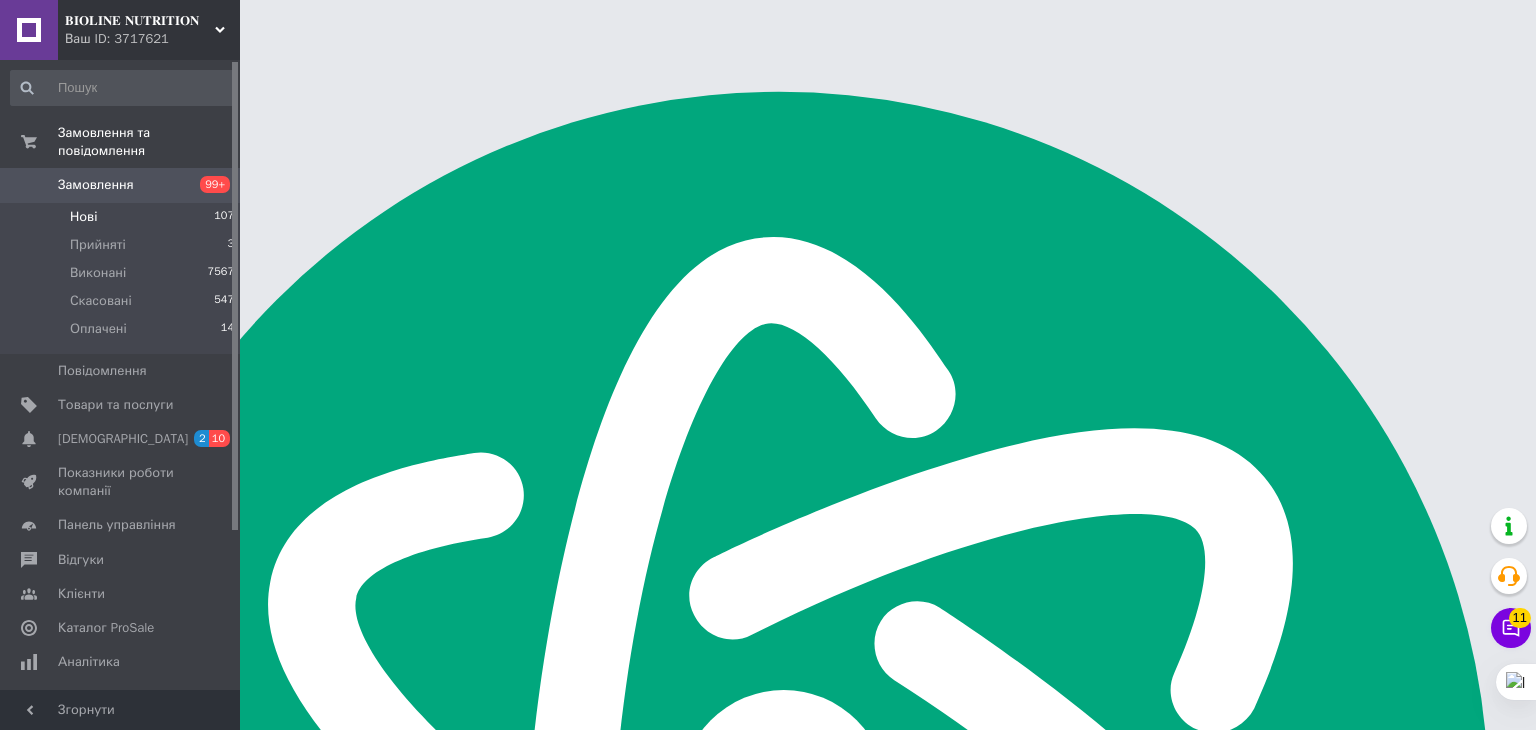 click on "Нові 107" at bounding box center [123, 217] 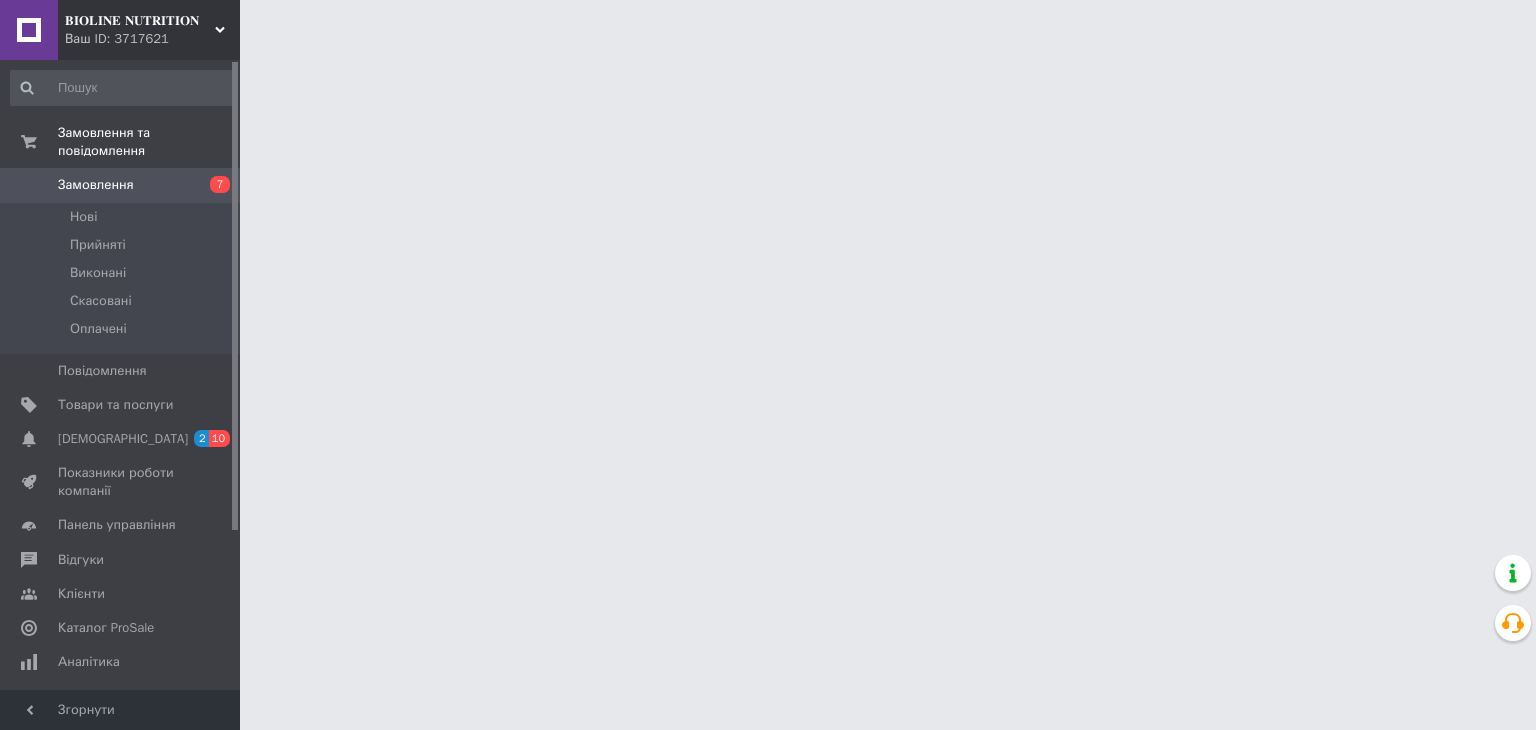 scroll, scrollTop: 0, scrollLeft: 0, axis: both 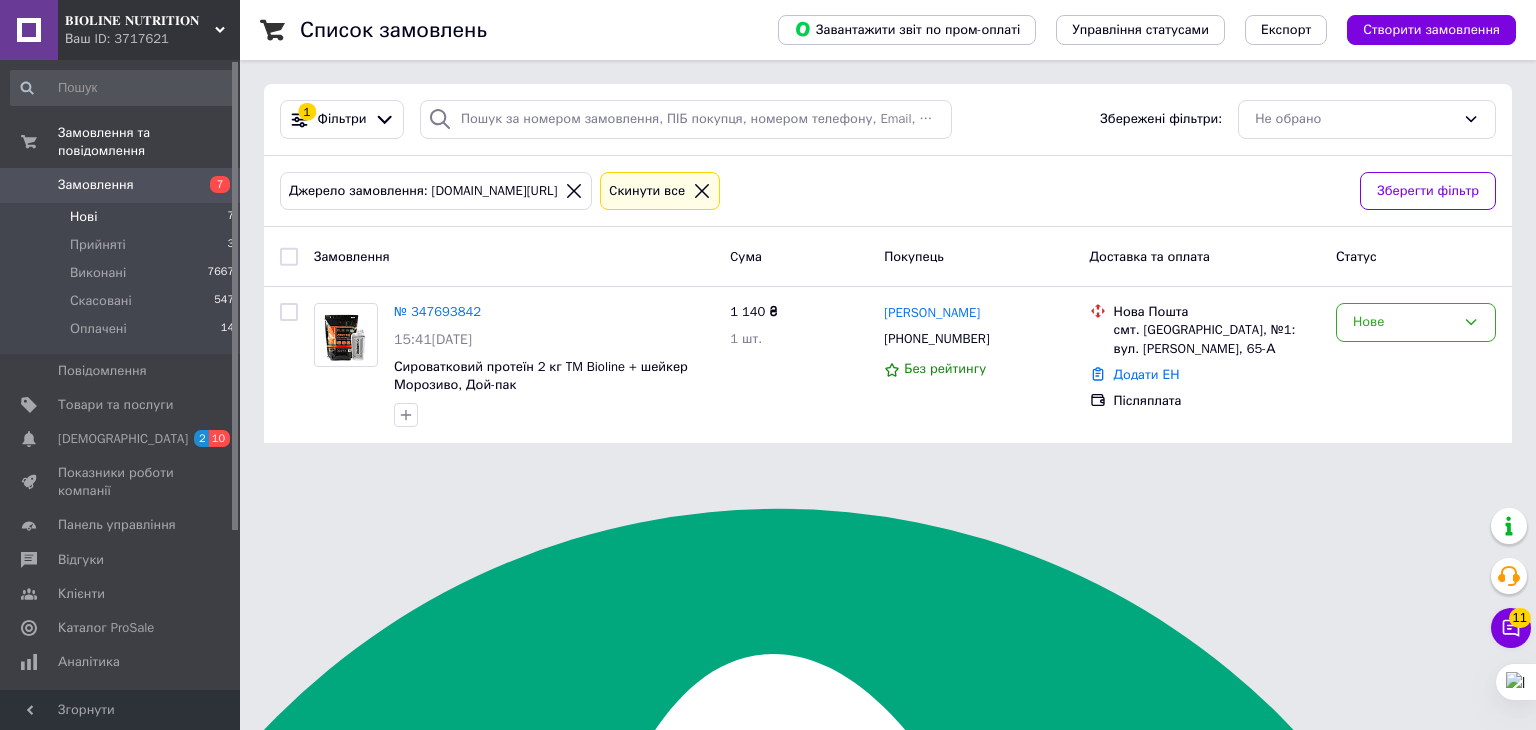 click on "Нові 7" at bounding box center [123, 217] 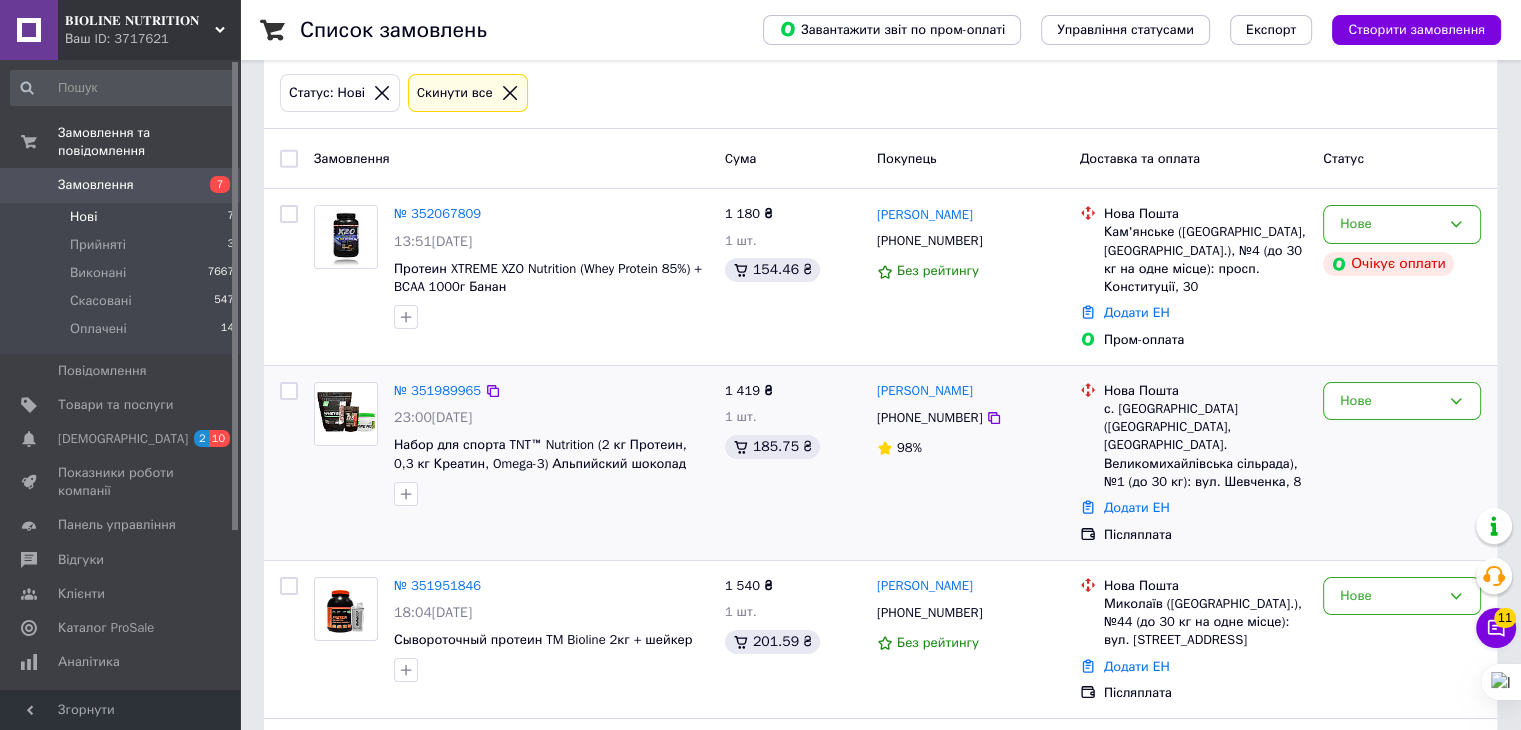 scroll, scrollTop: 70, scrollLeft: 0, axis: vertical 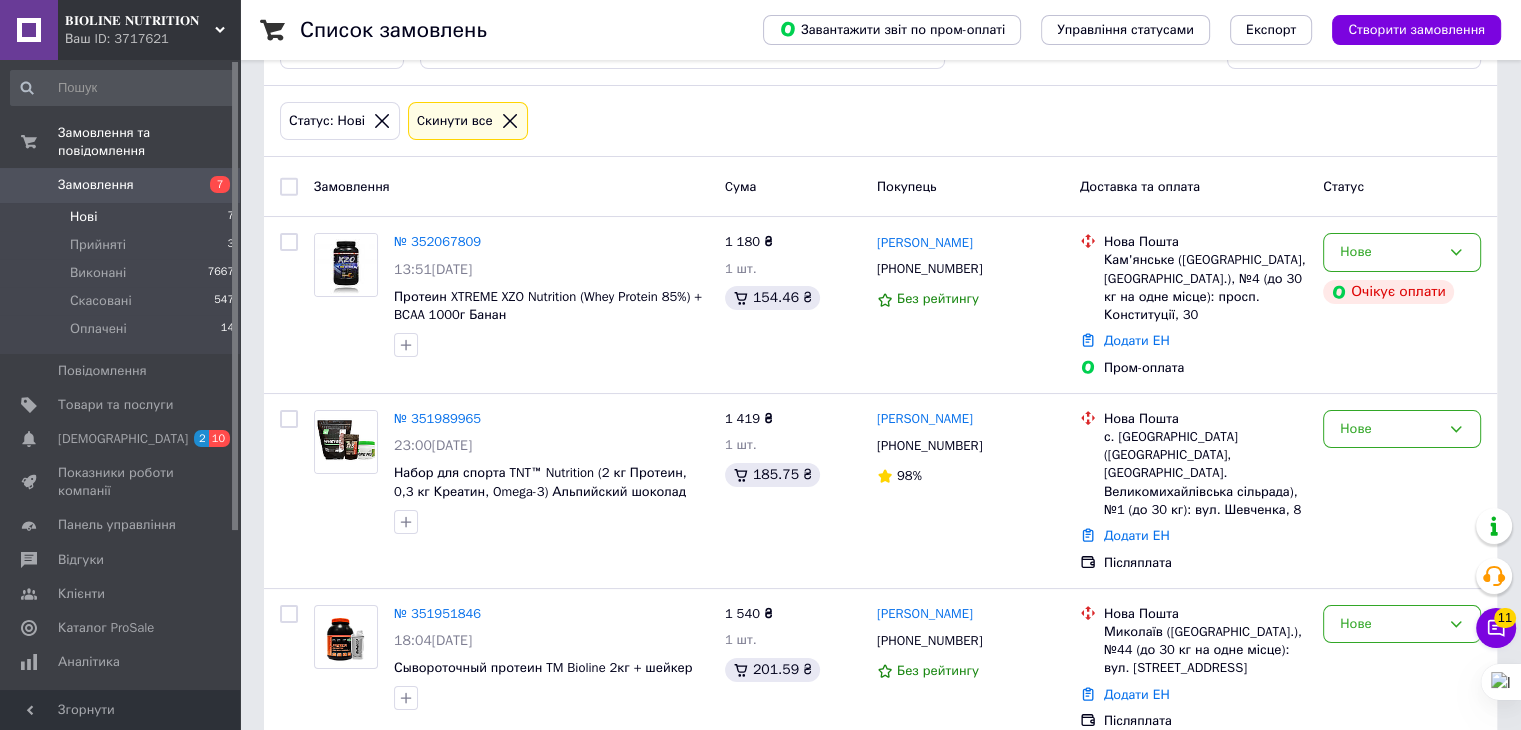 click at bounding box center (289, 187) 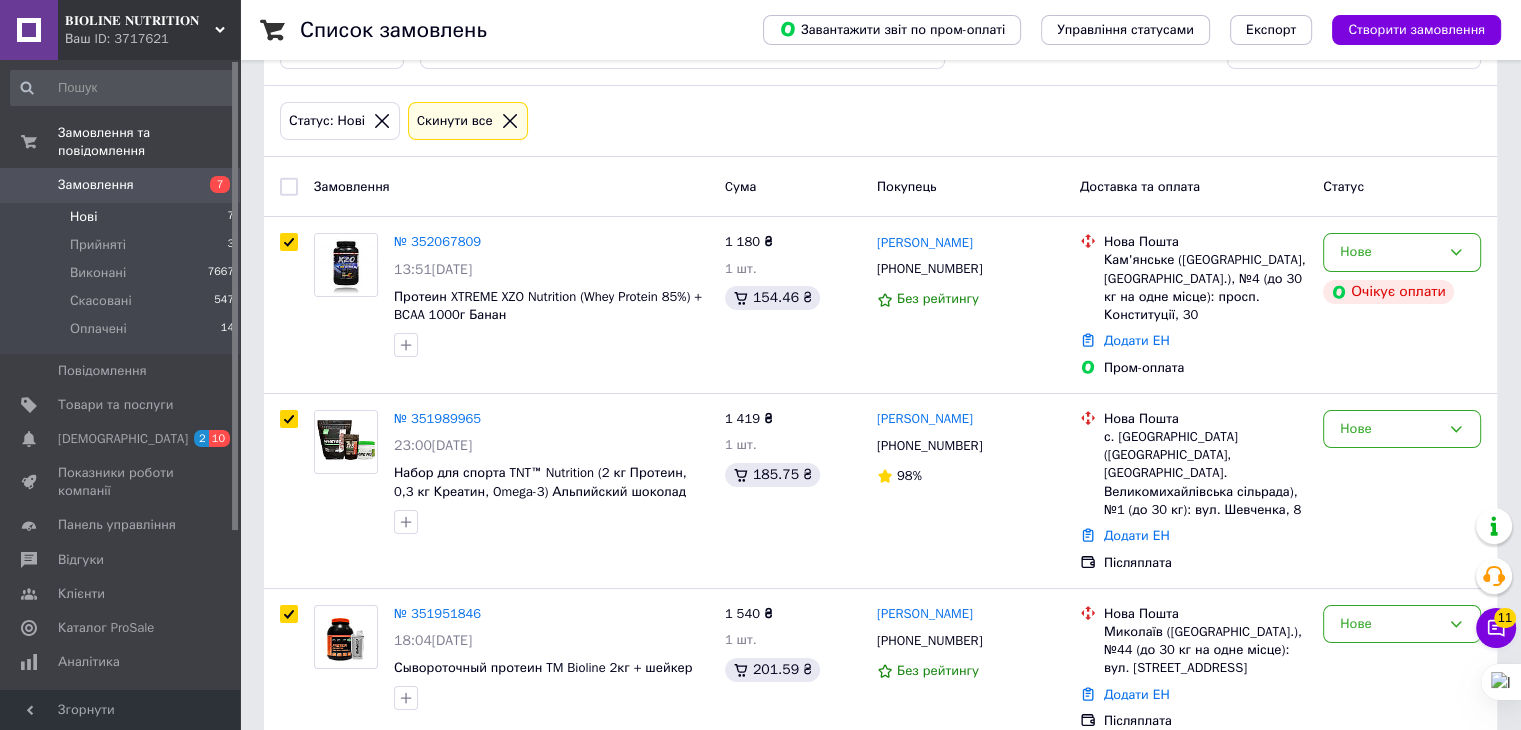 checkbox on "true" 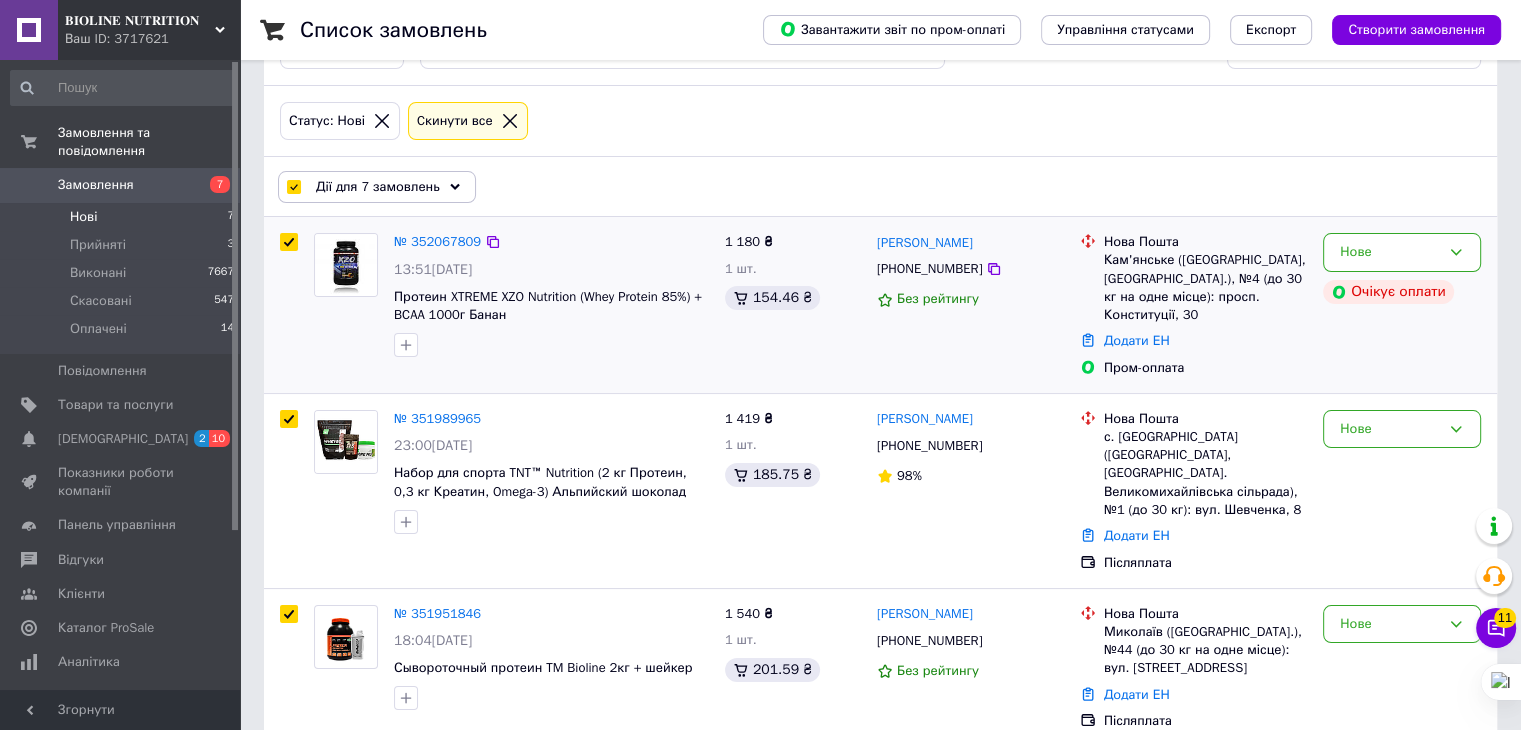 click at bounding box center (289, 242) 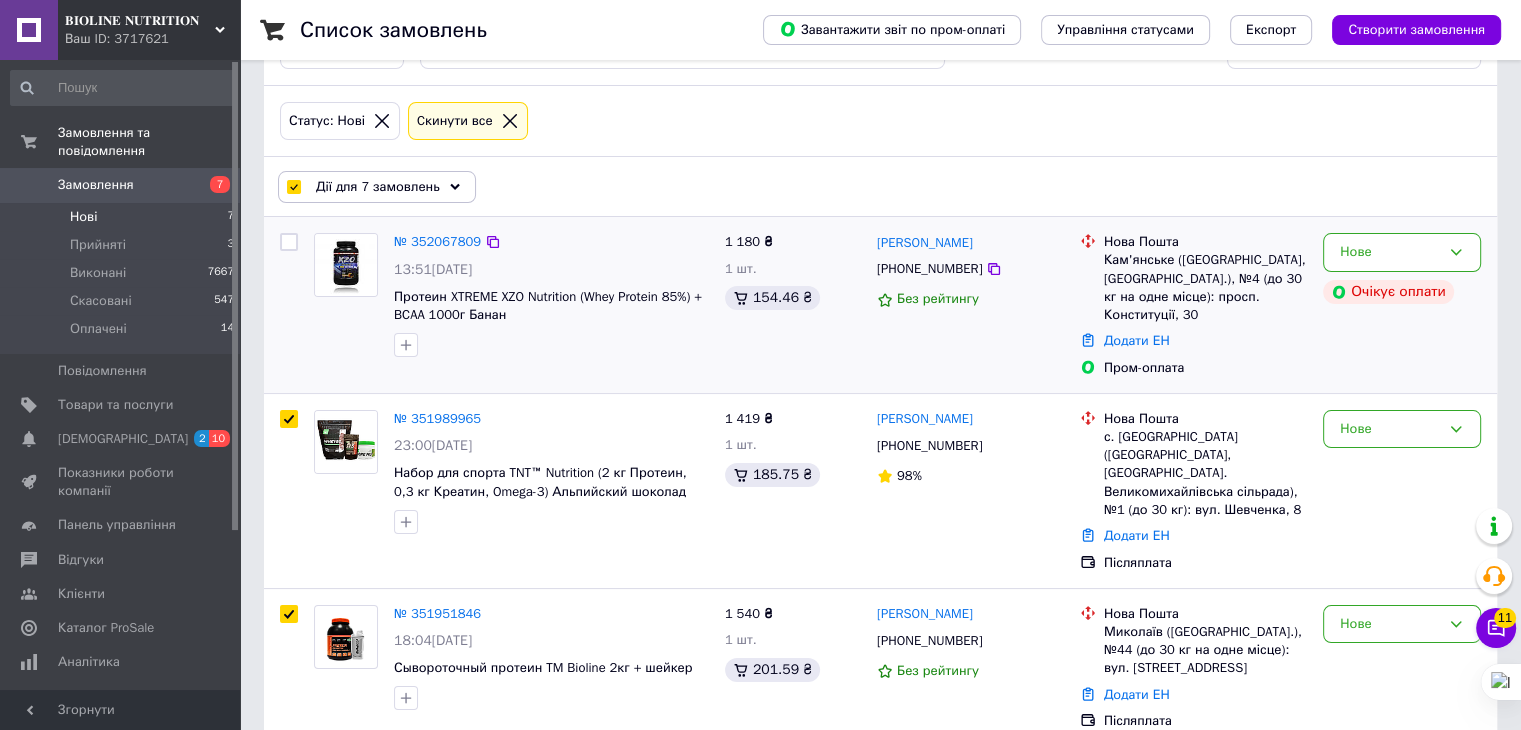 checkbox on "false" 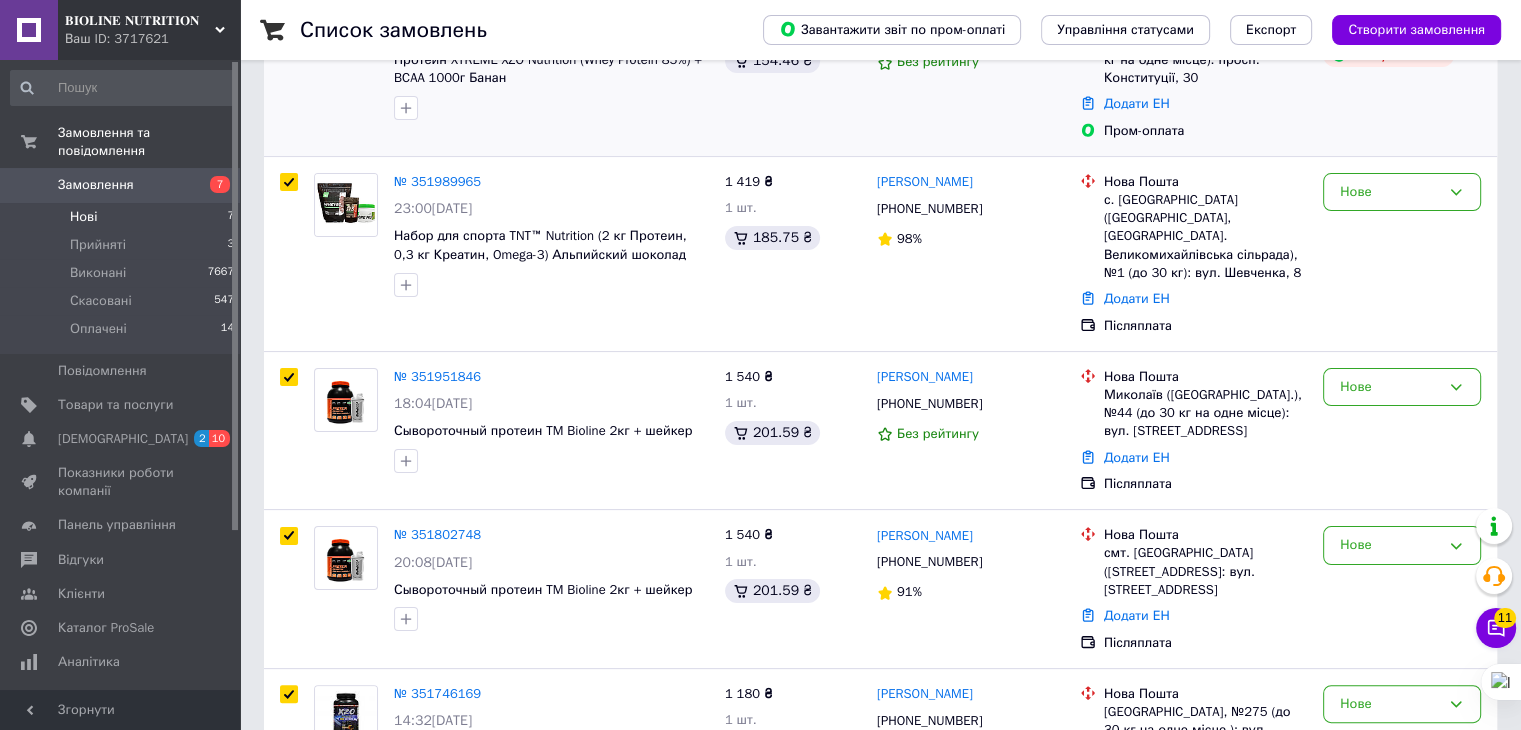 scroll, scrollTop: 736, scrollLeft: 0, axis: vertical 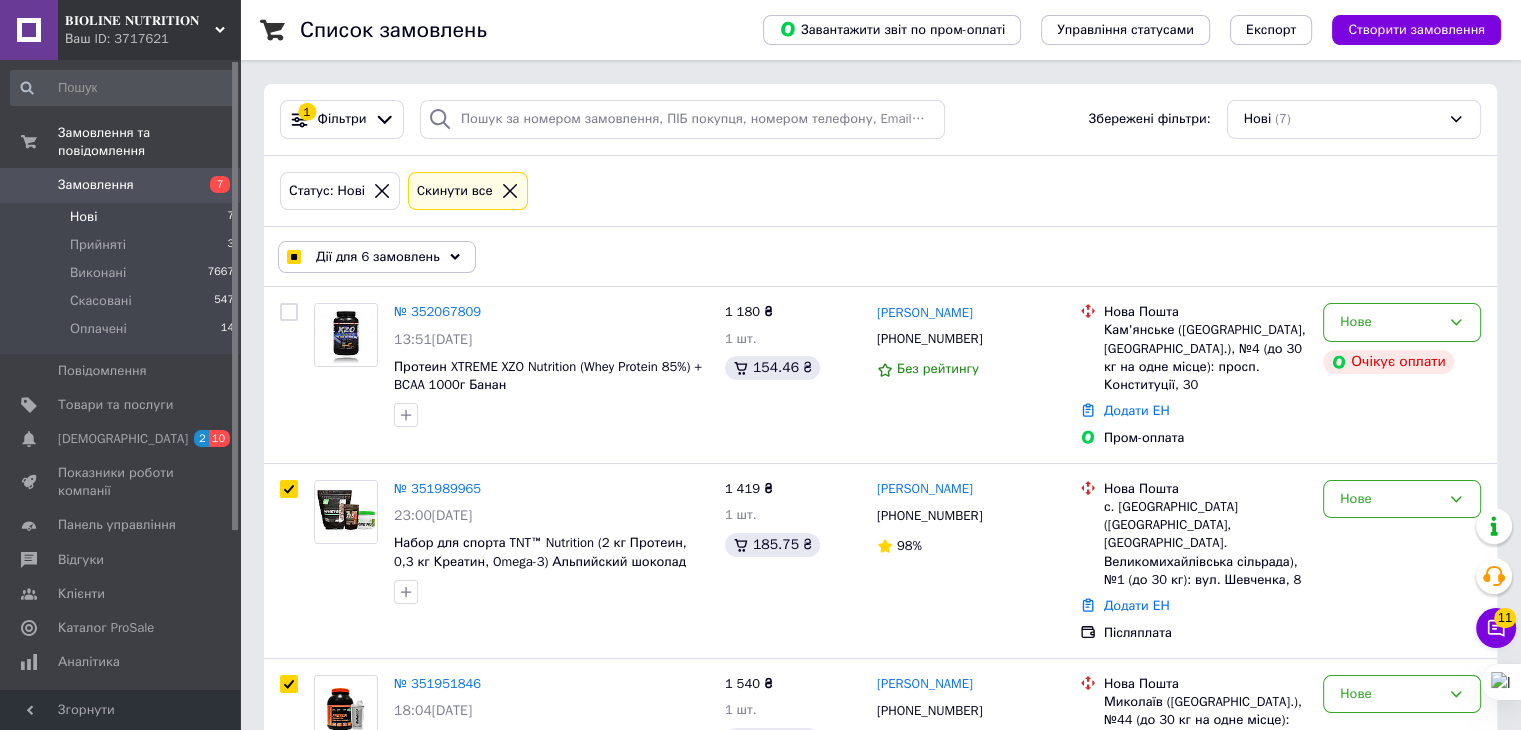 click on "Дії для 6 замовлень" at bounding box center (378, 257) 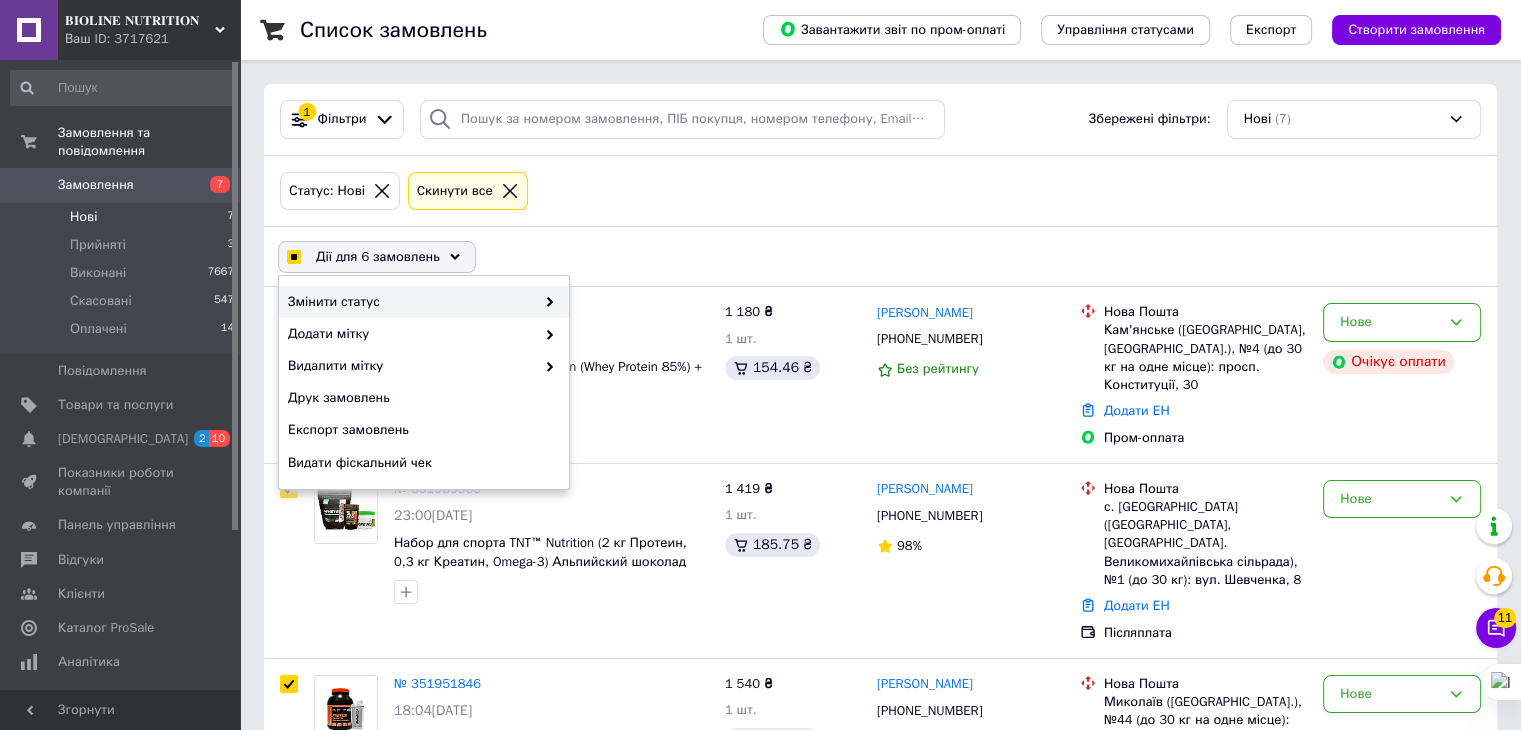 click on "Змінити статус" at bounding box center (411, 302) 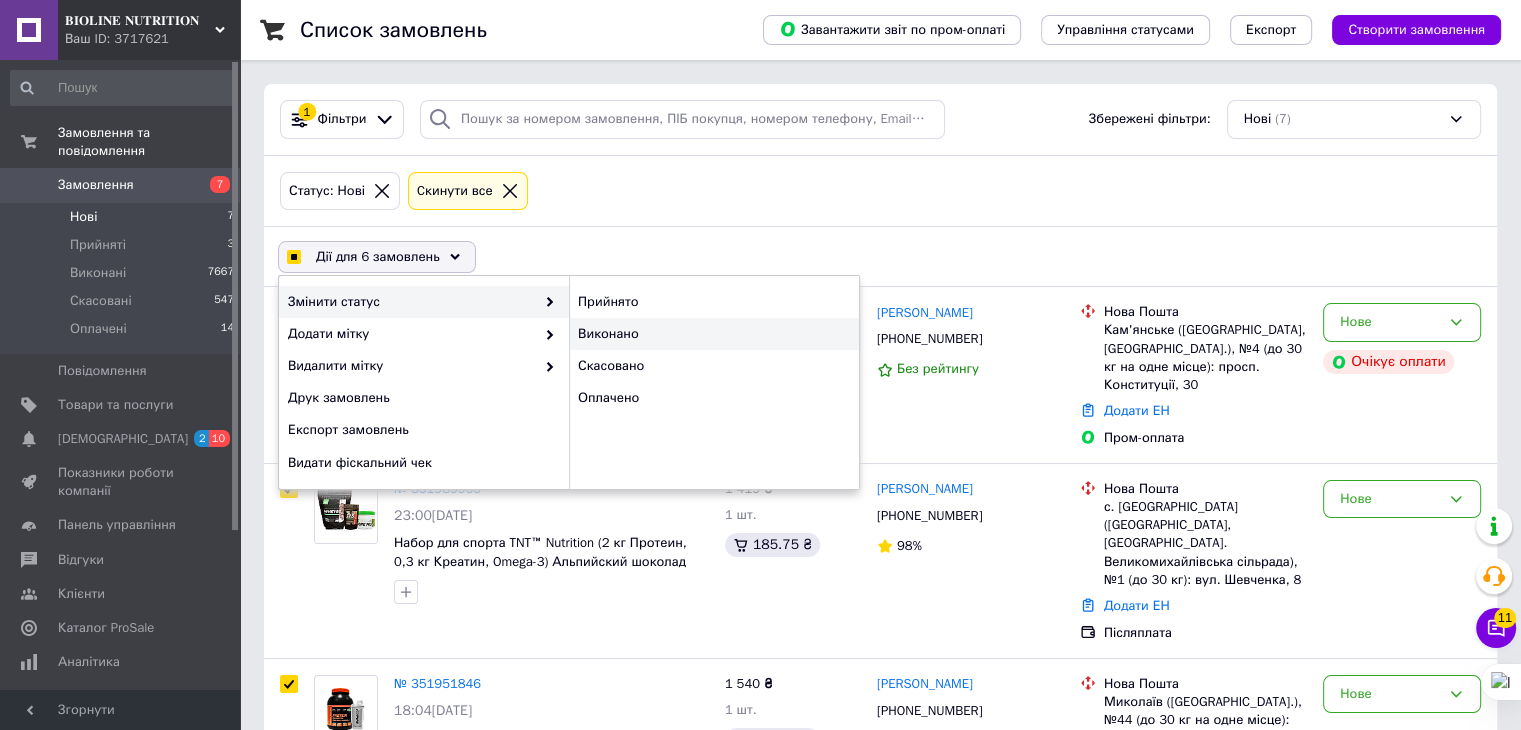 checkbox on "true" 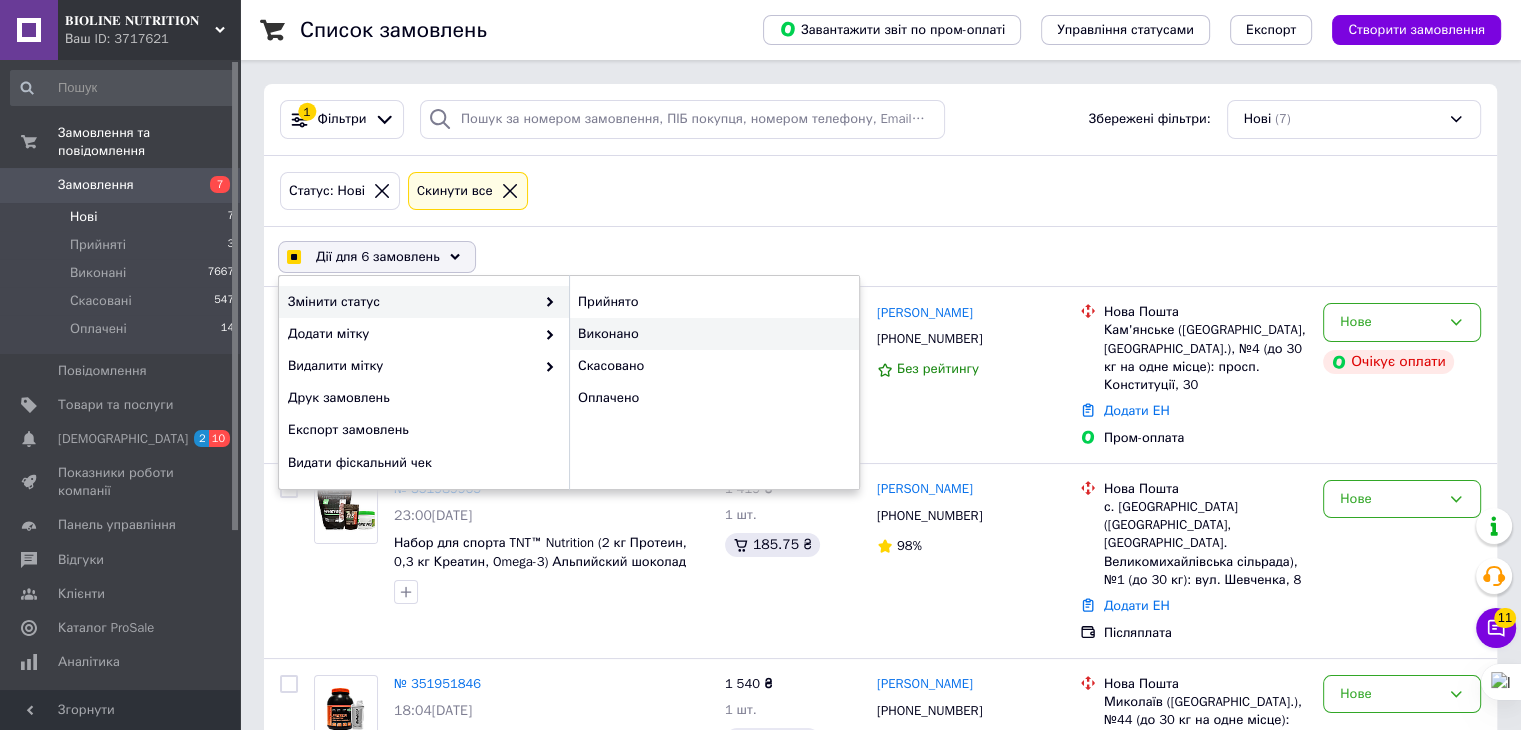 checkbox on "false" 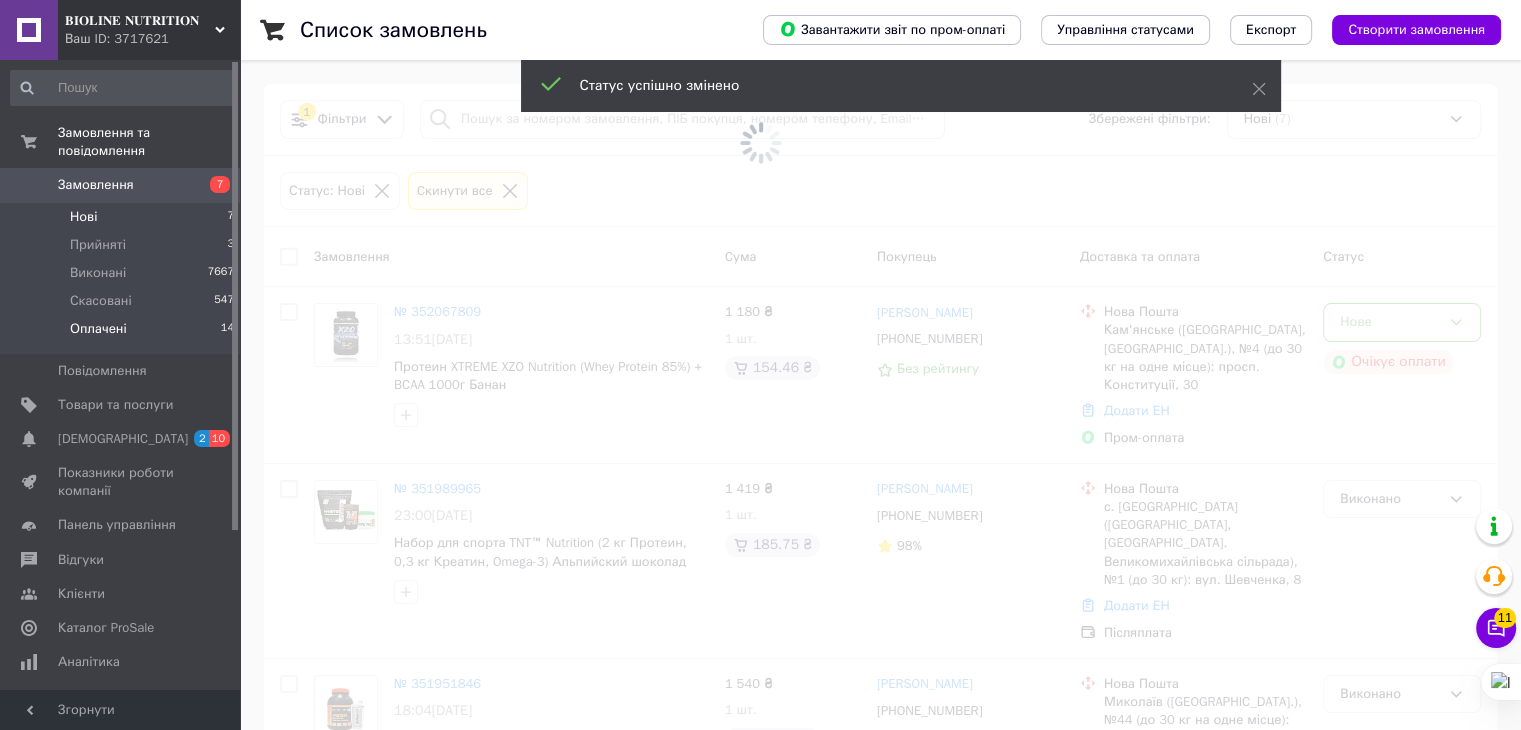 click on "Оплачені" at bounding box center (98, 329) 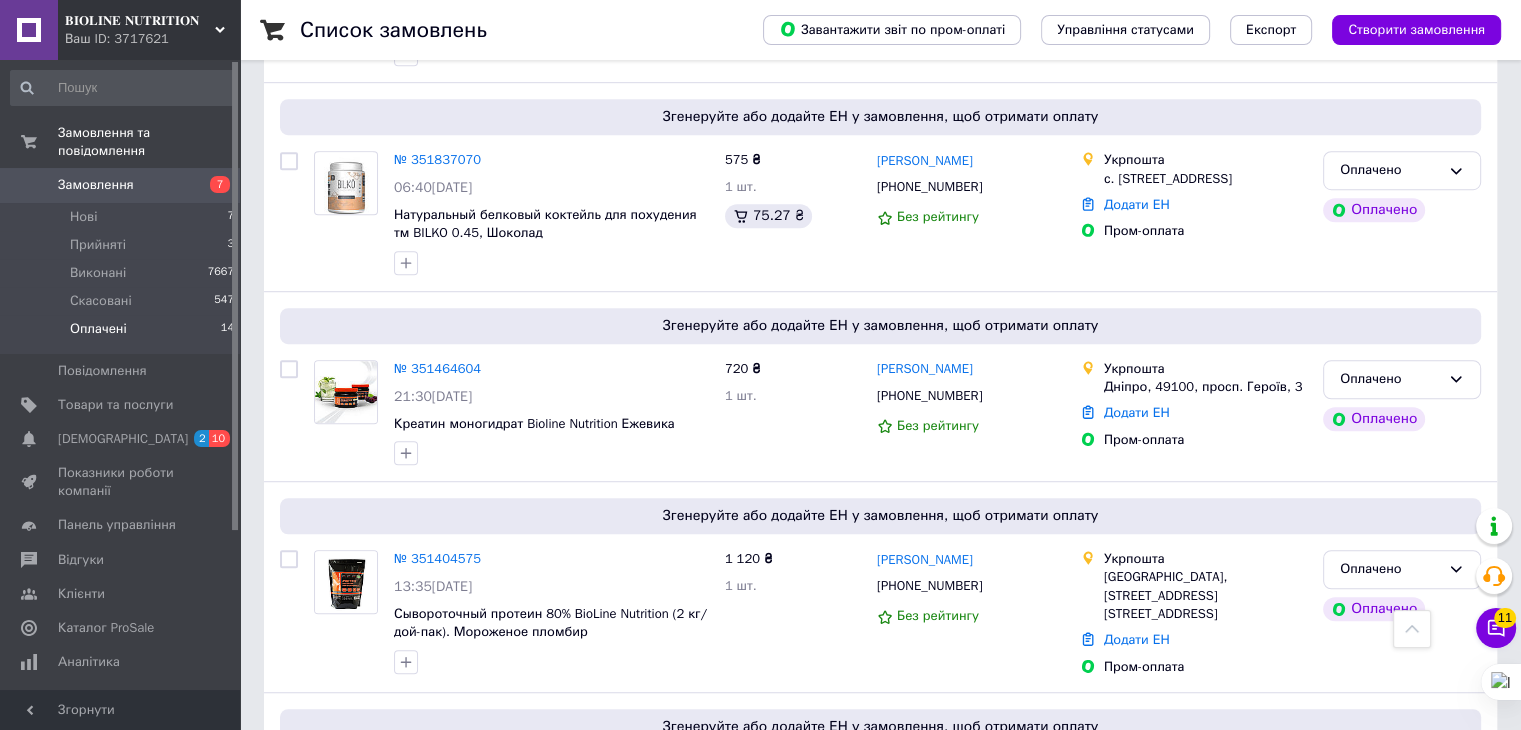 scroll, scrollTop: 865, scrollLeft: 0, axis: vertical 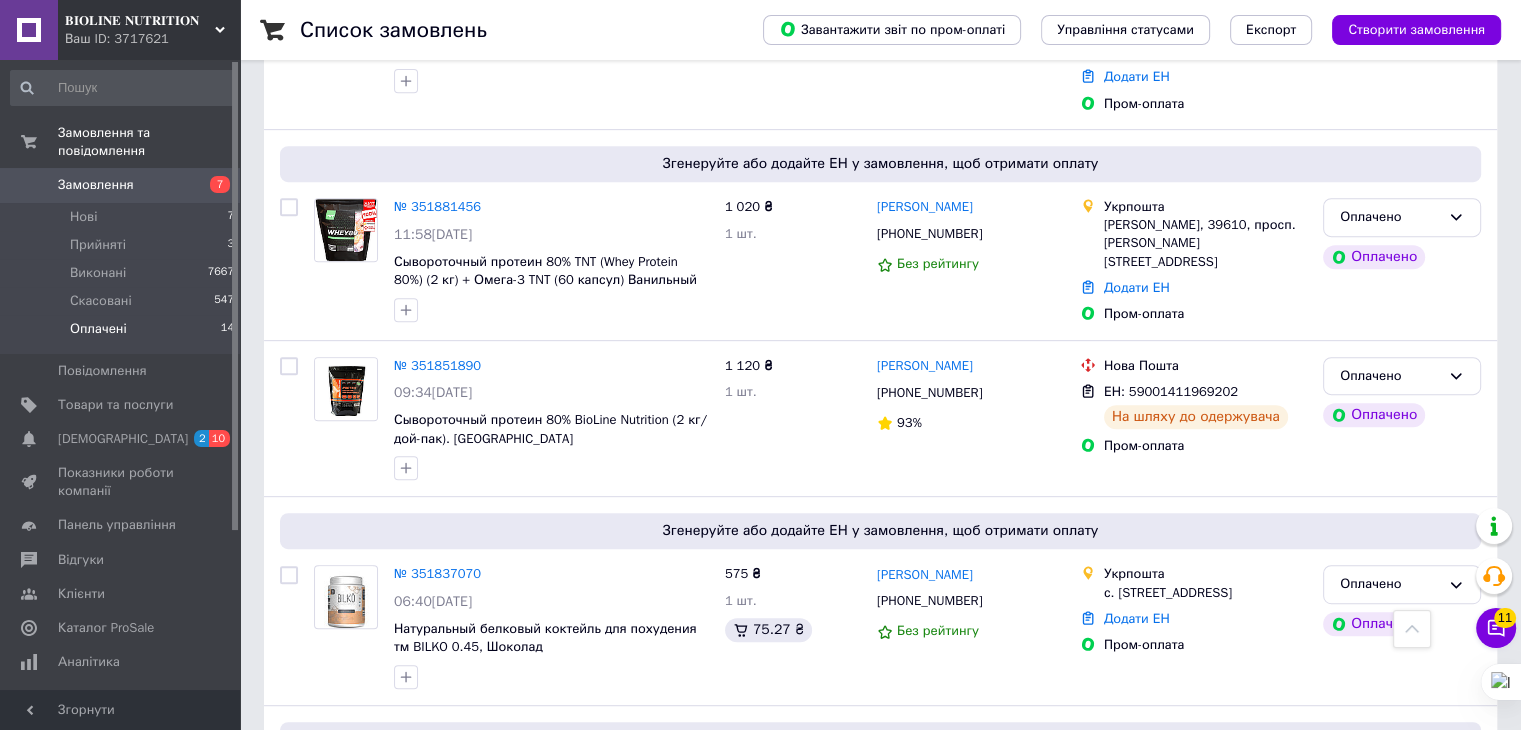 click on "Замовлення" at bounding box center [96, 185] 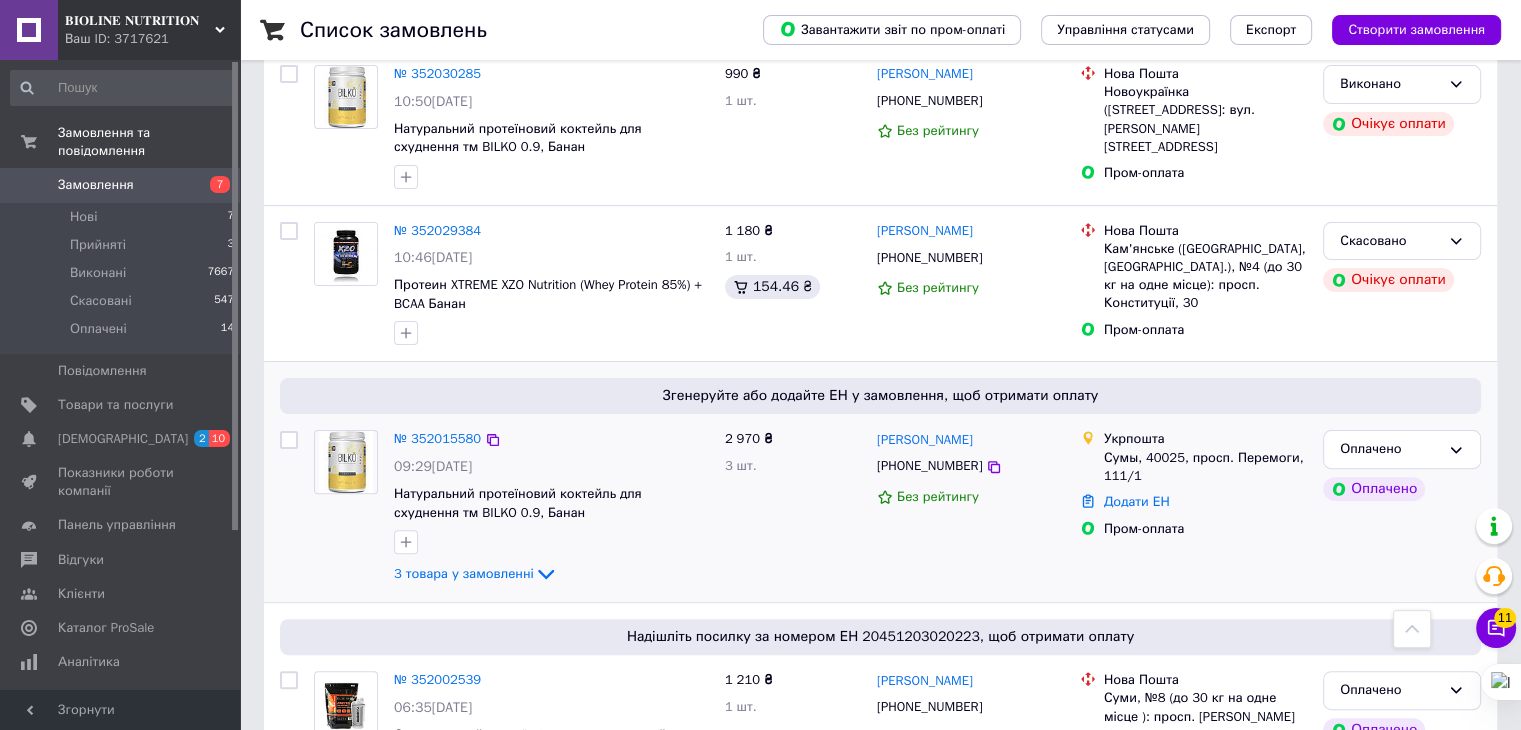 scroll, scrollTop: 666, scrollLeft: 0, axis: vertical 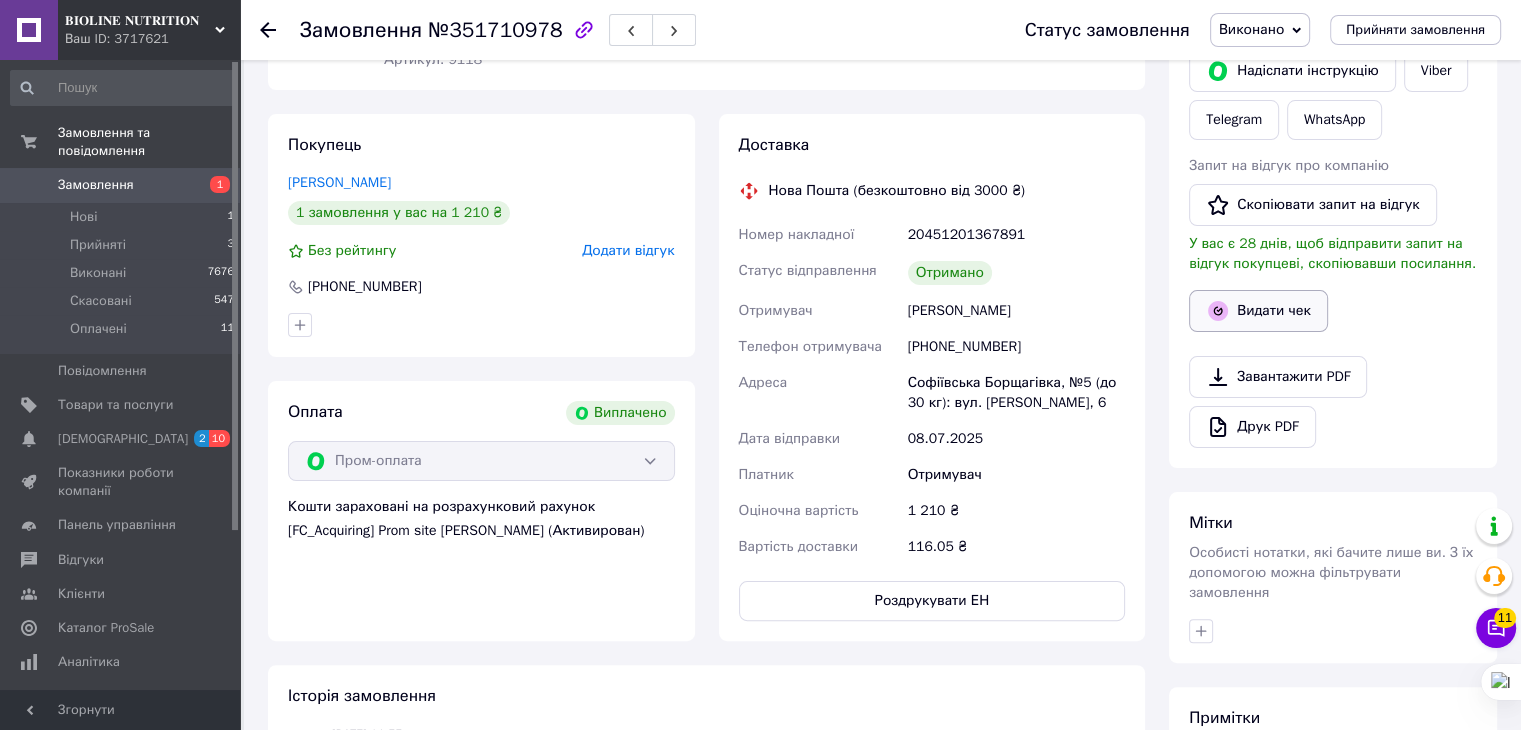 click on "Видати чек" at bounding box center (1258, 311) 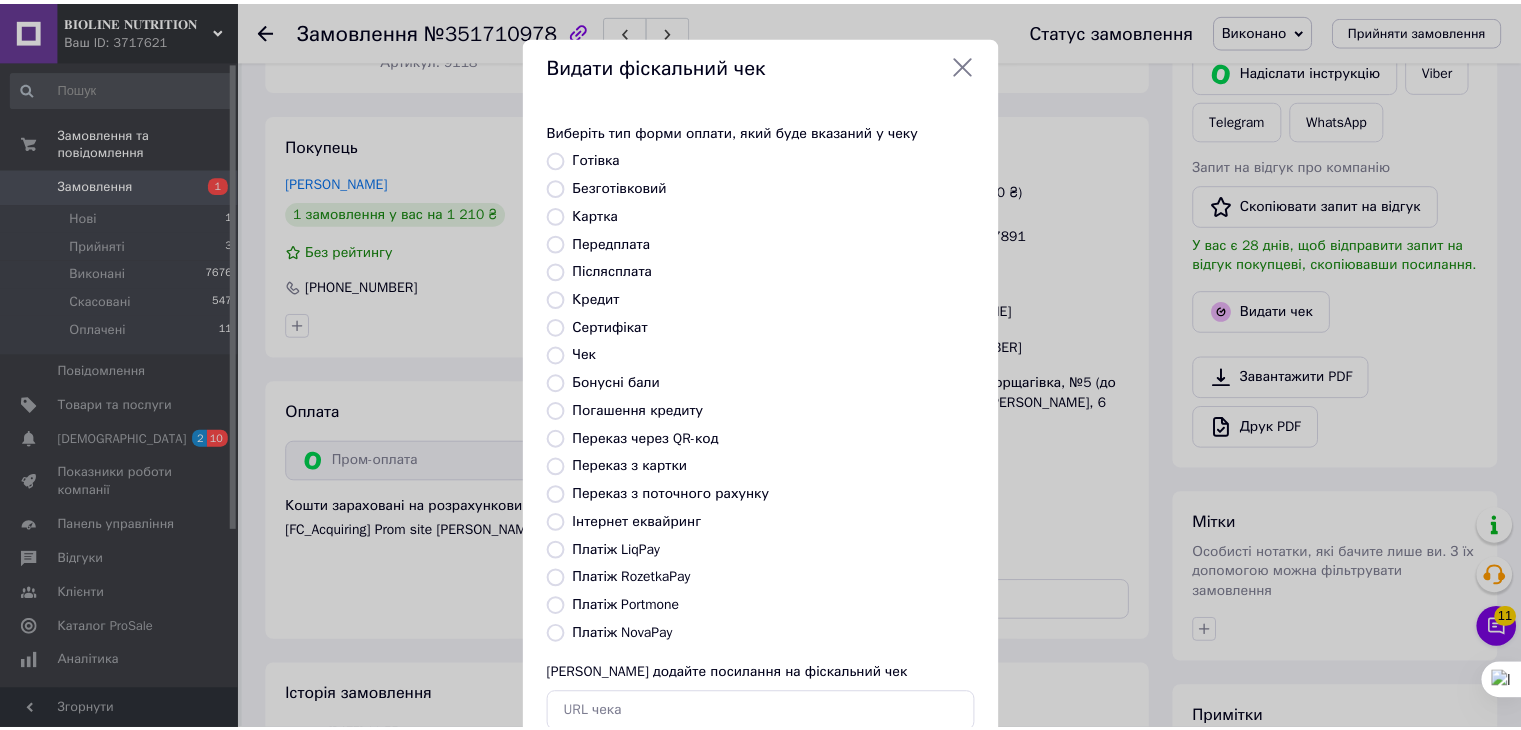 scroll, scrollTop: 272, scrollLeft: 0, axis: vertical 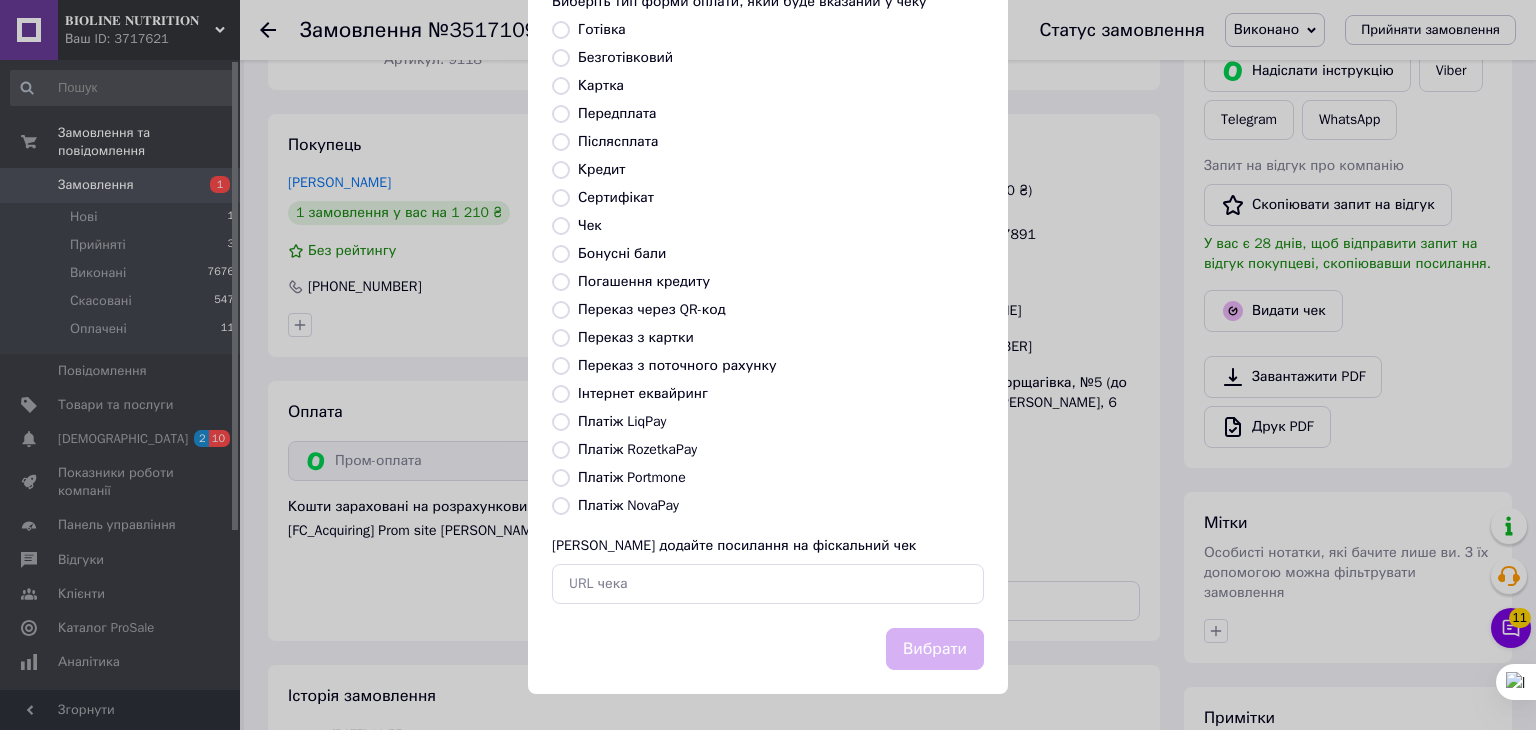 click on "Платіж RozetkaPay" at bounding box center (637, 449) 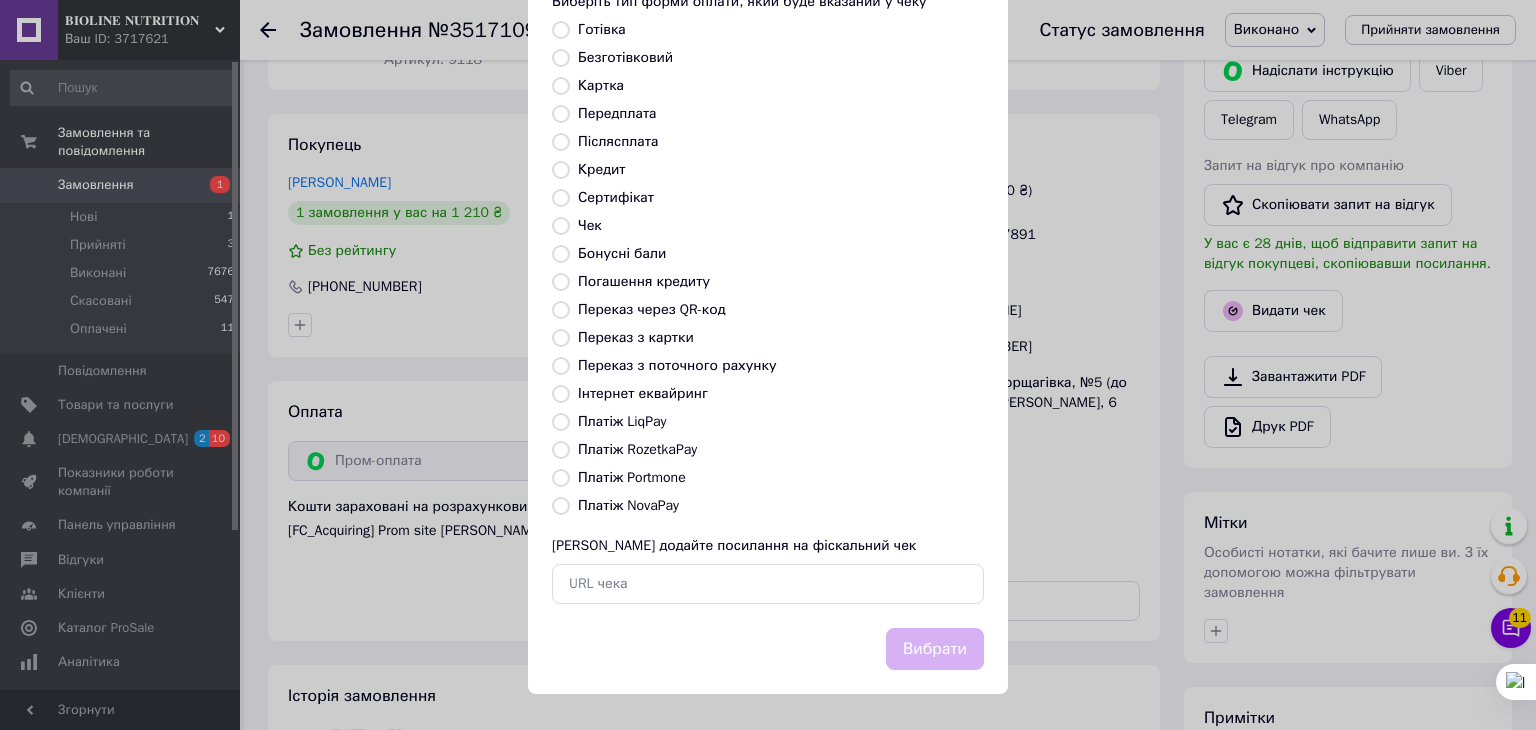 click on "Платіж RozetkaPay" at bounding box center (561, 450) 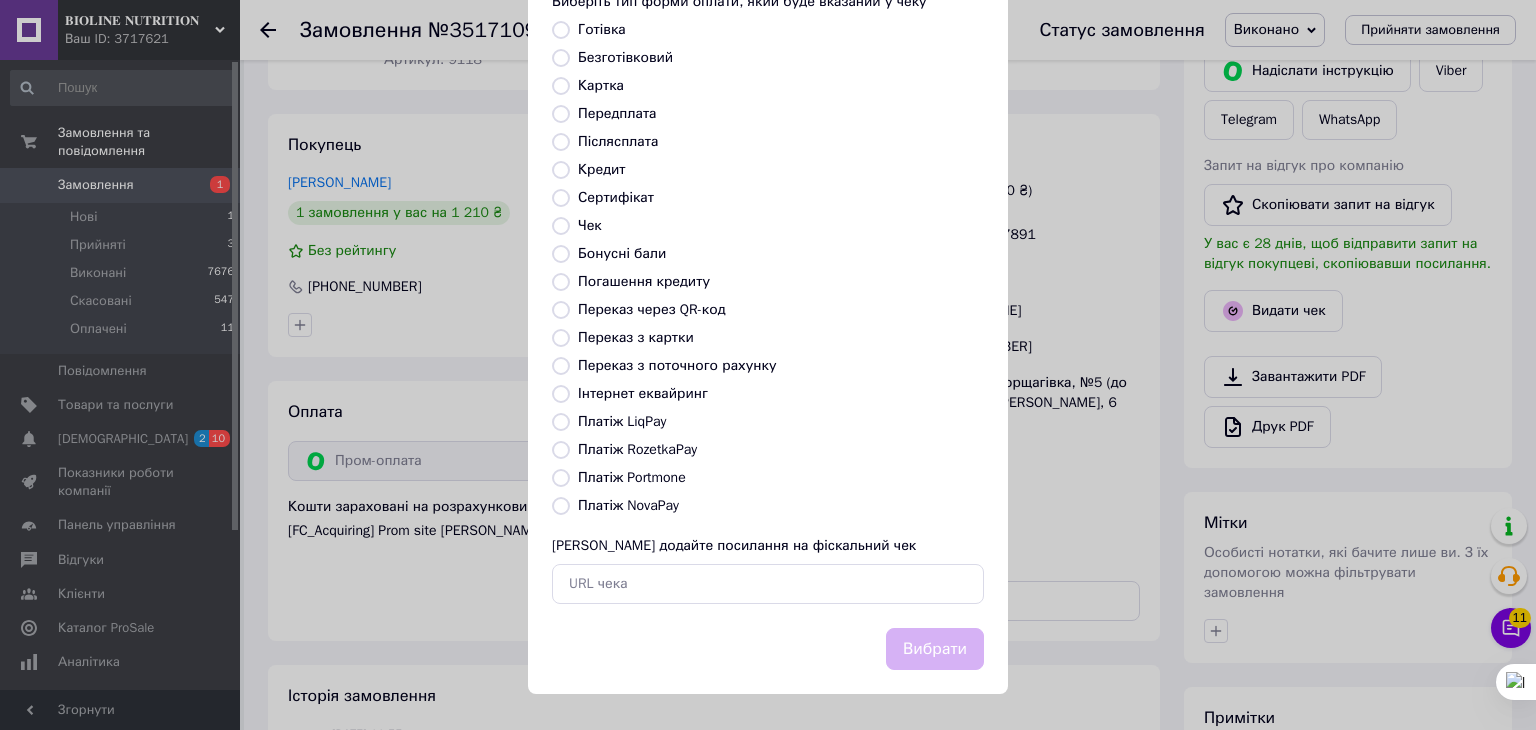 radio on "true" 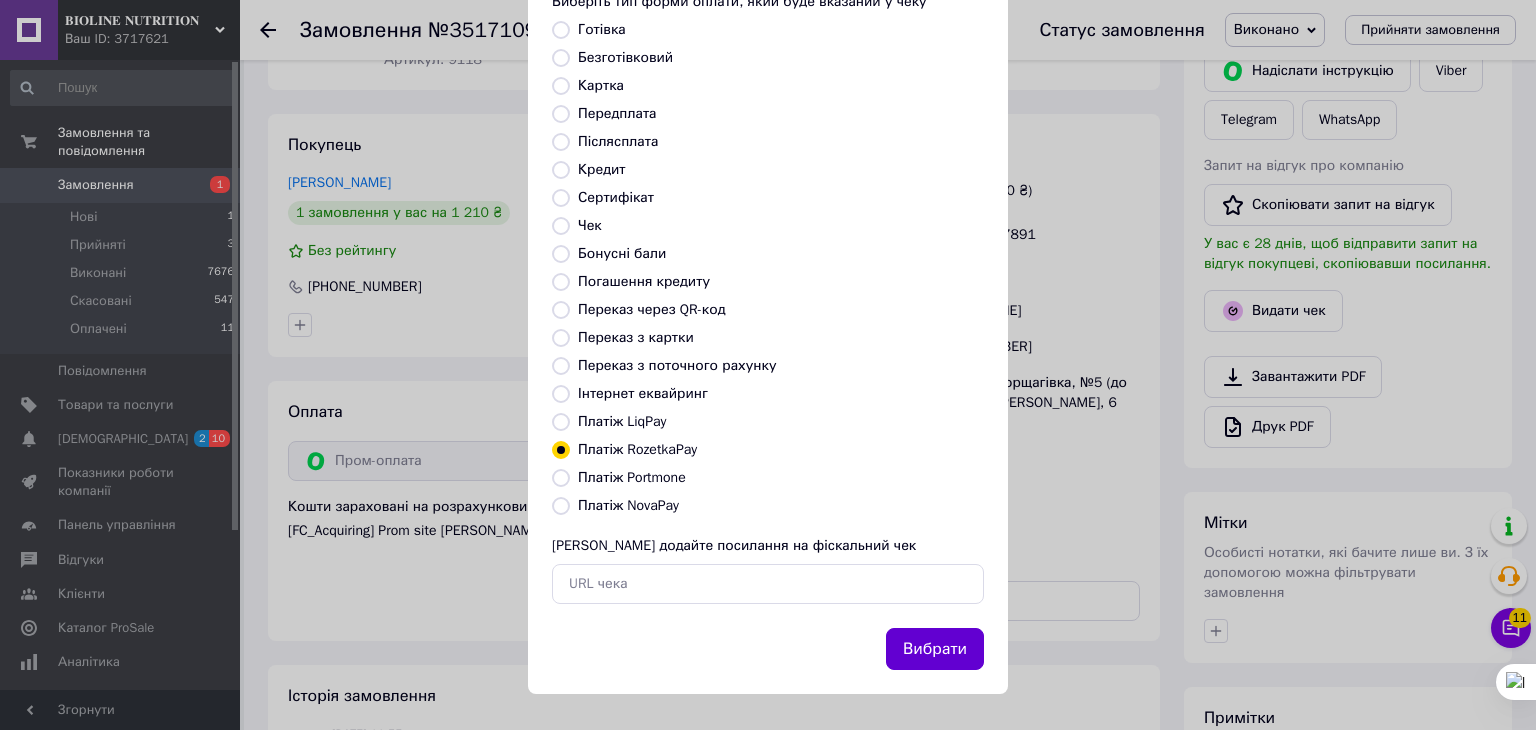 click on "Вибрати" at bounding box center [935, 649] 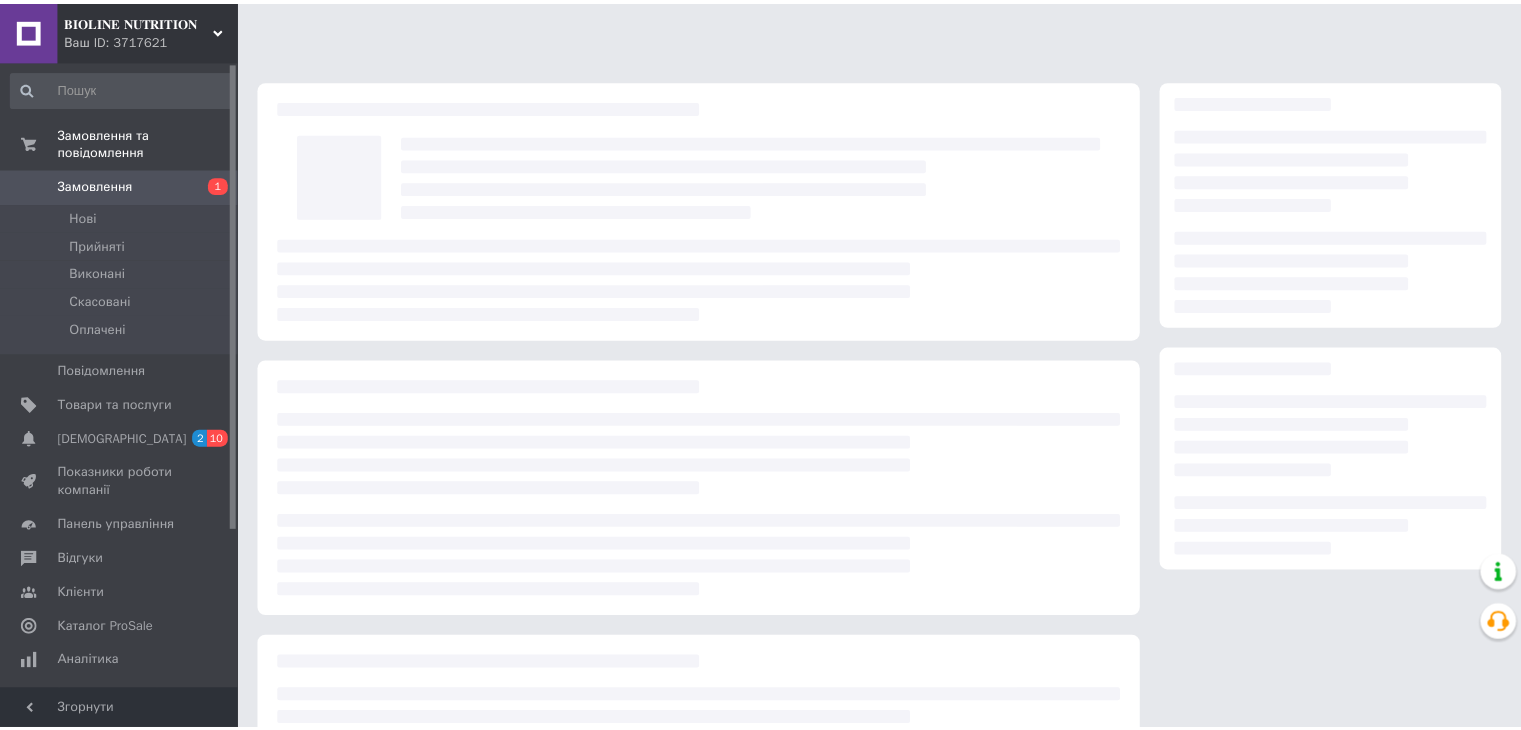 scroll, scrollTop: 0, scrollLeft: 0, axis: both 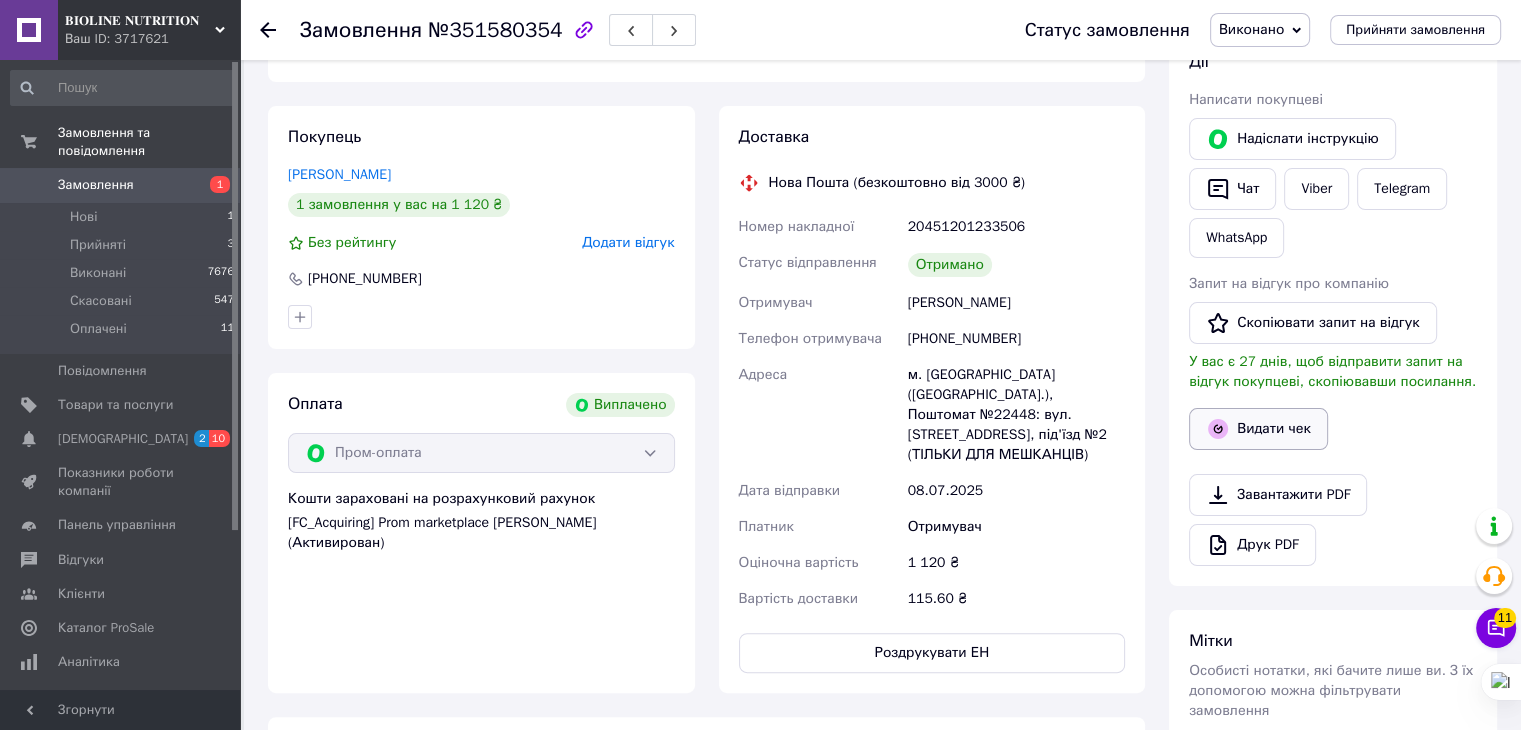 click on "Видати чек" at bounding box center (1258, 429) 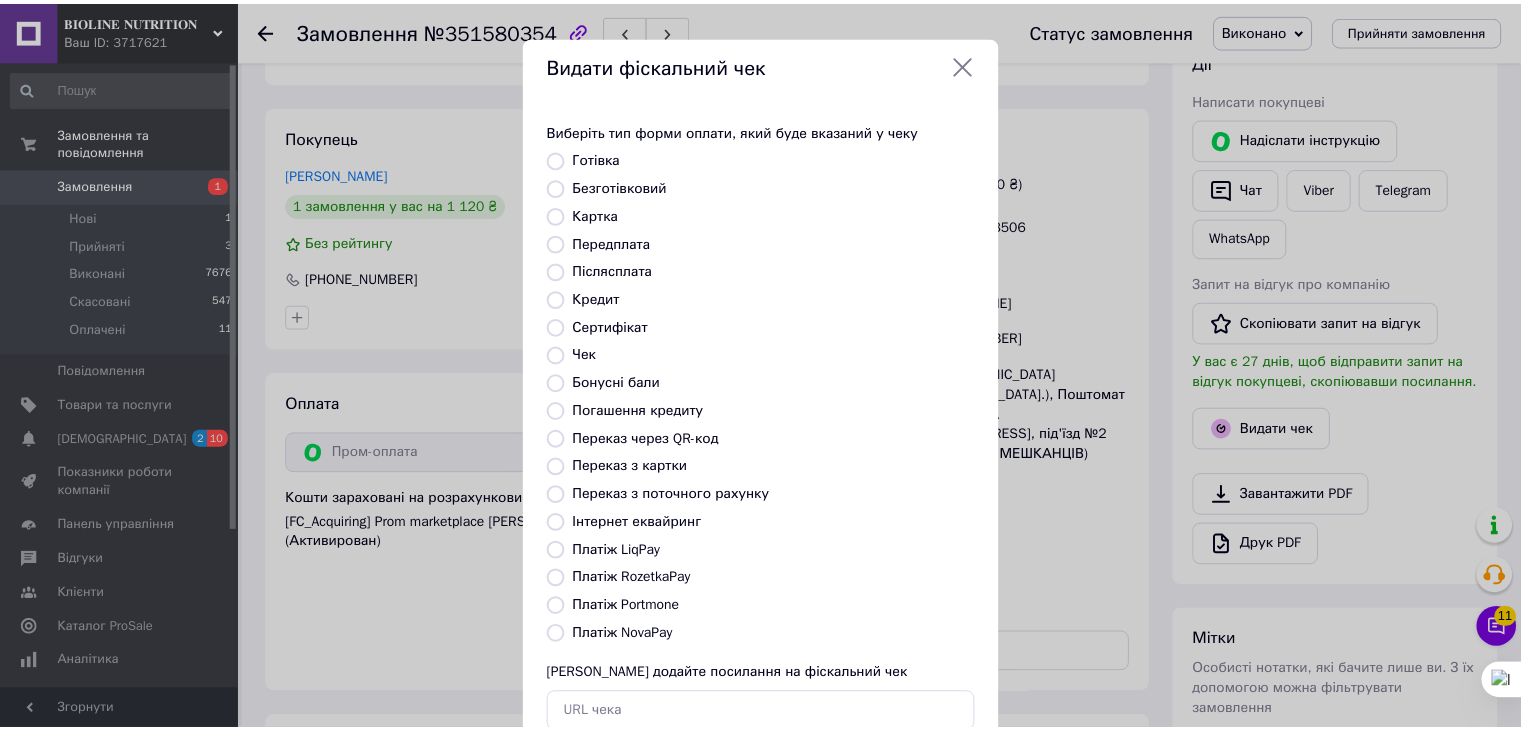 scroll, scrollTop: 272, scrollLeft: 0, axis: vertical 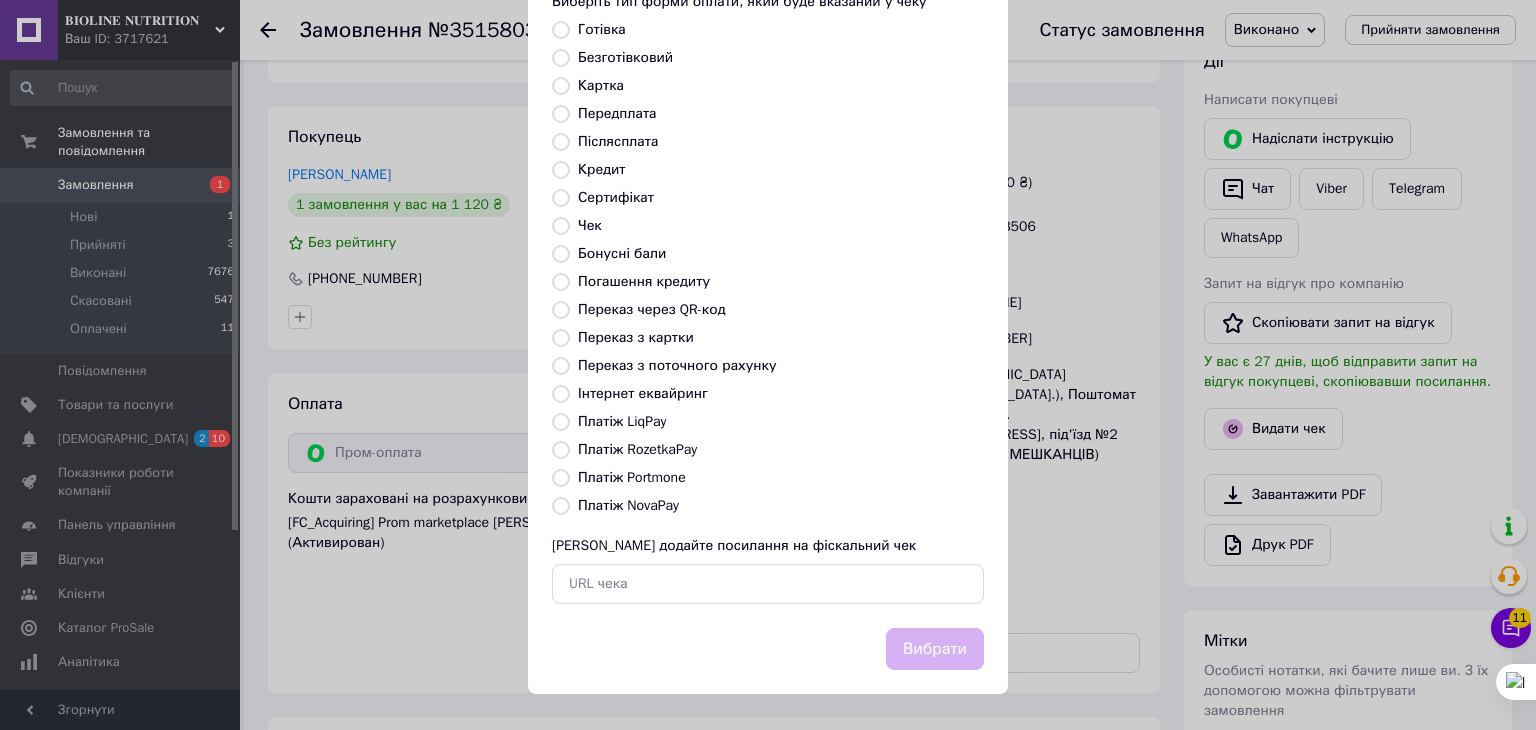 click on "Платіж RozetkaPay" at bounding box center (637, 449) 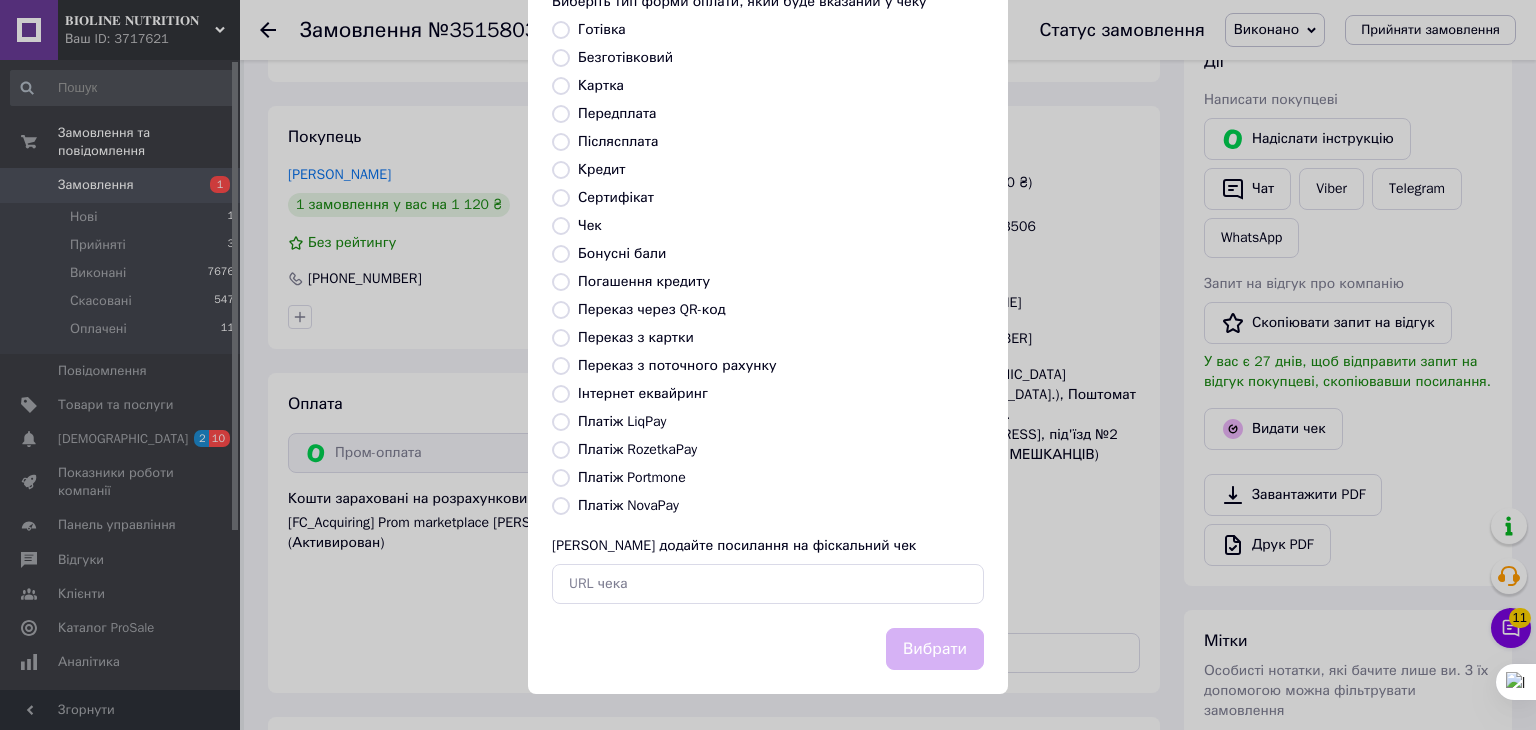 radio on "true" 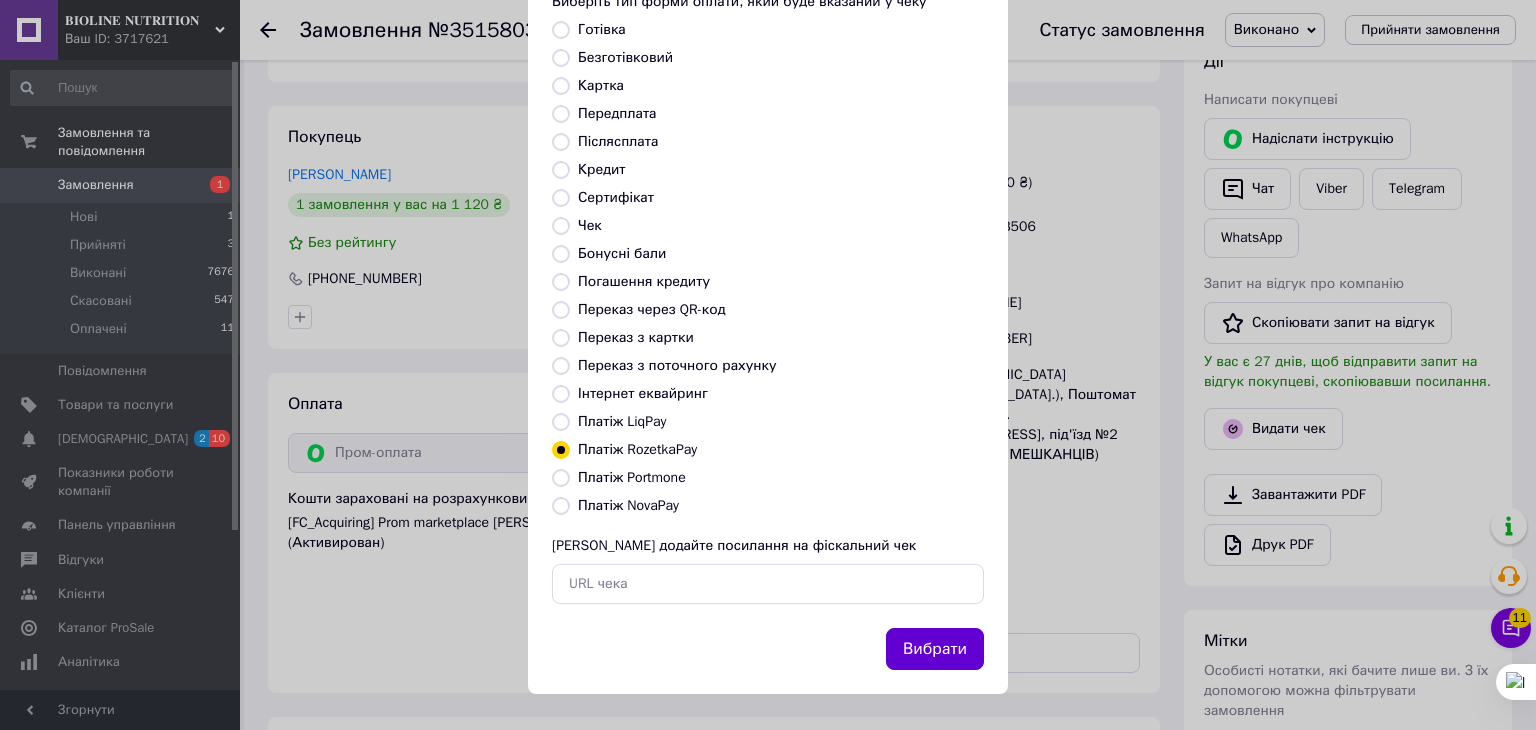 click on "Вибрати" at bounding box center (935, 649) 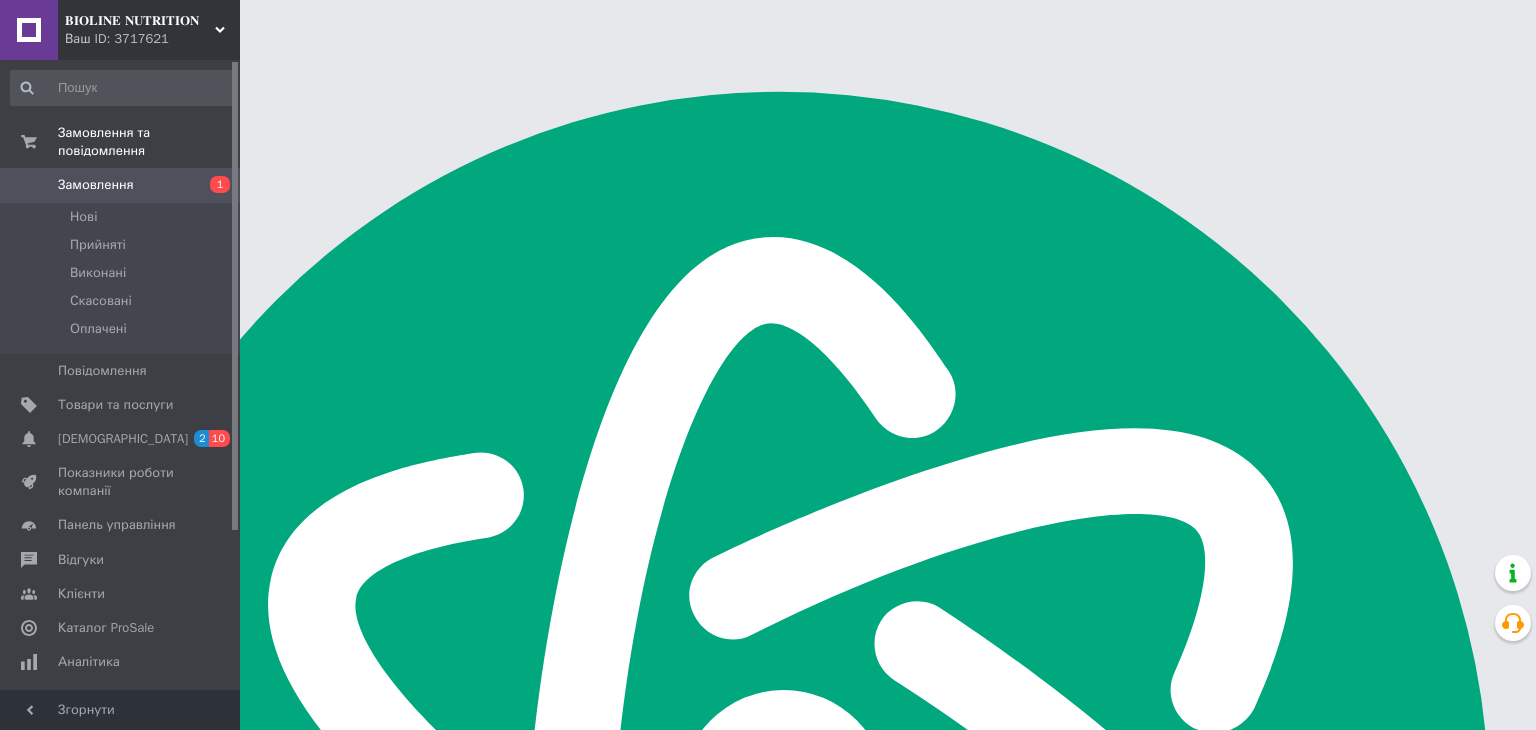 scroll, scrollTop: 0, scrollLeft: 0, axis: both 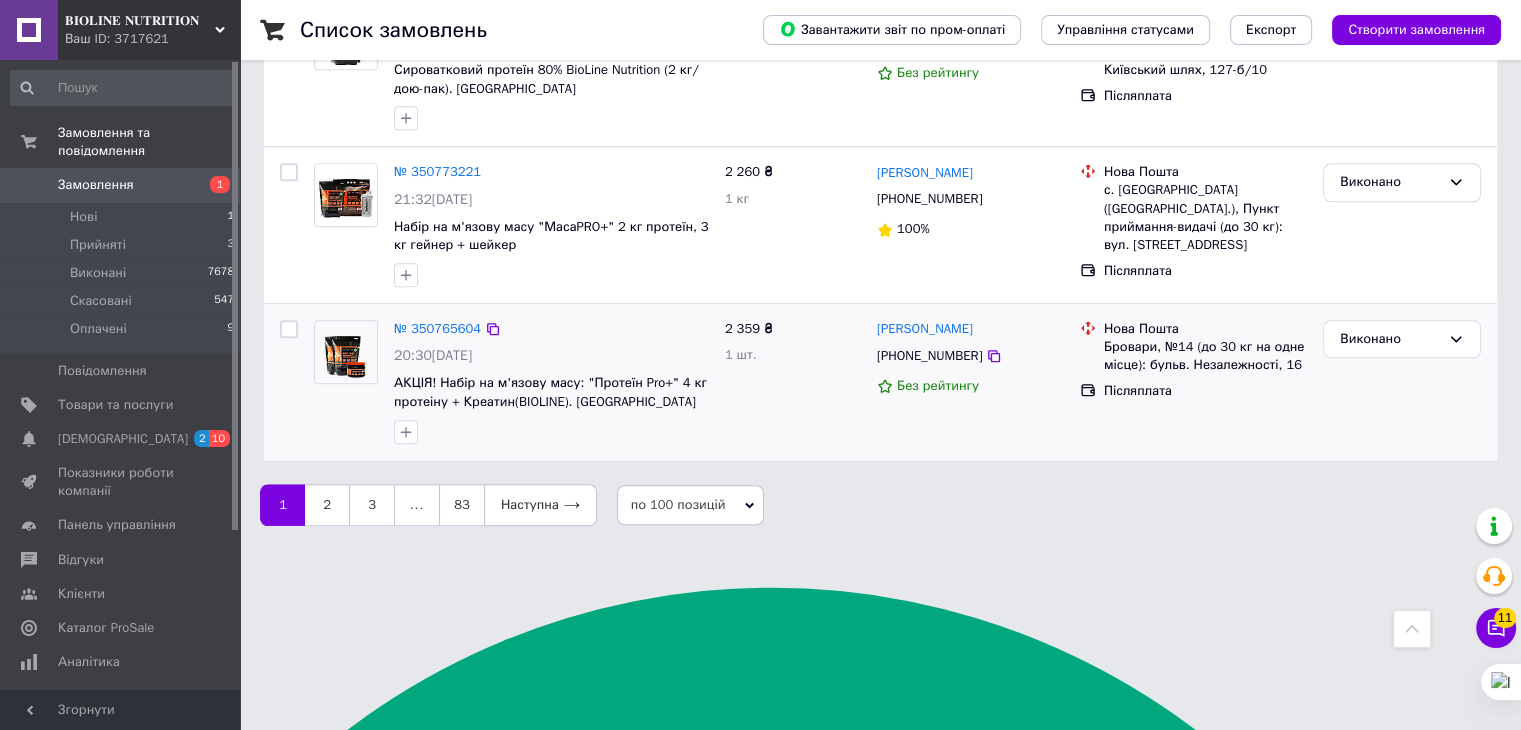 drag, startPoint x: 332, startPoint y: 681, endPoint x: 428, endPoint y: 601, distance: 124.964 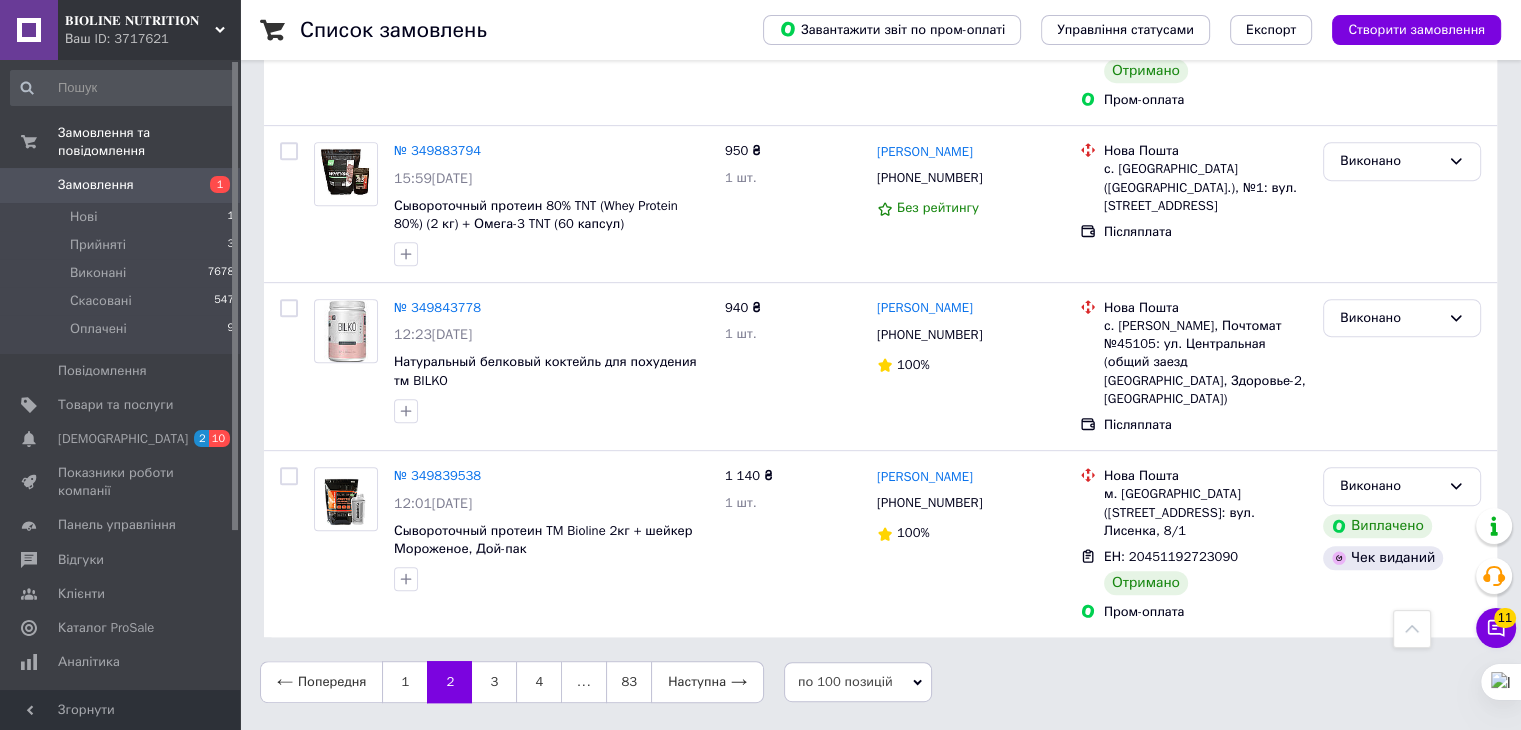 scroll, scrollTop: 16205, scrollLeft: 0, axis: vertical 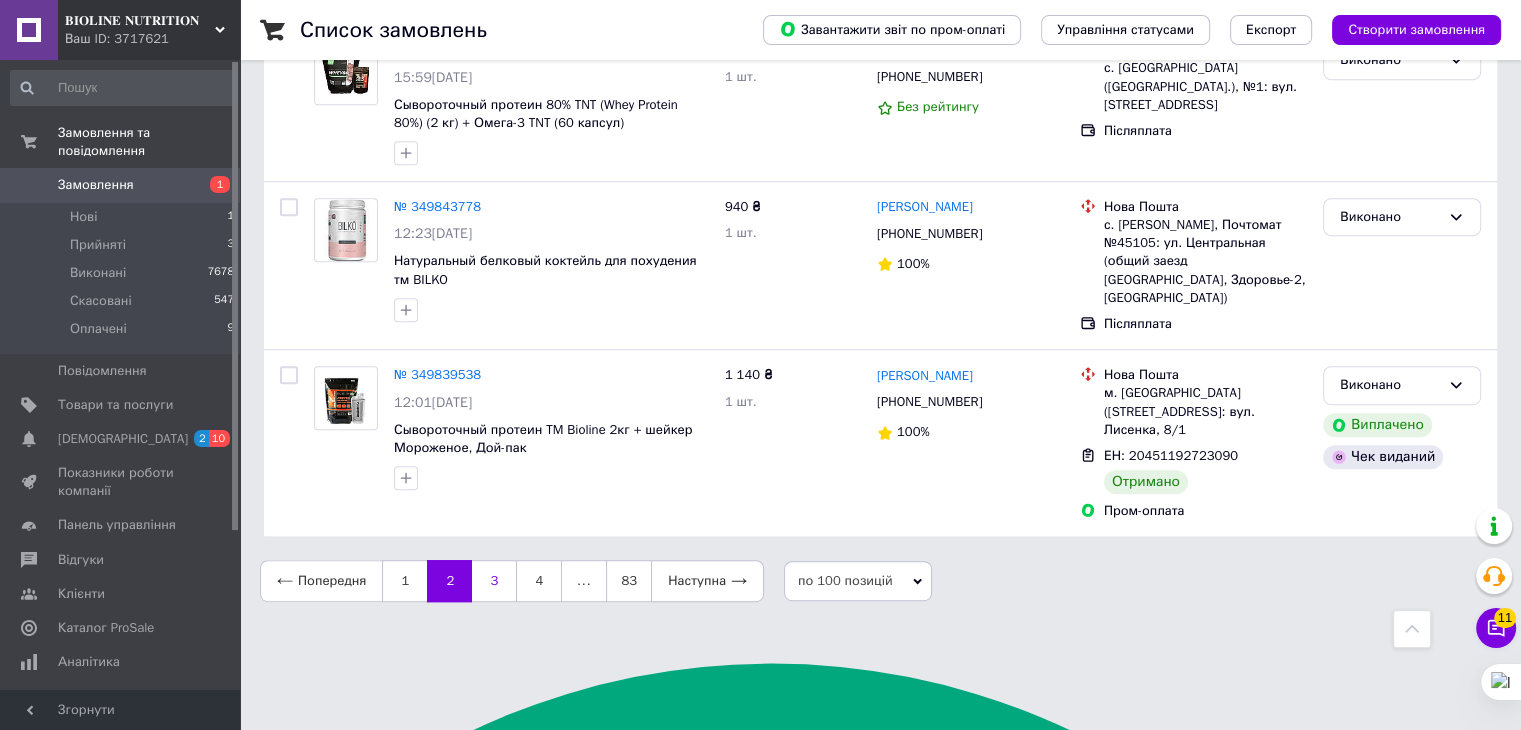 click on "3" at bounding box center (494, 581) 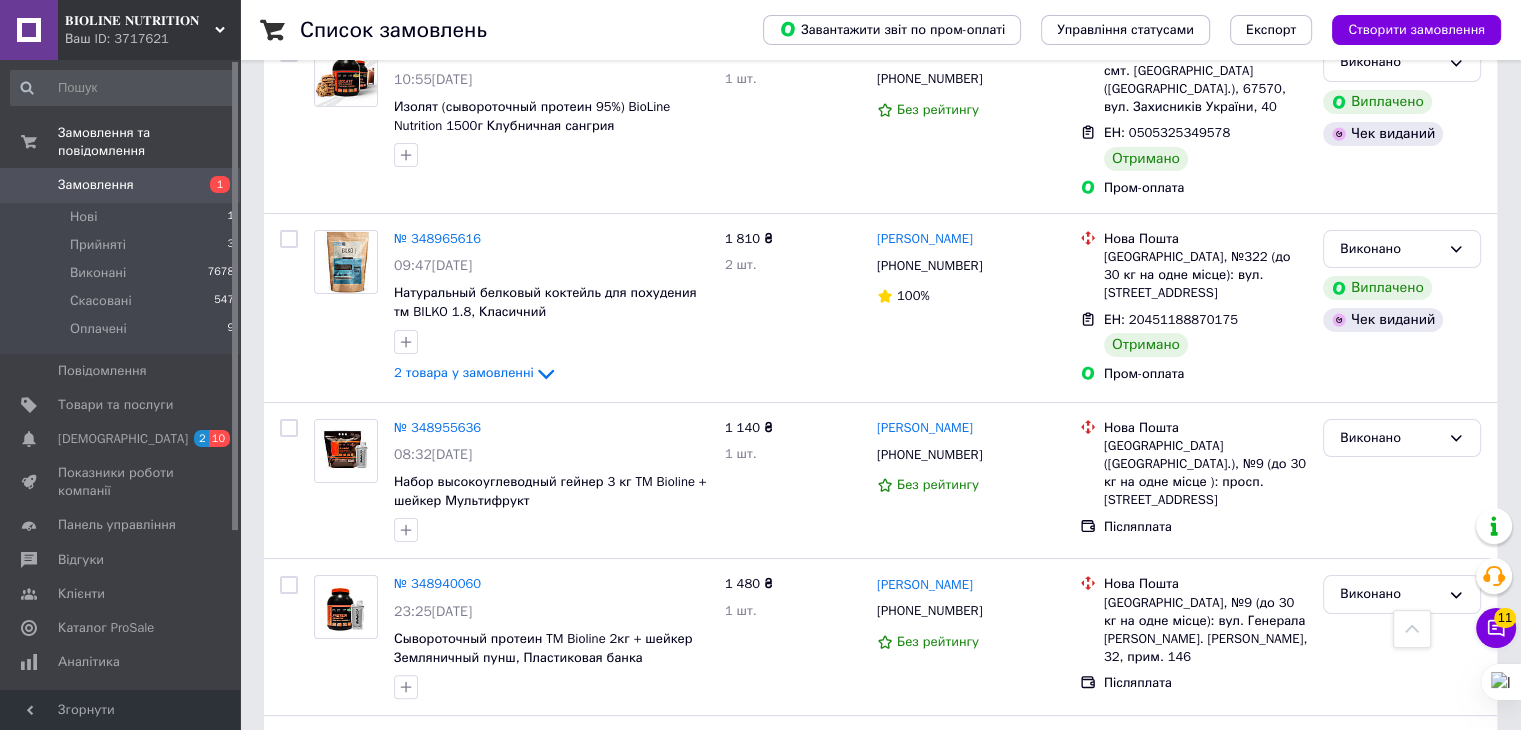 scroll, scrollTop: 16372, scrollLeft: 0, axis: vertical 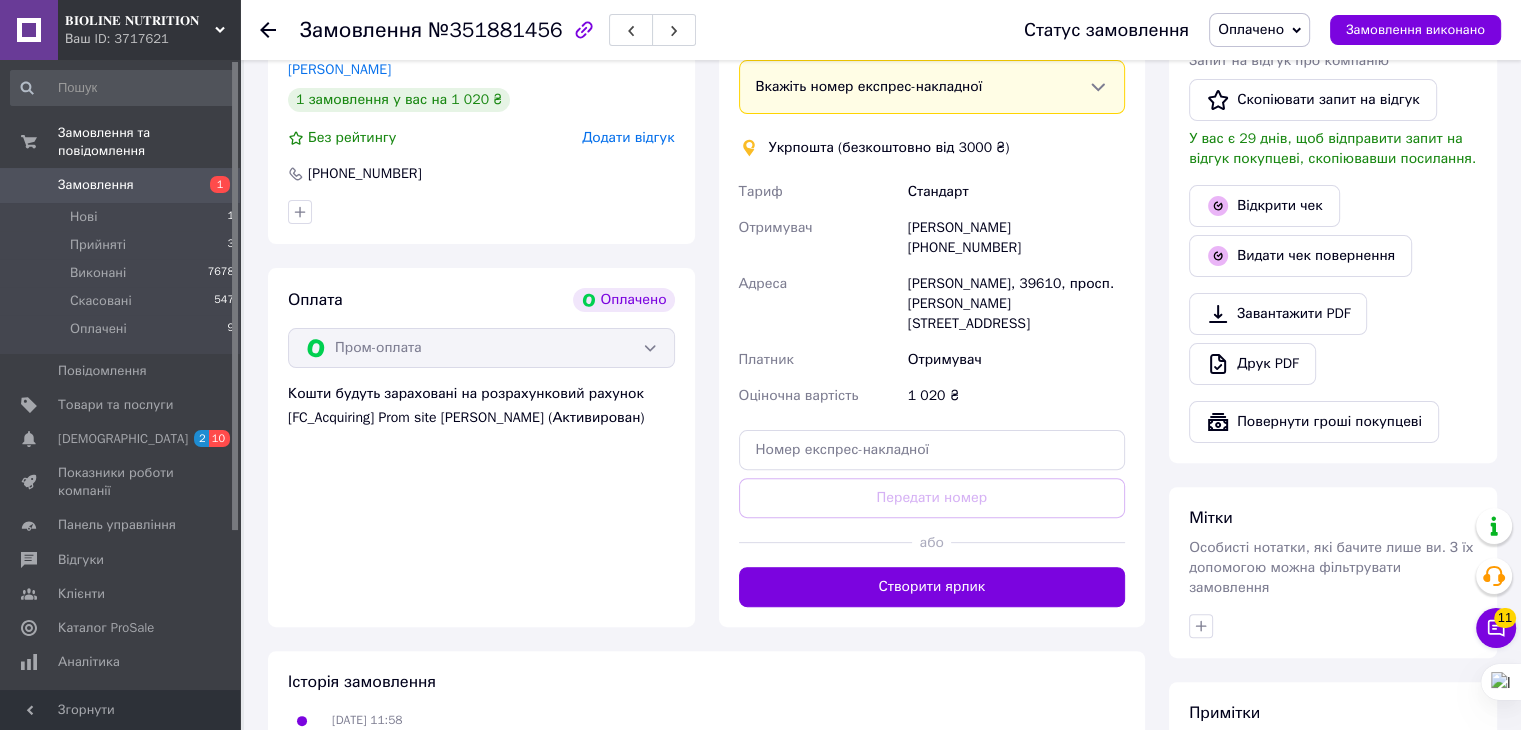 click on "Покупець Троян Валентина 1 замовлення у вас на 1 020 ₴ Без рейтингу   Додати відгук +380961795802" at bounding box center [481, 122] 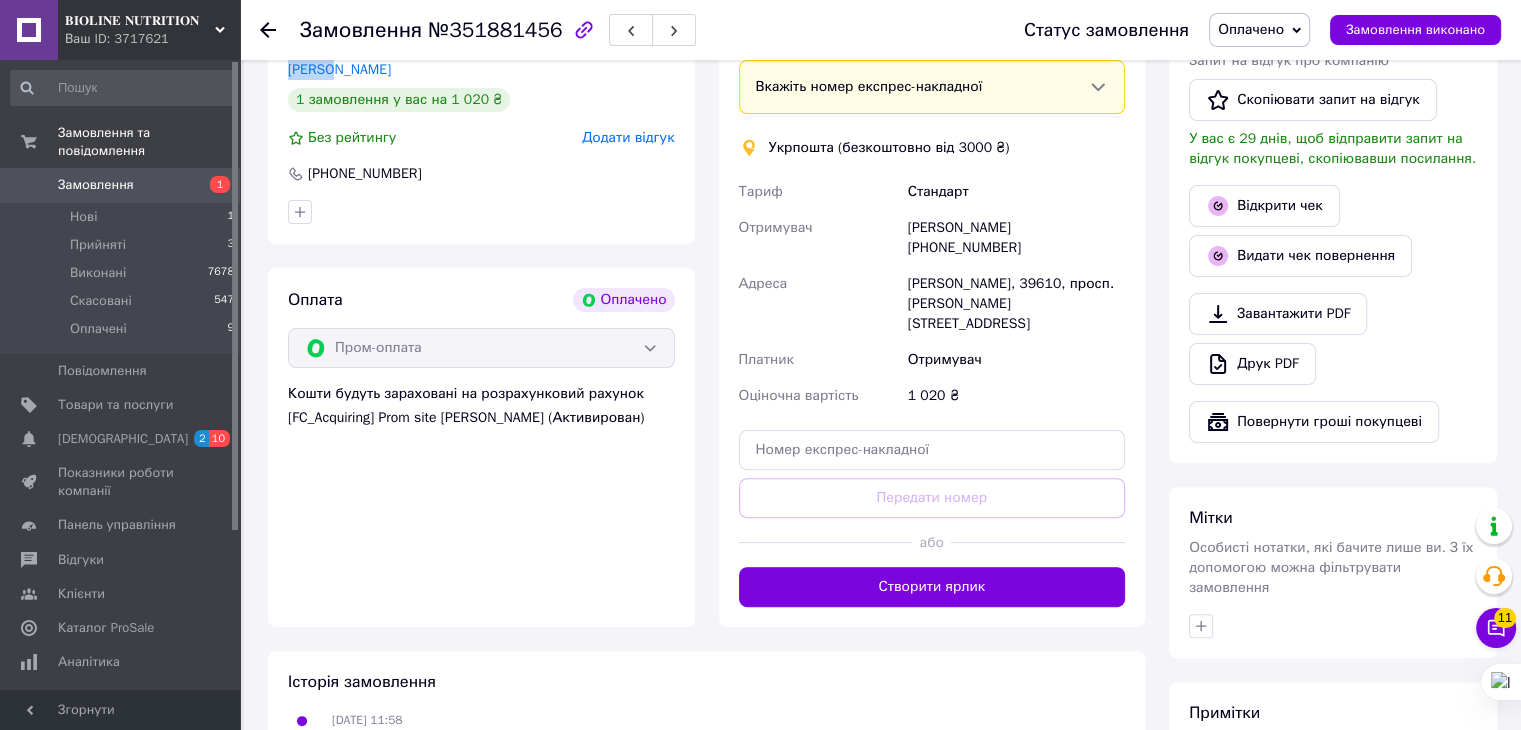 type on "Троян" 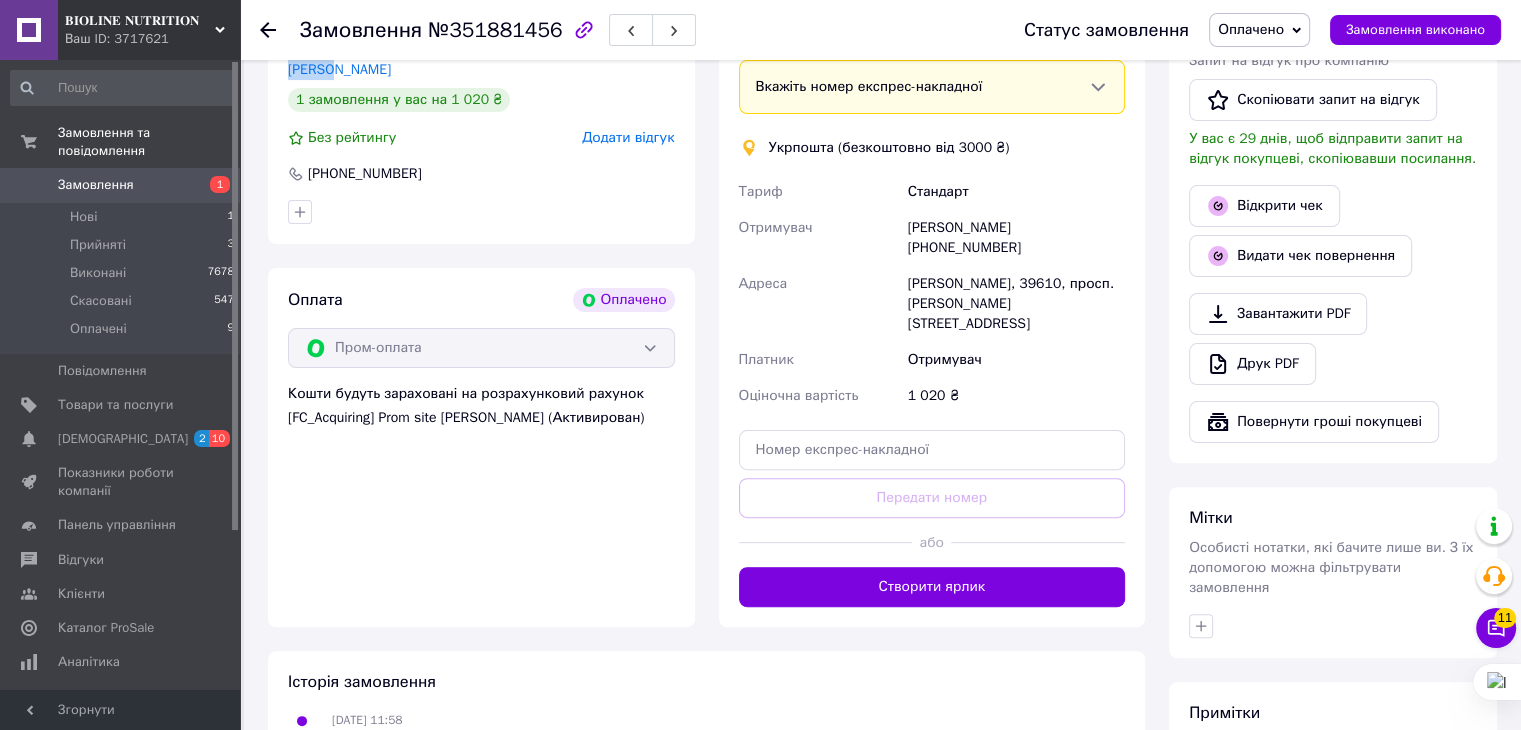 copy on "Троян" 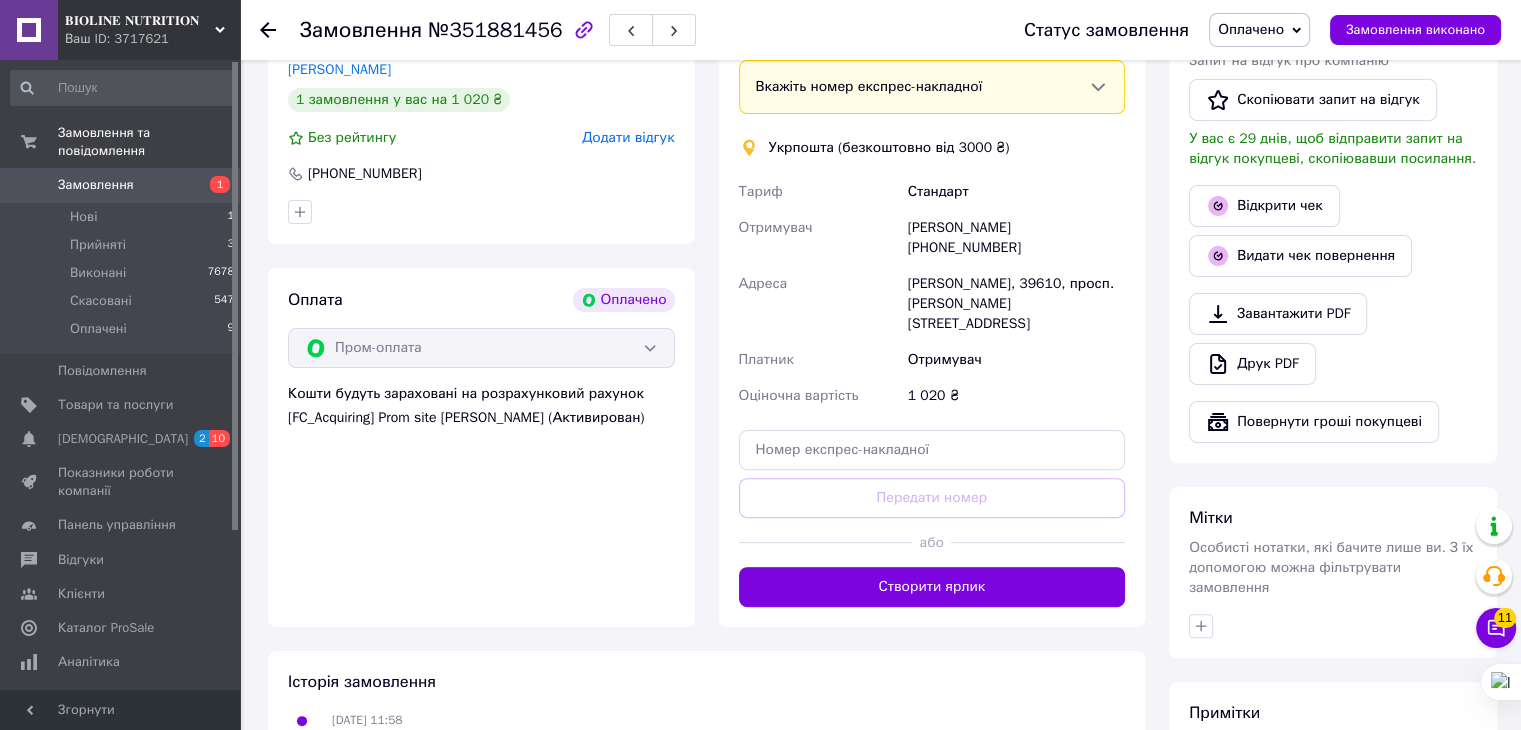 click at bounding box center (481, 212) 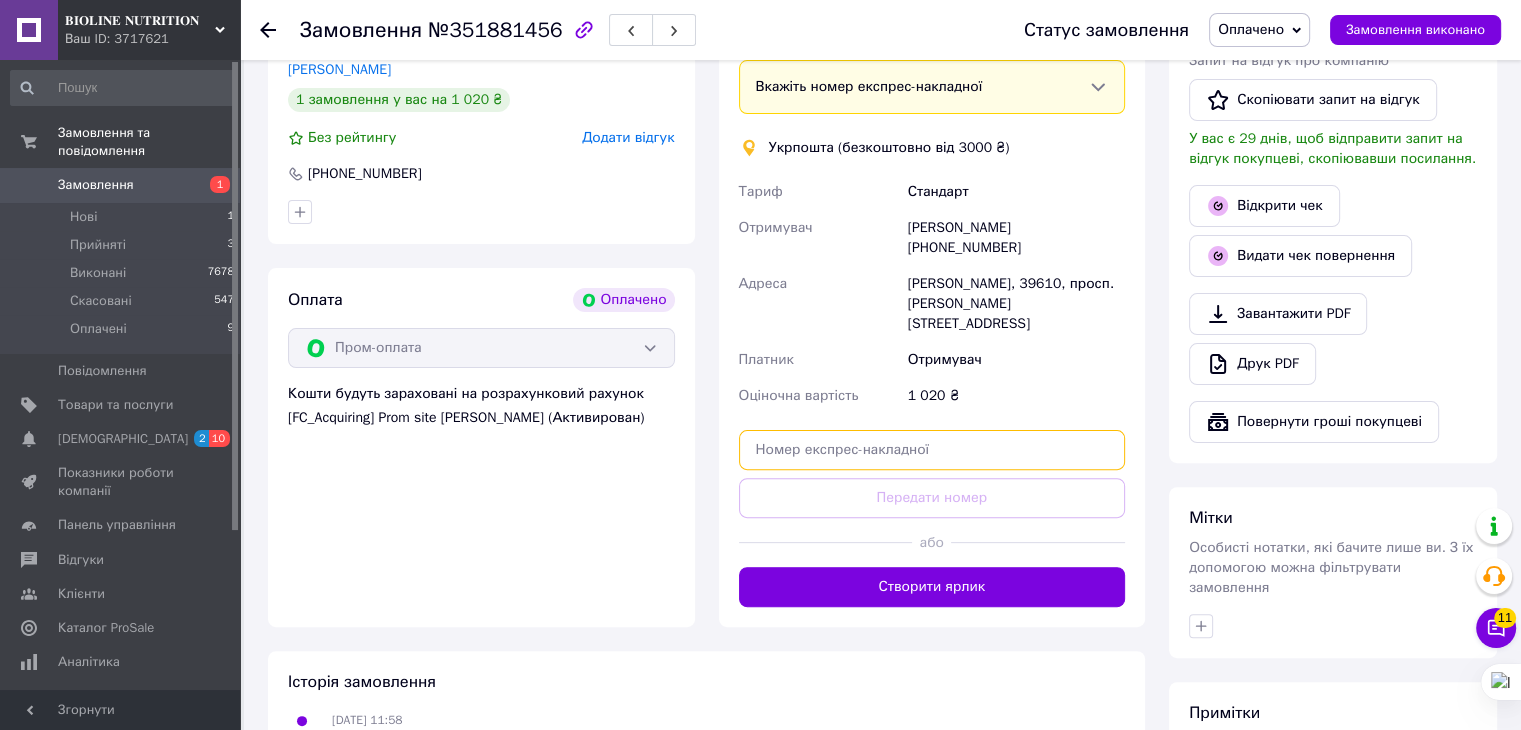 click at bounding box center [932, 450] 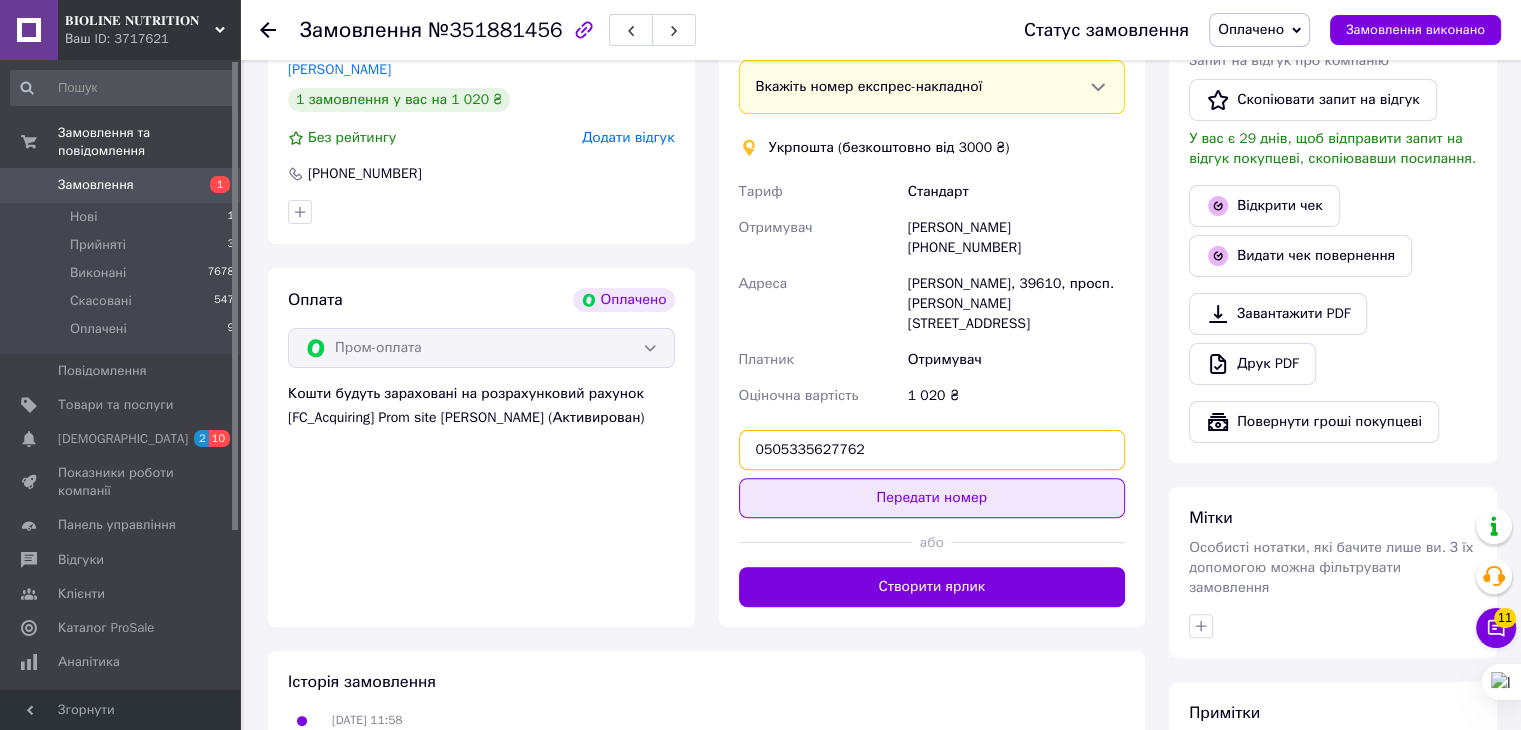 type on "0505335627762" 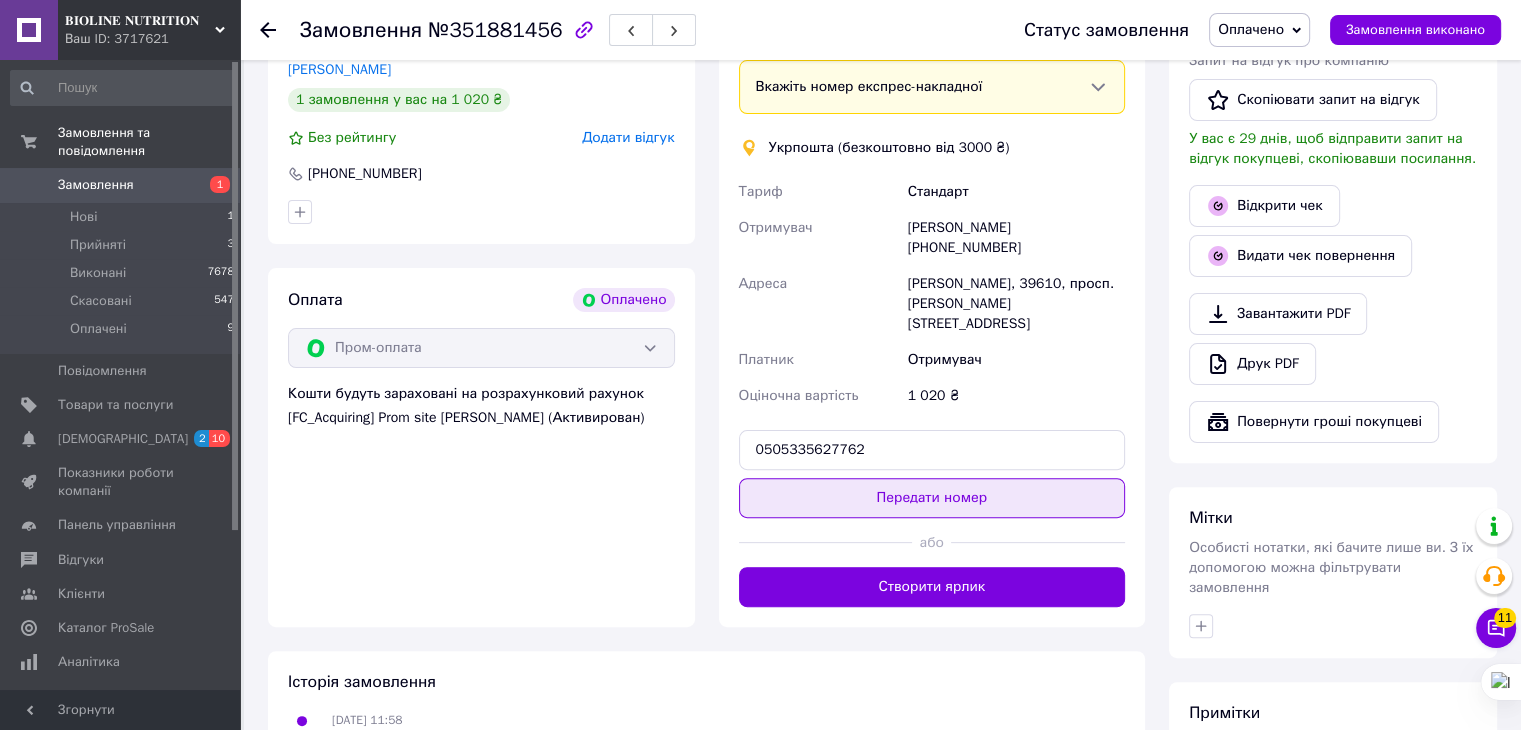 click on "Передати номер" at bounding box center (932, 498) 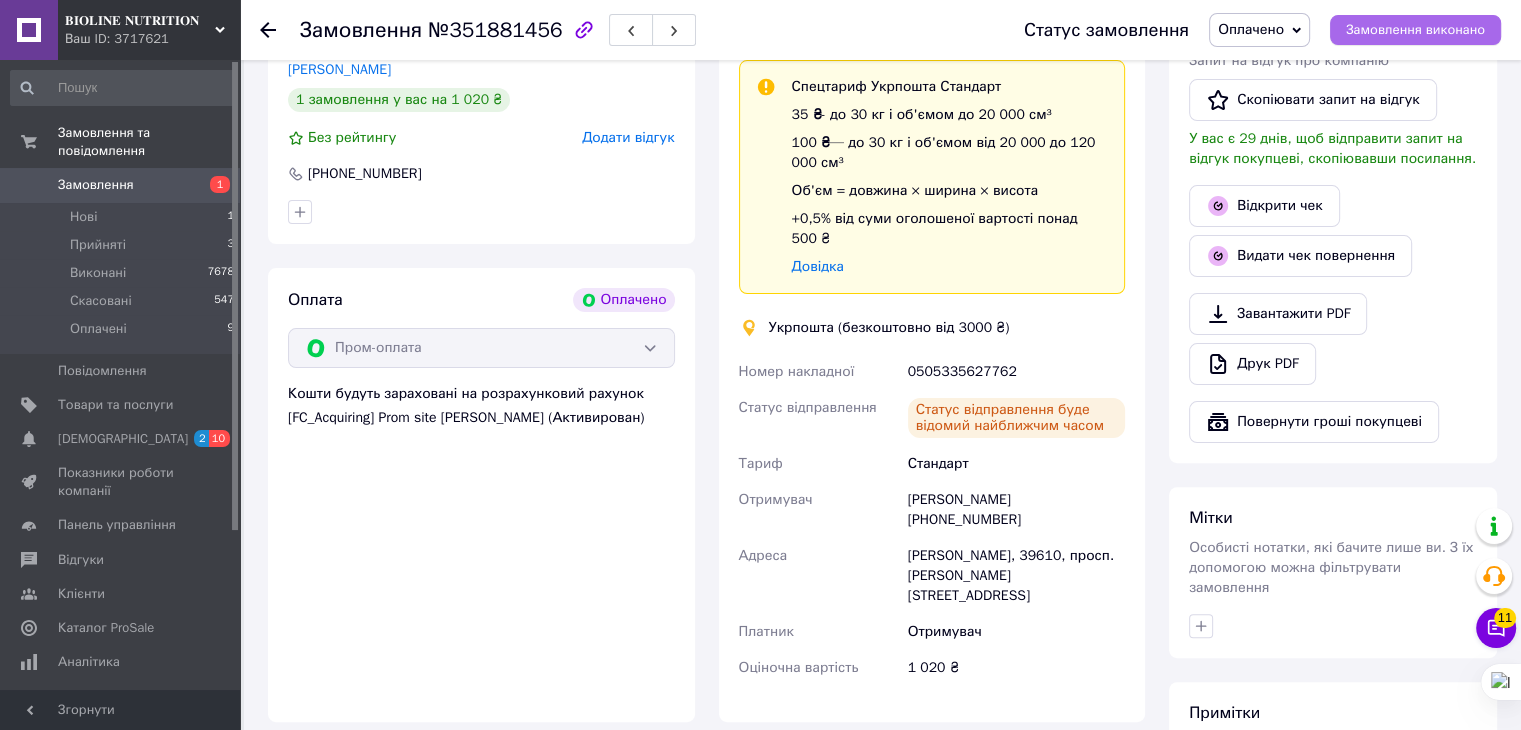 click on "Замовлення виконано" at bounding box center [1415, 30] 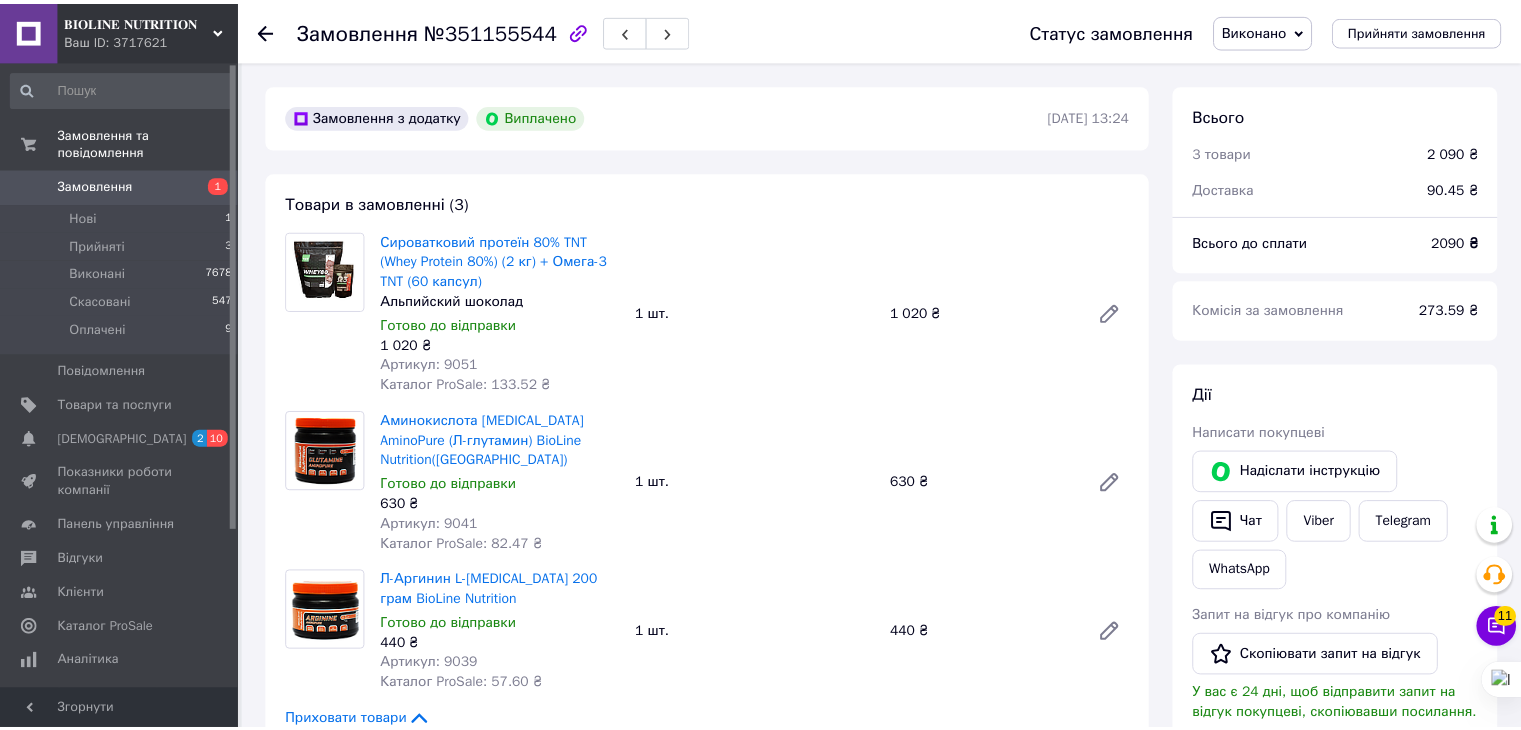scroll, scrollTop: 0, scrollLeft: 0, axis: both 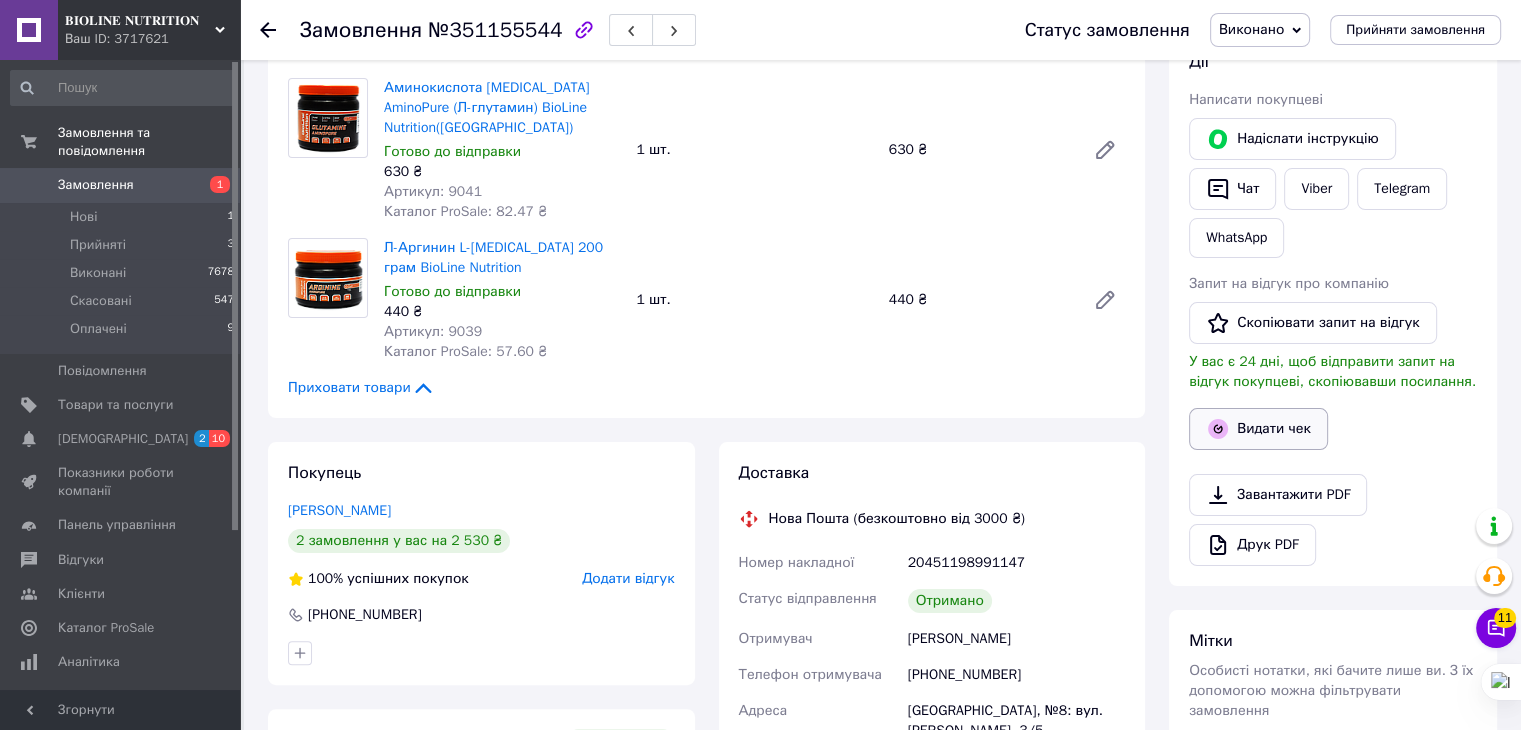 click on "Видати чек" at bounding box center [1258, 429] 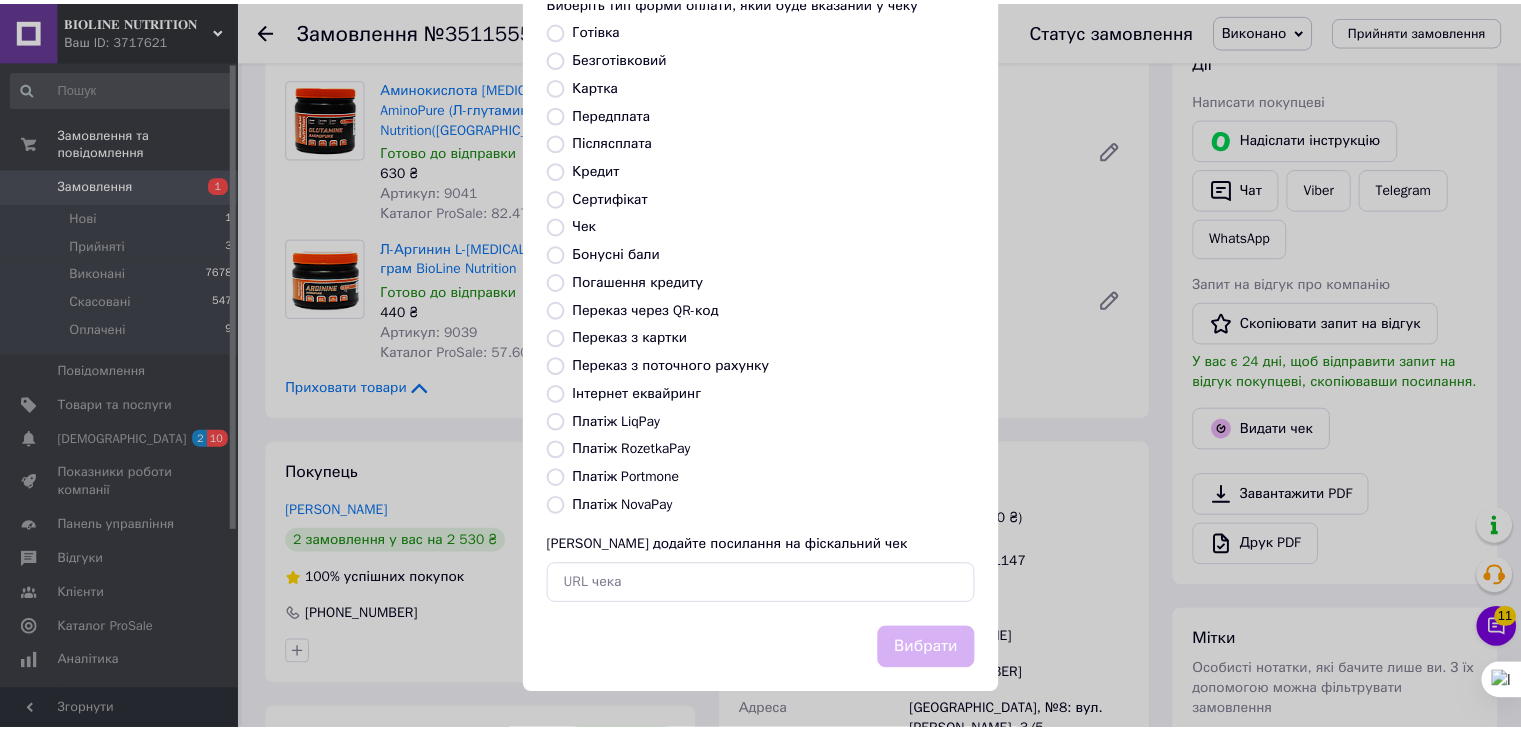 scroll, scrollTop: 272, scrollLeft: 0, axis: vertical 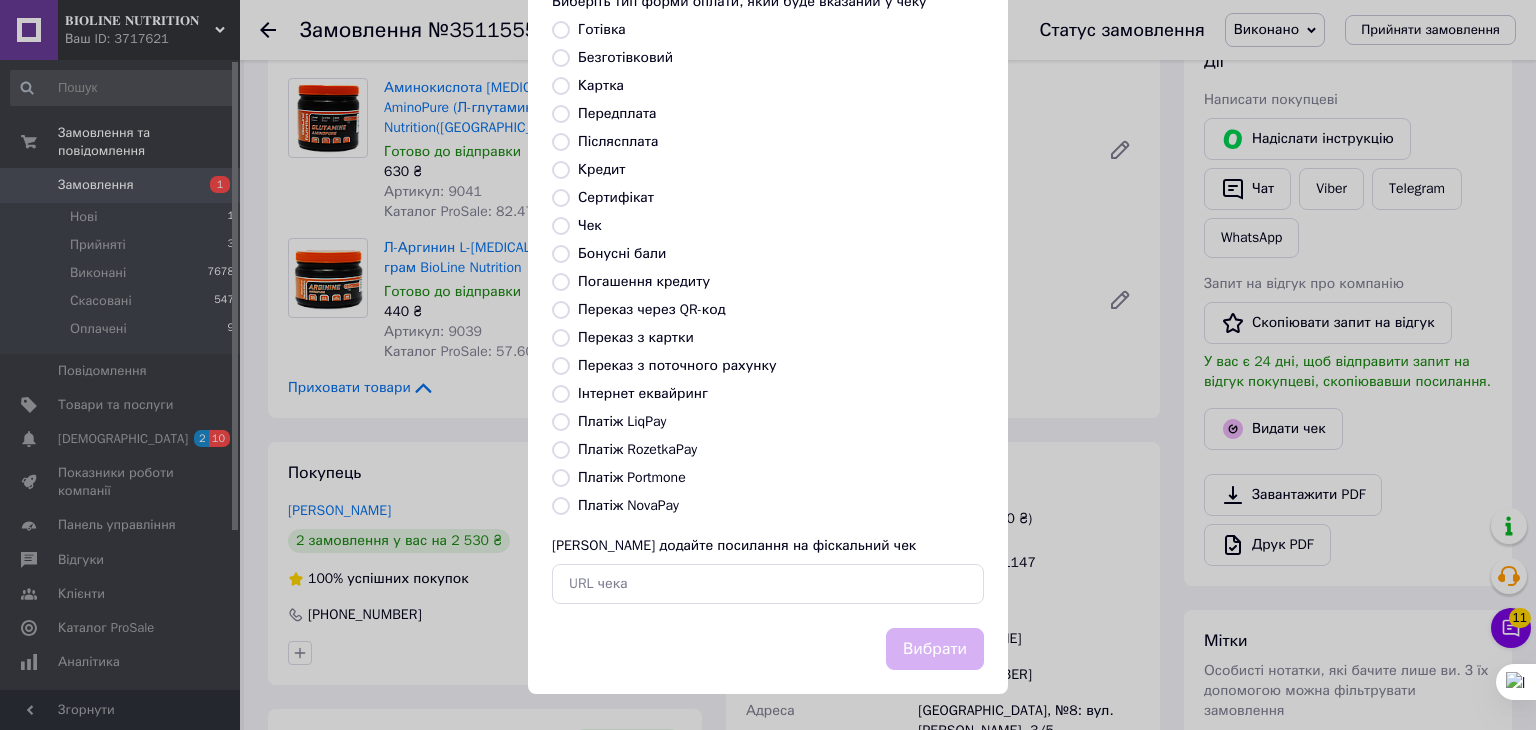 click on "Платіж RozetkaPay" at bounding box center [637, 449] 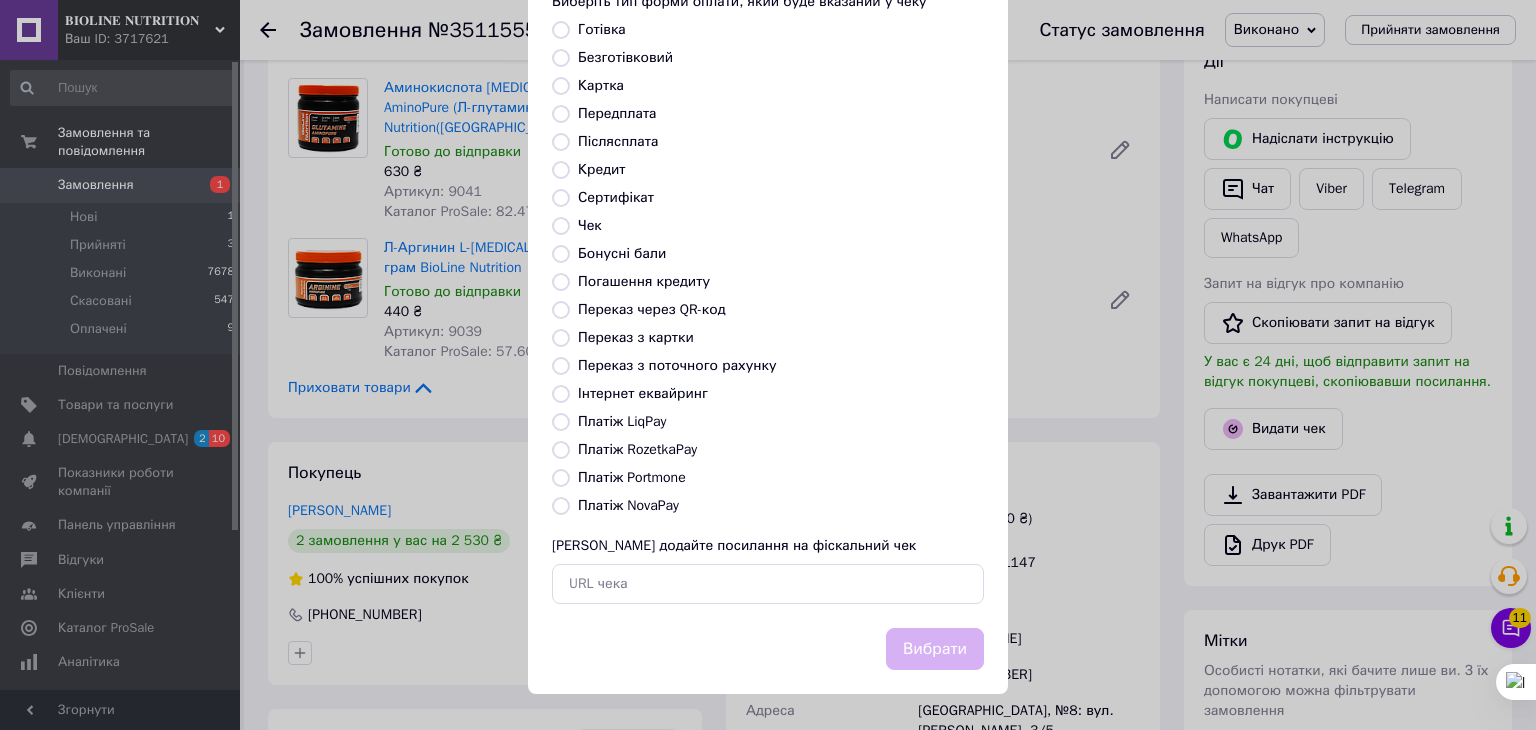radio on "true" 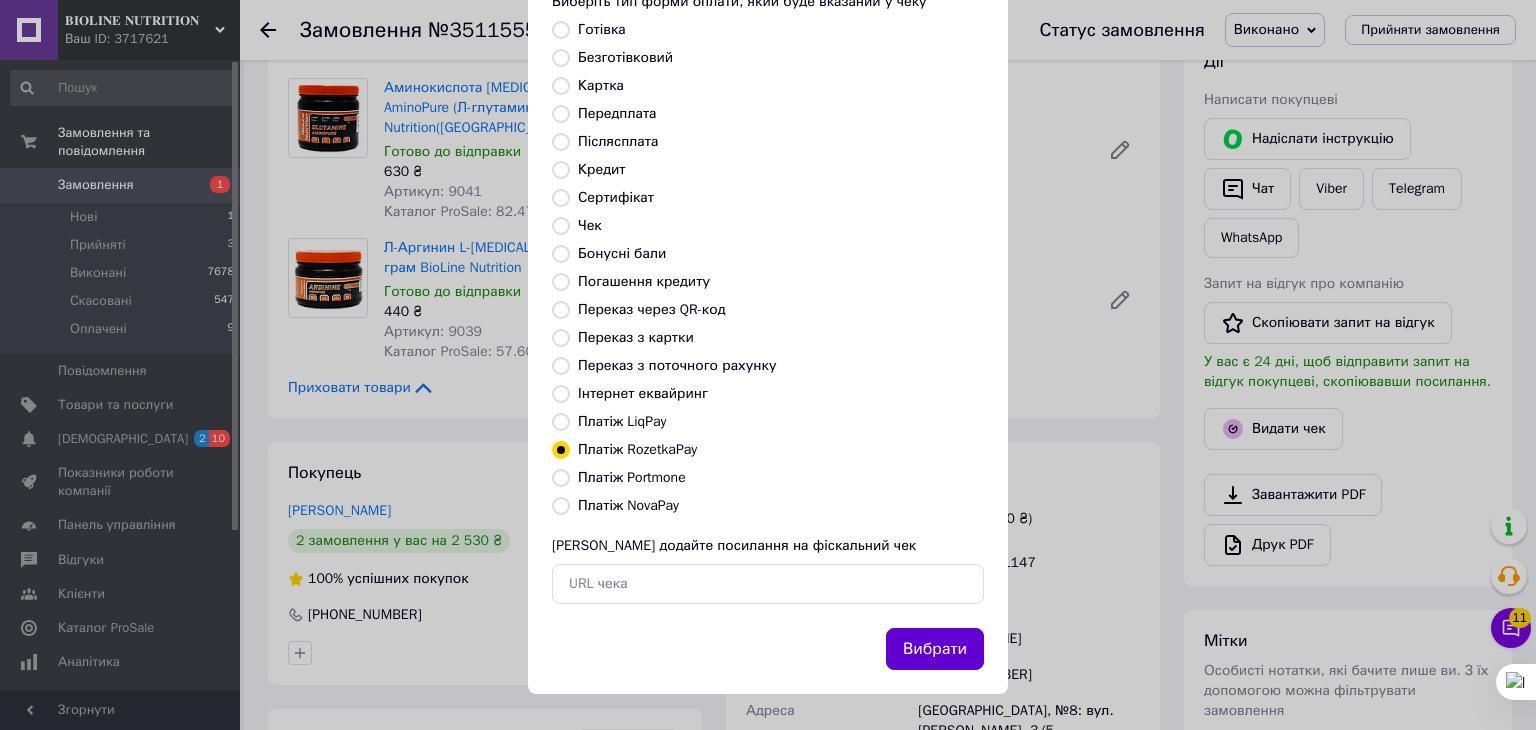 click on "Вибрати" at bounding box center (935, 649) 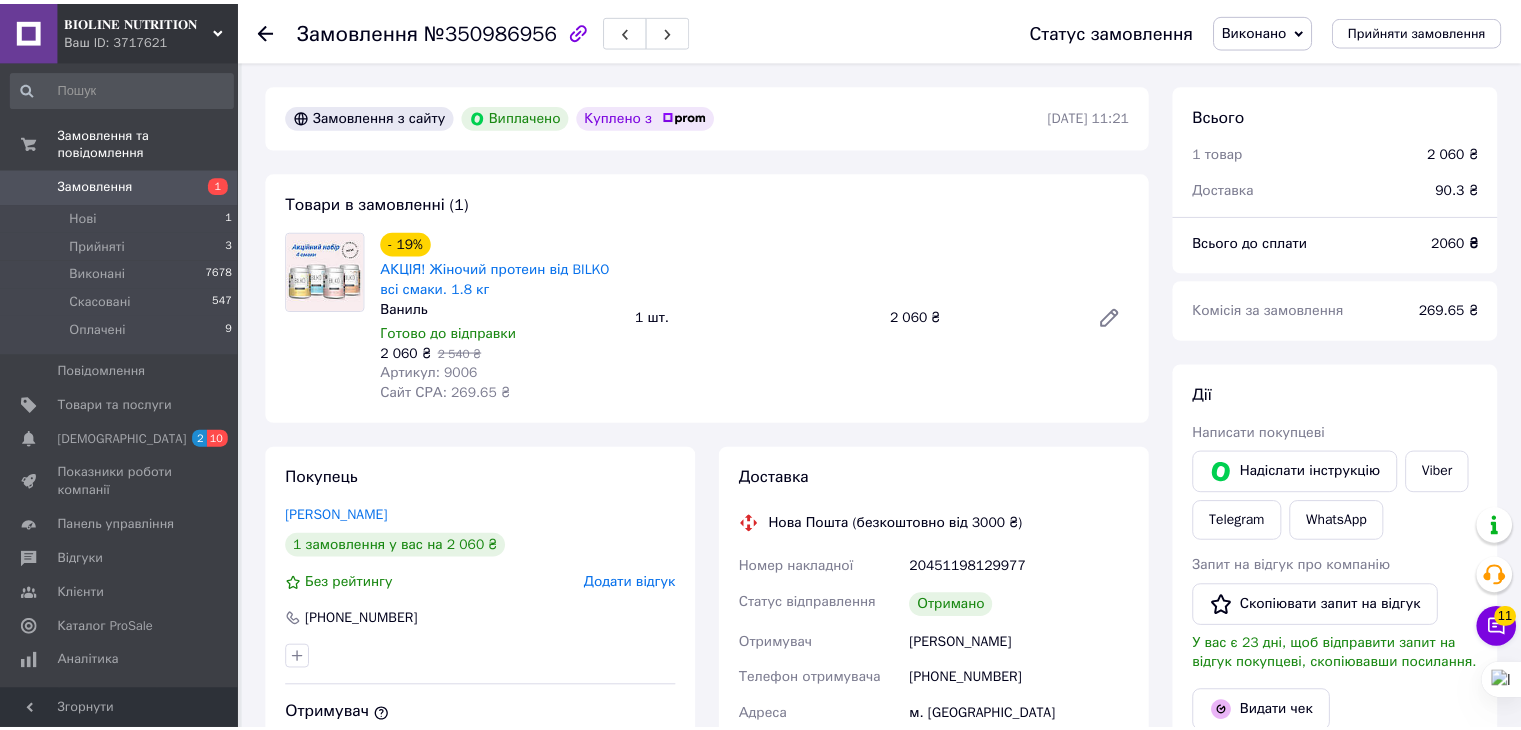 scroll, scrollTop: 0, scrollLeft: 0, axis: both 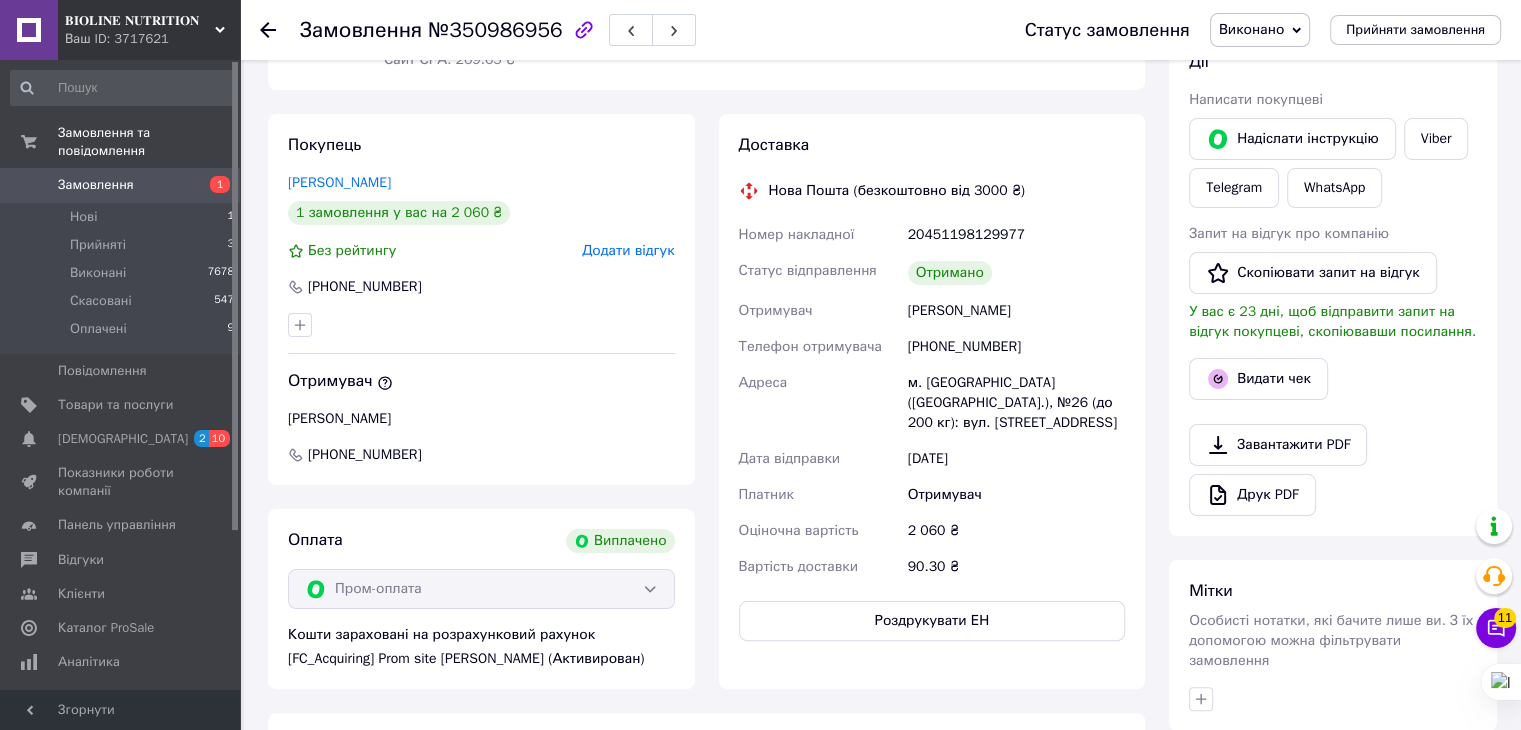 click on "[PERSON_NAME]" at bounding box center [1016, 311] 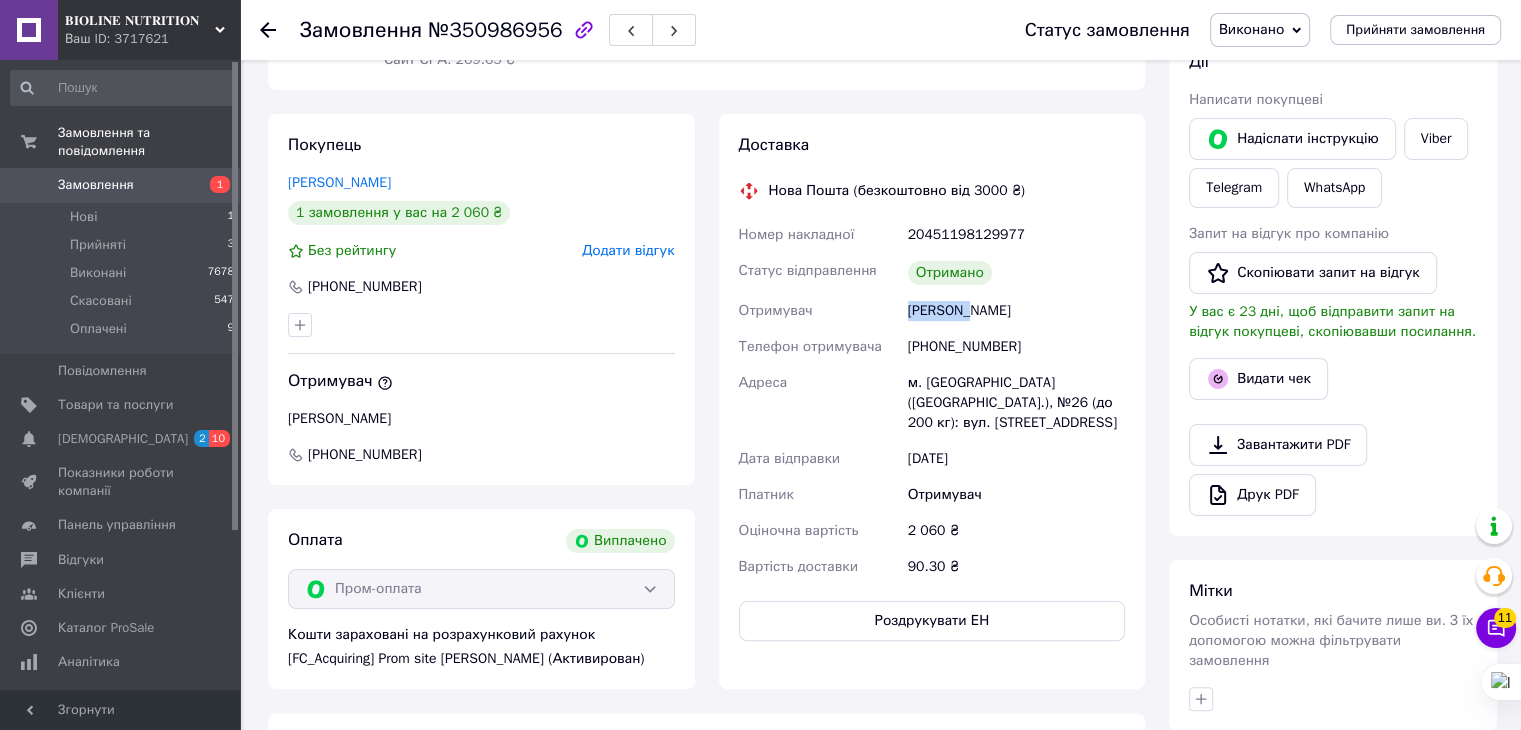 type on "ТОДОРУК" 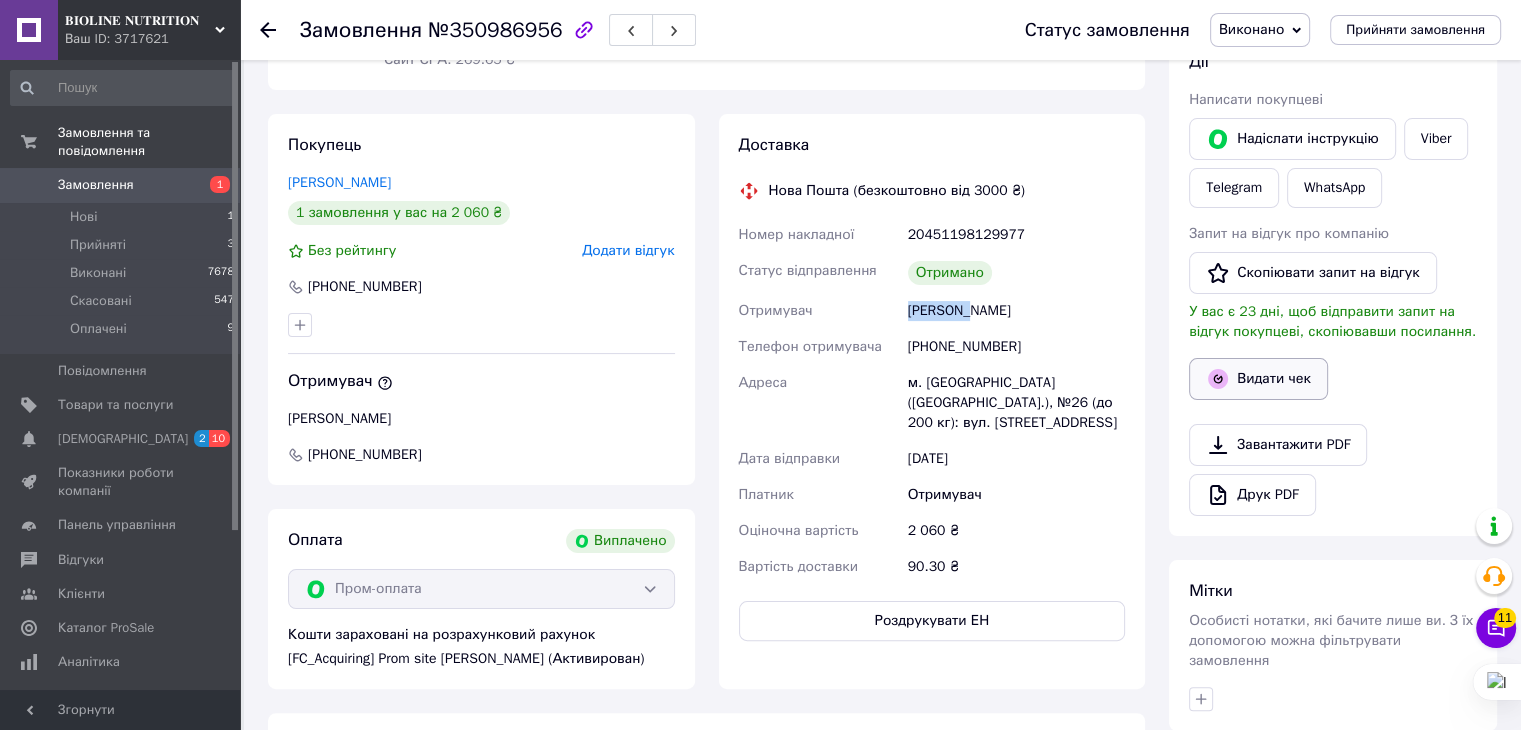 click on "Видати чек" at bounding box center (1258, 379) 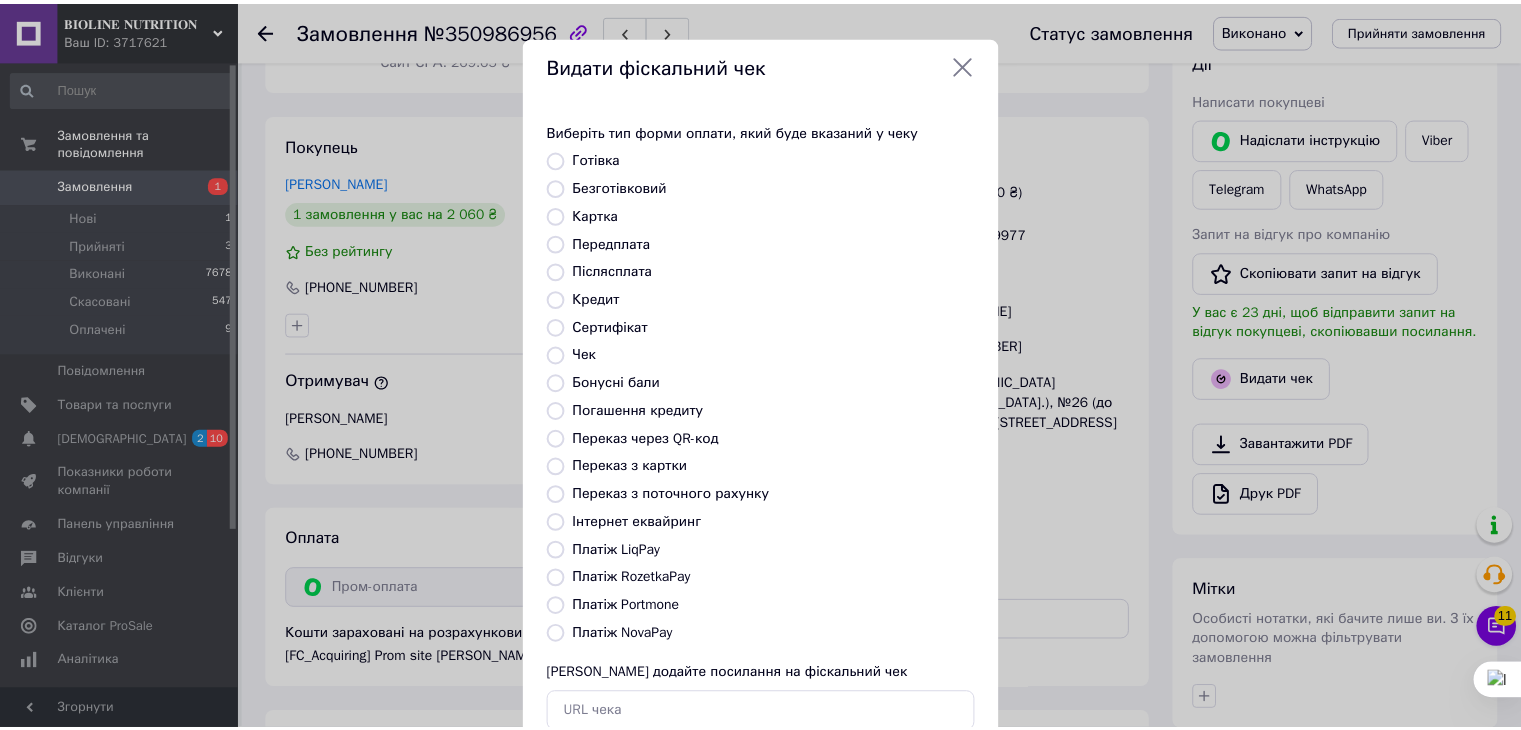 scroll, scrollTop: 272, scrollLeft: 0, axis: vertical 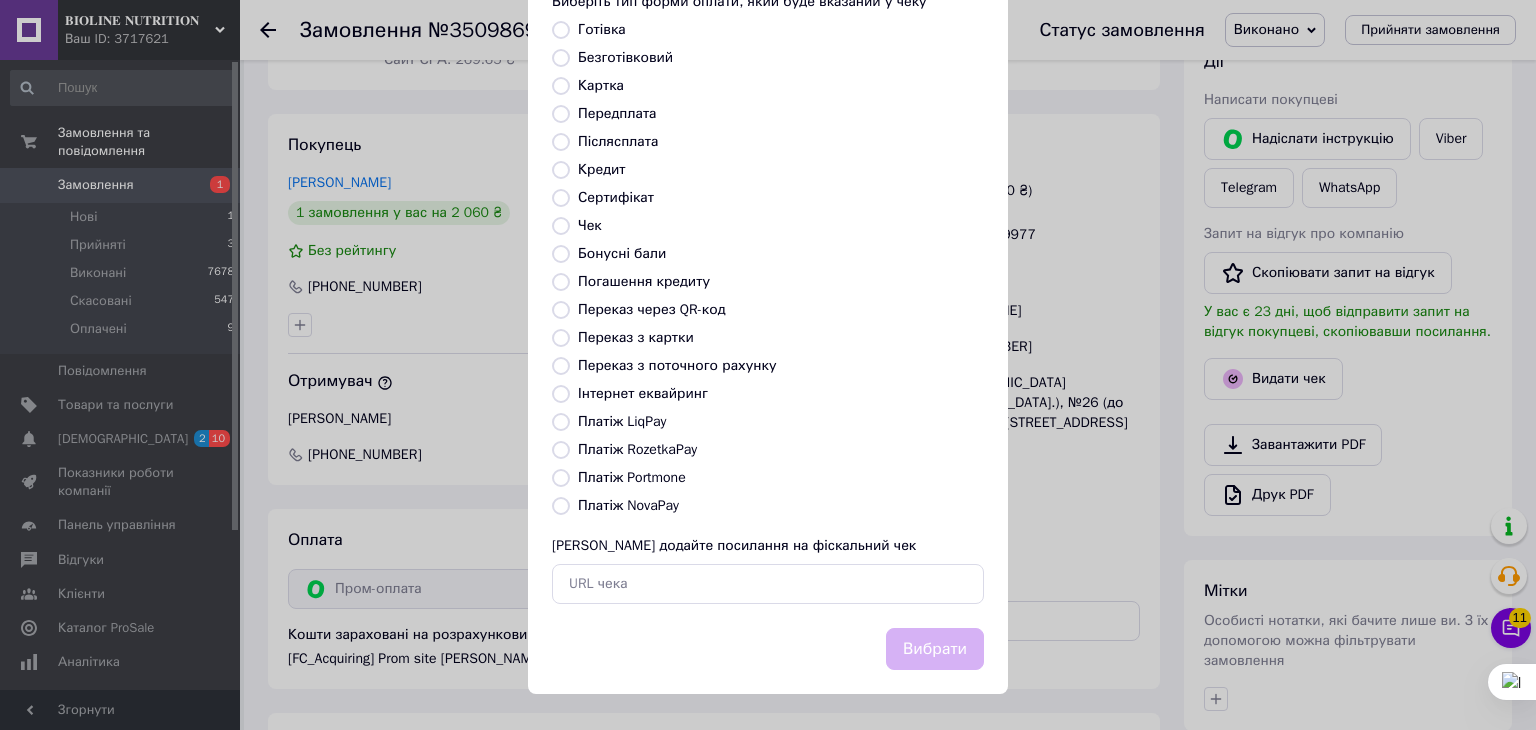 click on "Платіж RozetkaPay" at bounding box center (637, 449) 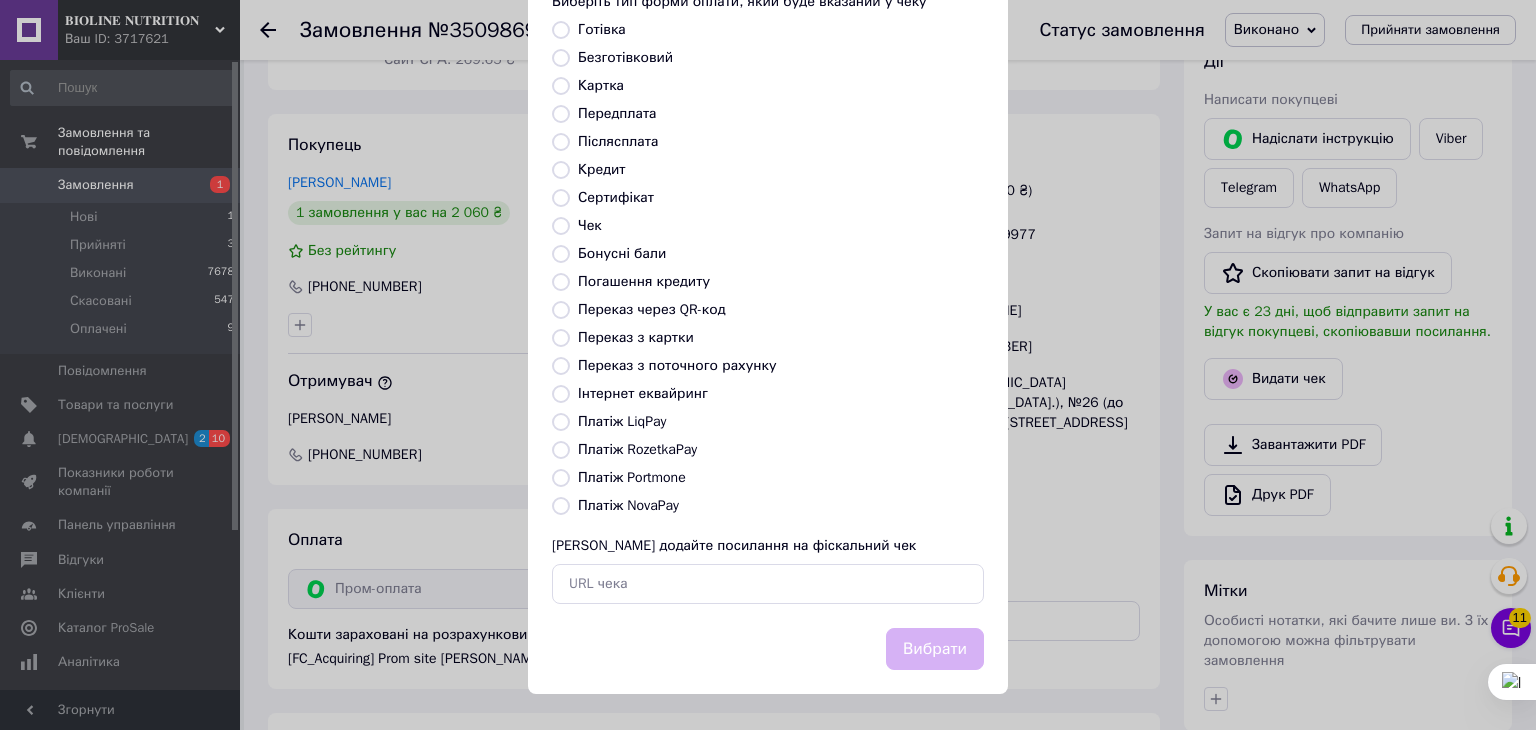 click on "Платіж RozetkaPay" at bounding box center (561, 450) 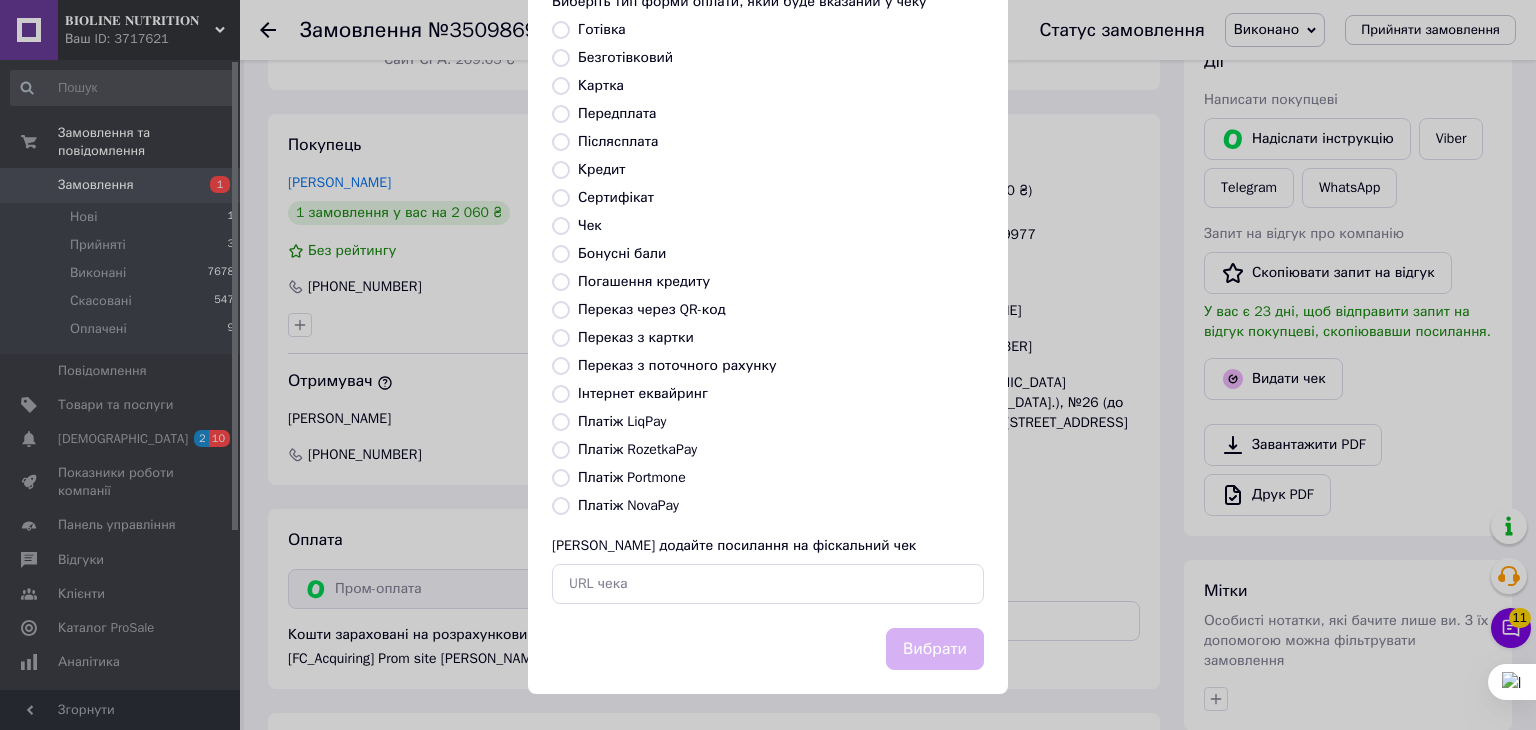 radio on "true" 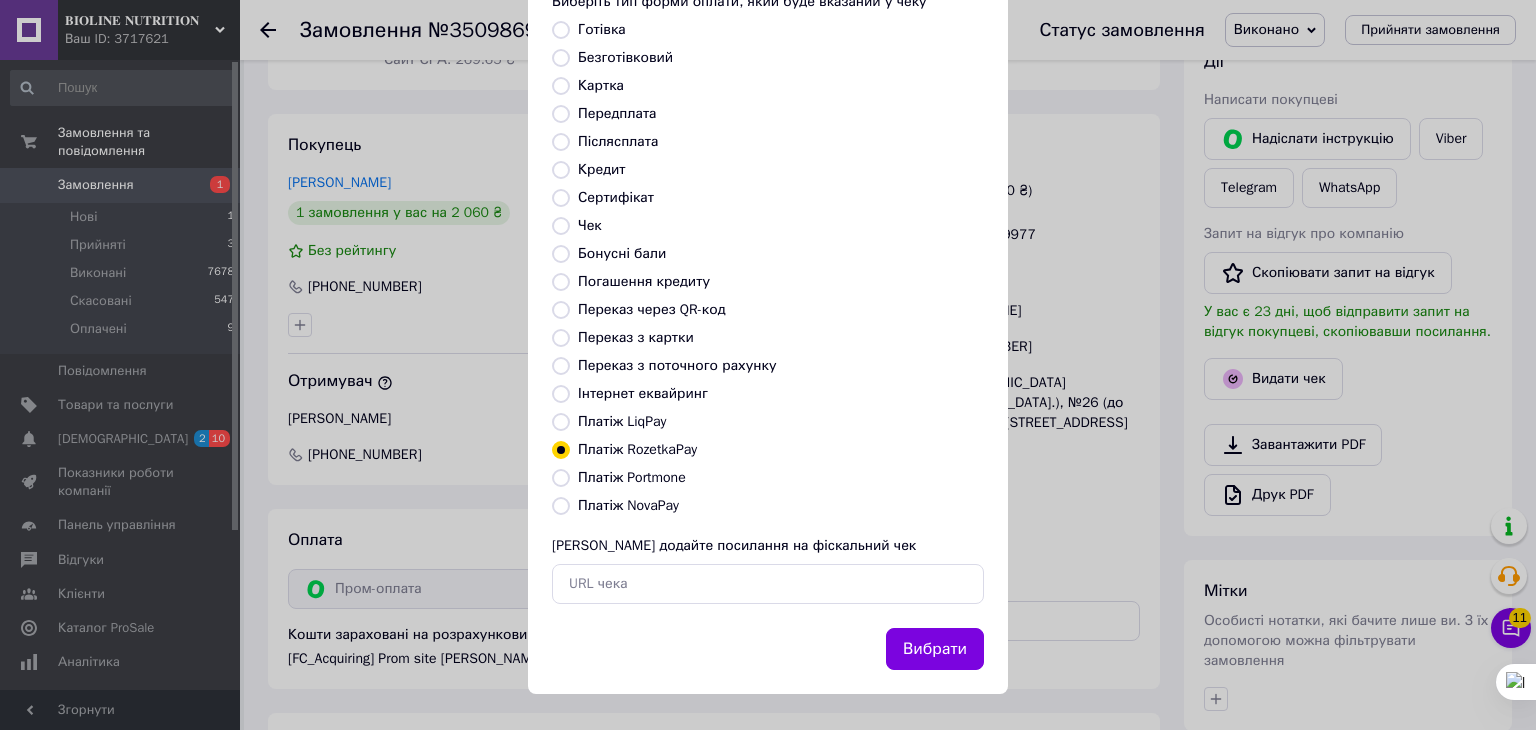 click on "Вибрати" at bounding box center [935, 649] 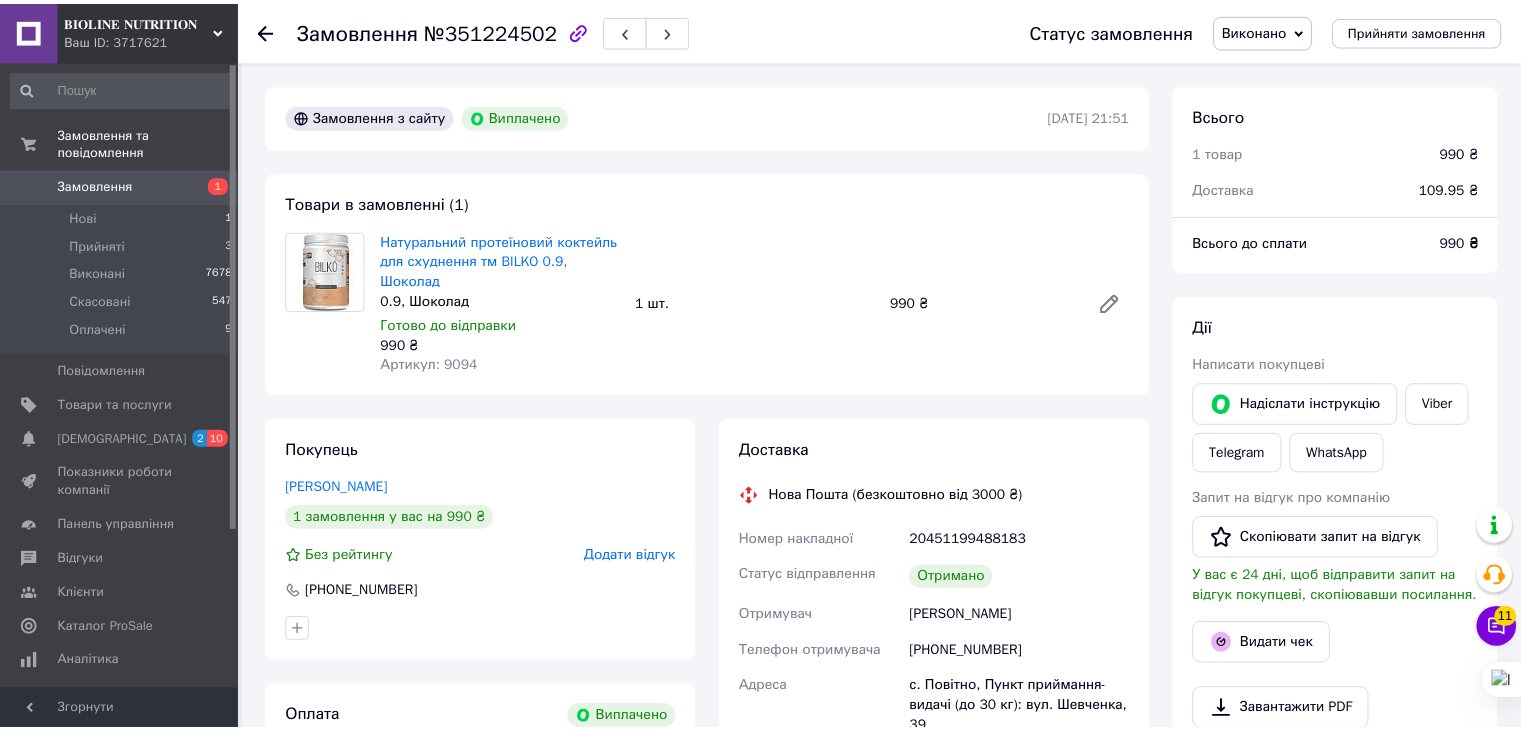 scroll, scrollTop: 0, scrollLeft: 0, axis: both 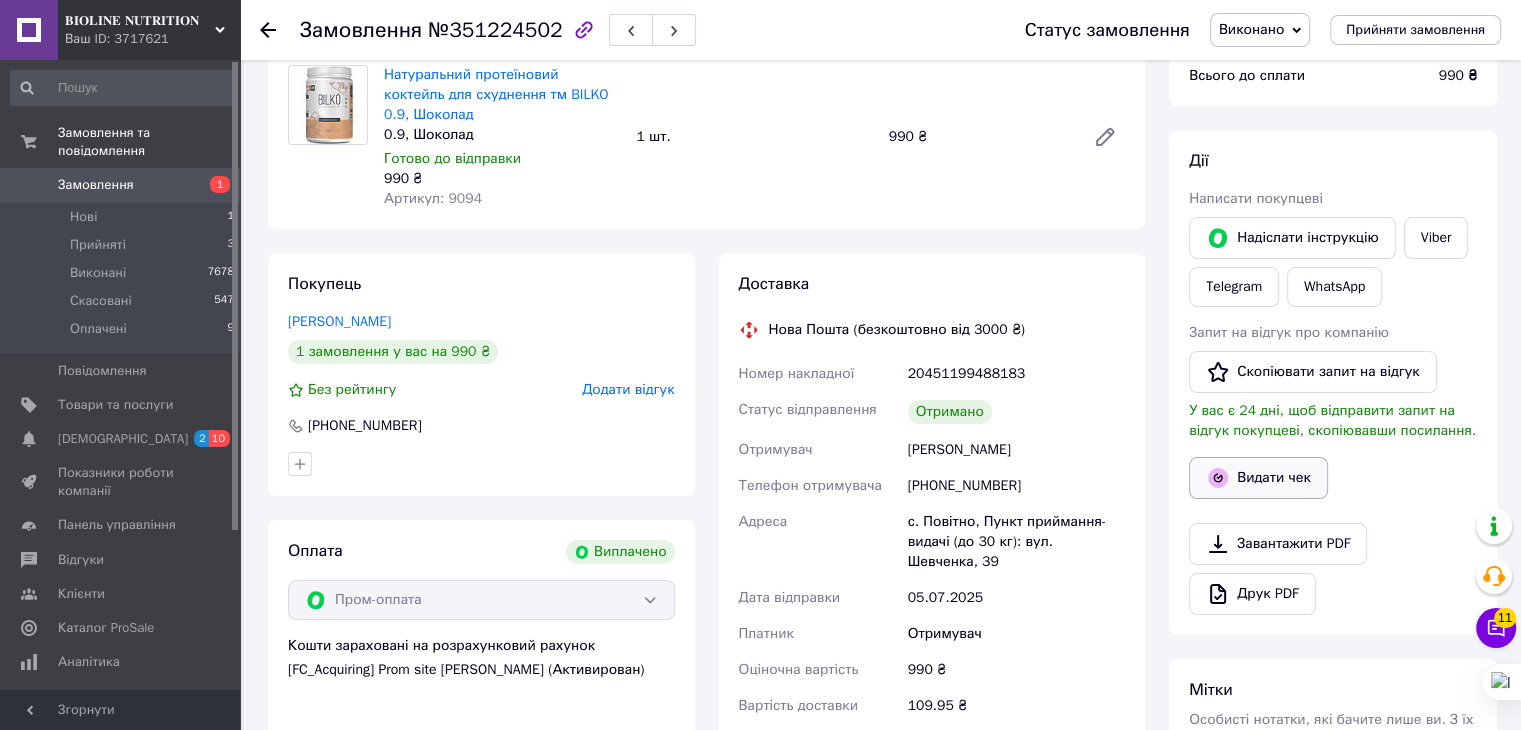 click on "Видати чек" at bounding box center [1258, 478] 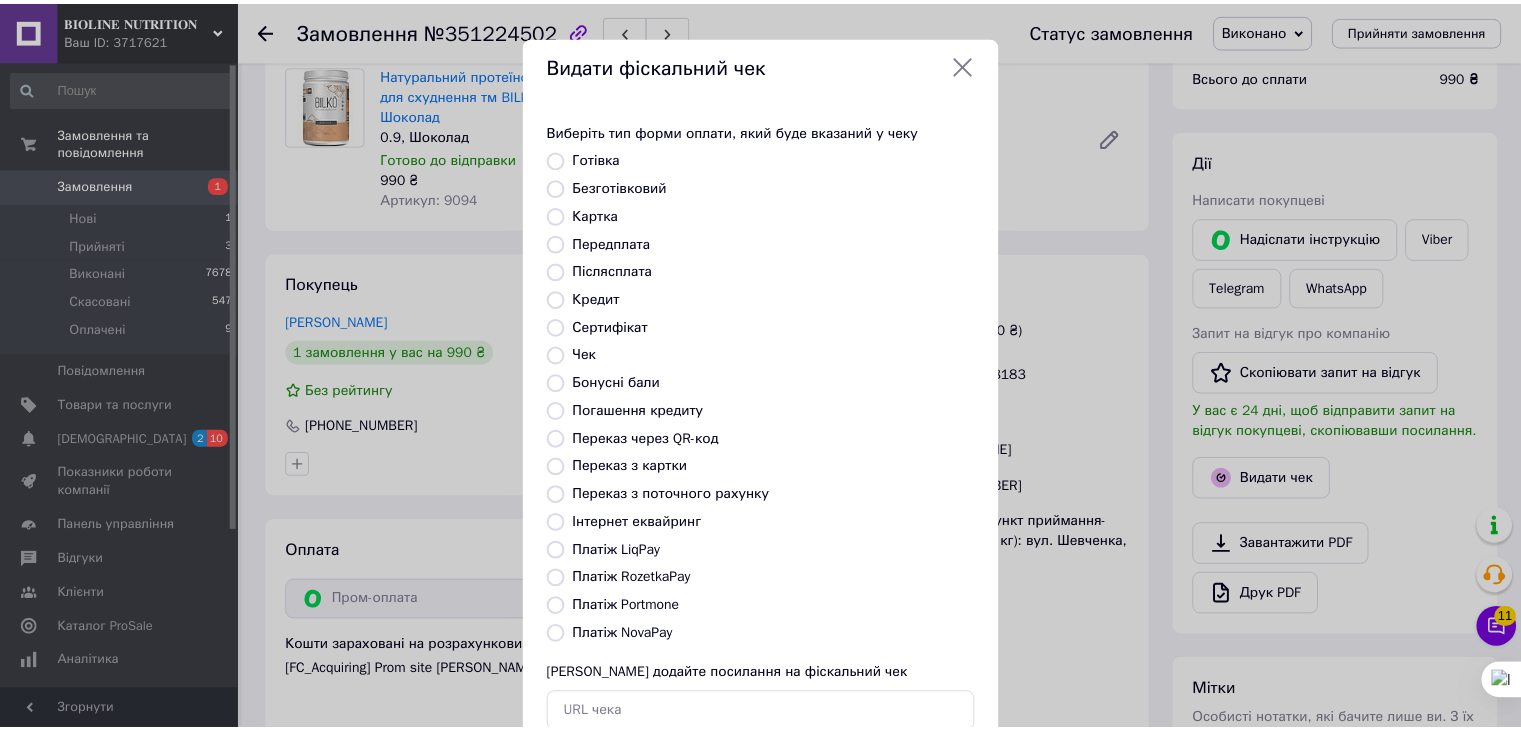 scroll, scrollTop: 272, scrollLeft: 0, axis: vertical 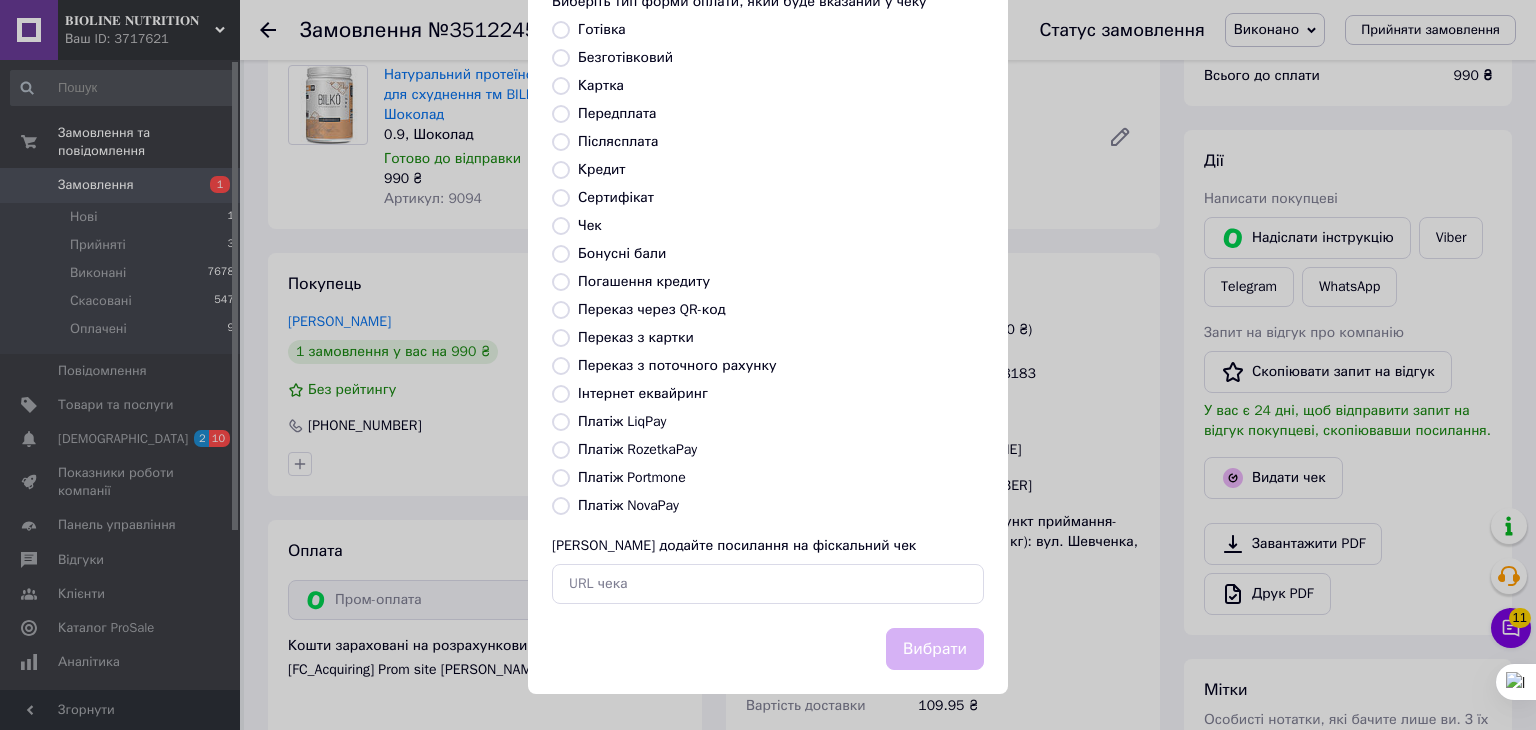 click on "Платіж RozetkaPay" at bounding box center [637, 449] 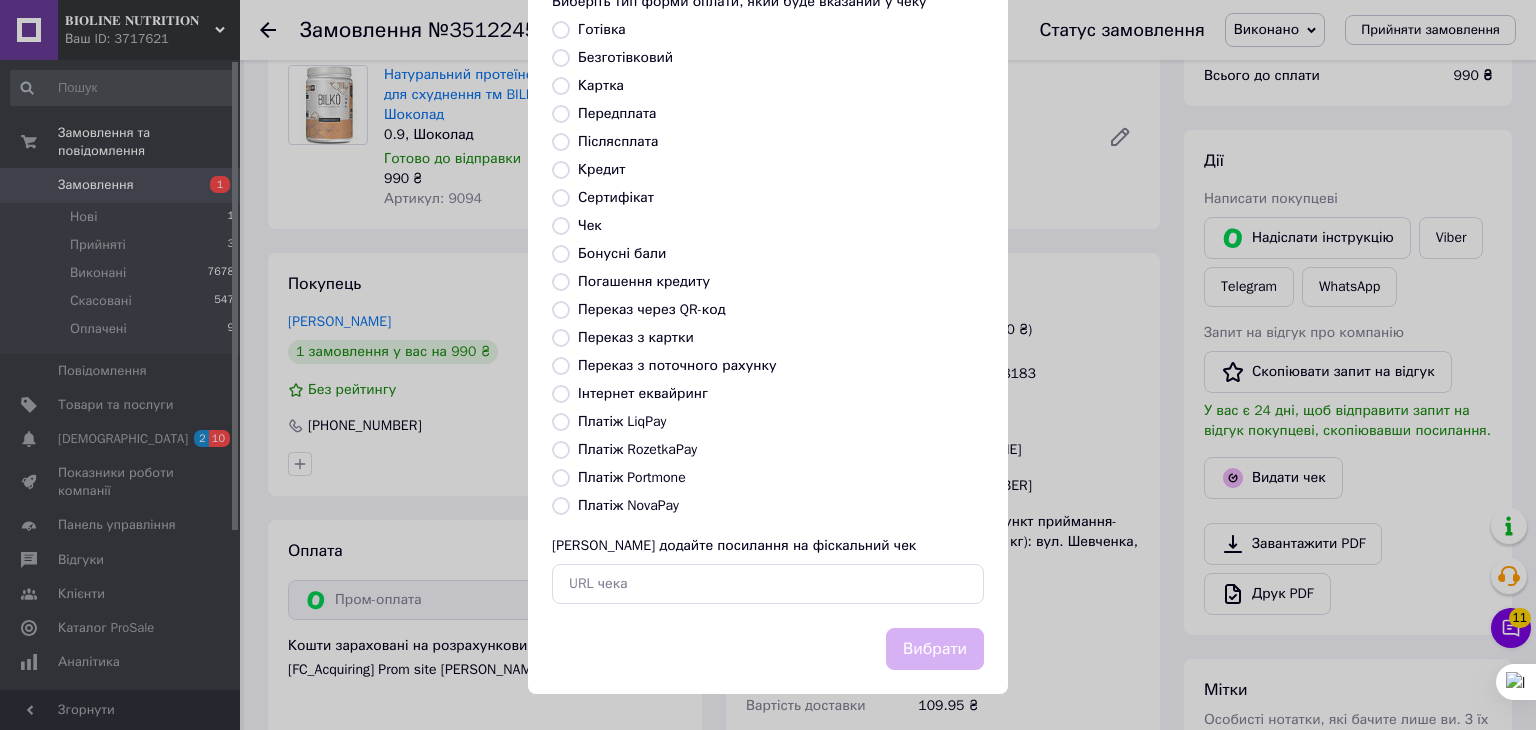 radio on "true" 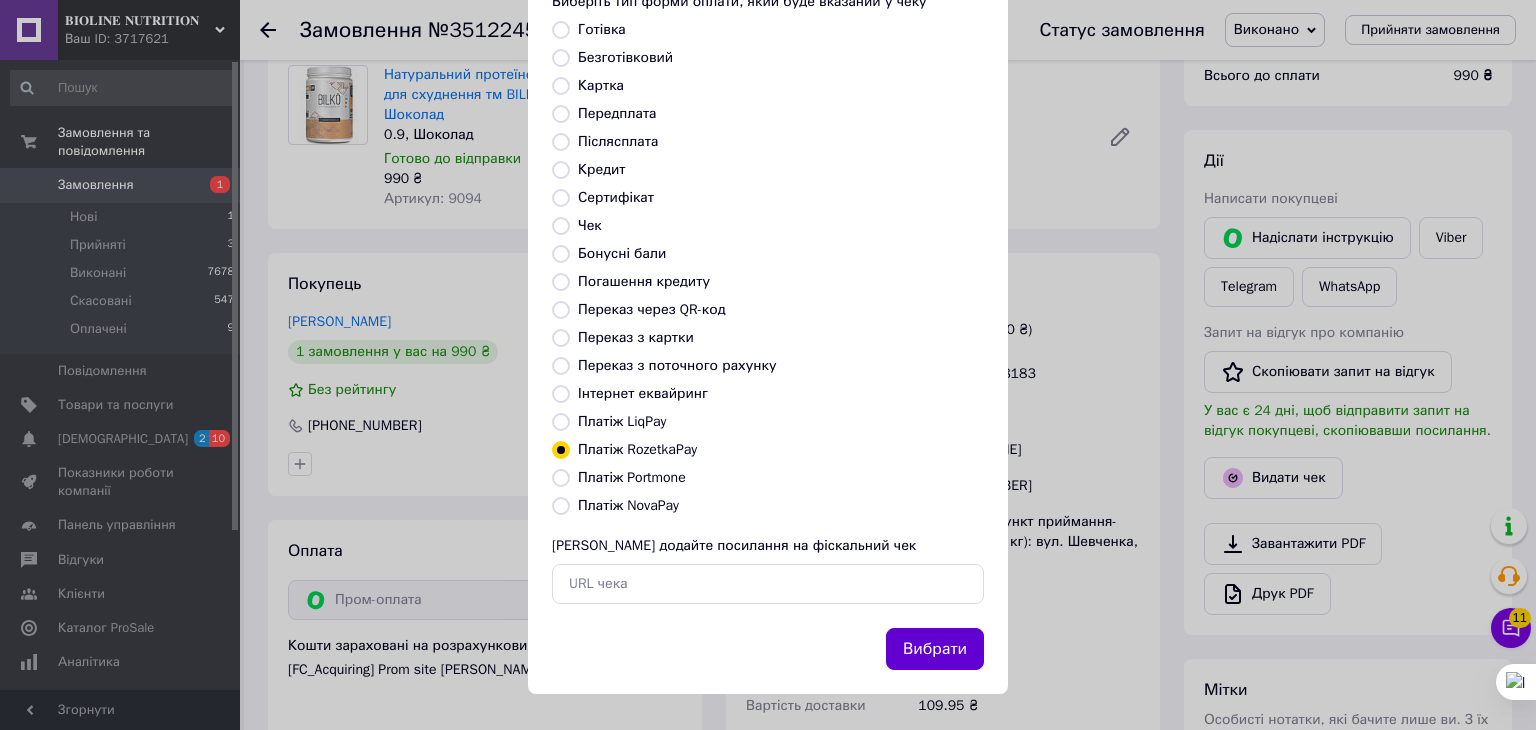 click on "Вибрати" at bounding box center (935, 649) 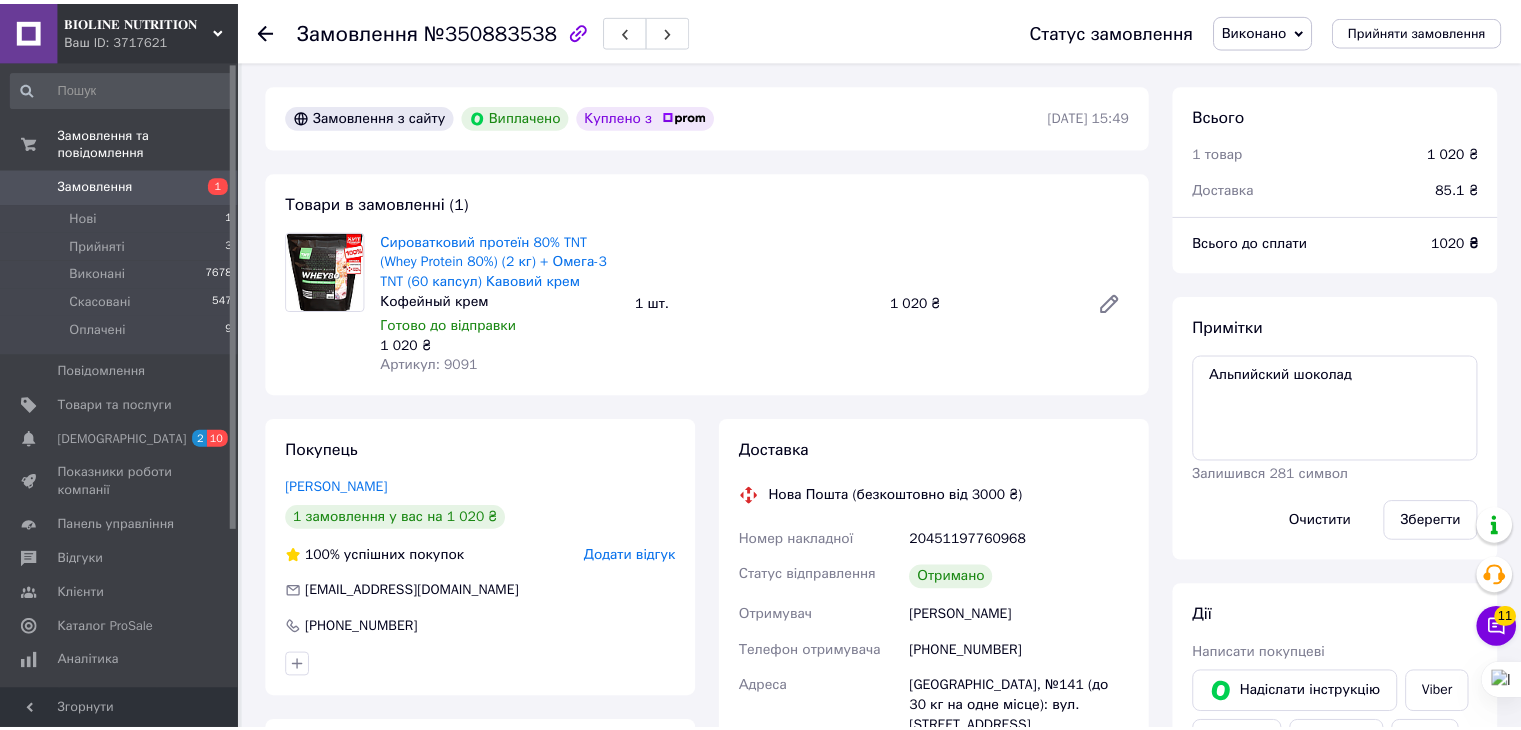 scroll, scrollTop: 0, scrollLeft: 0, axis: both 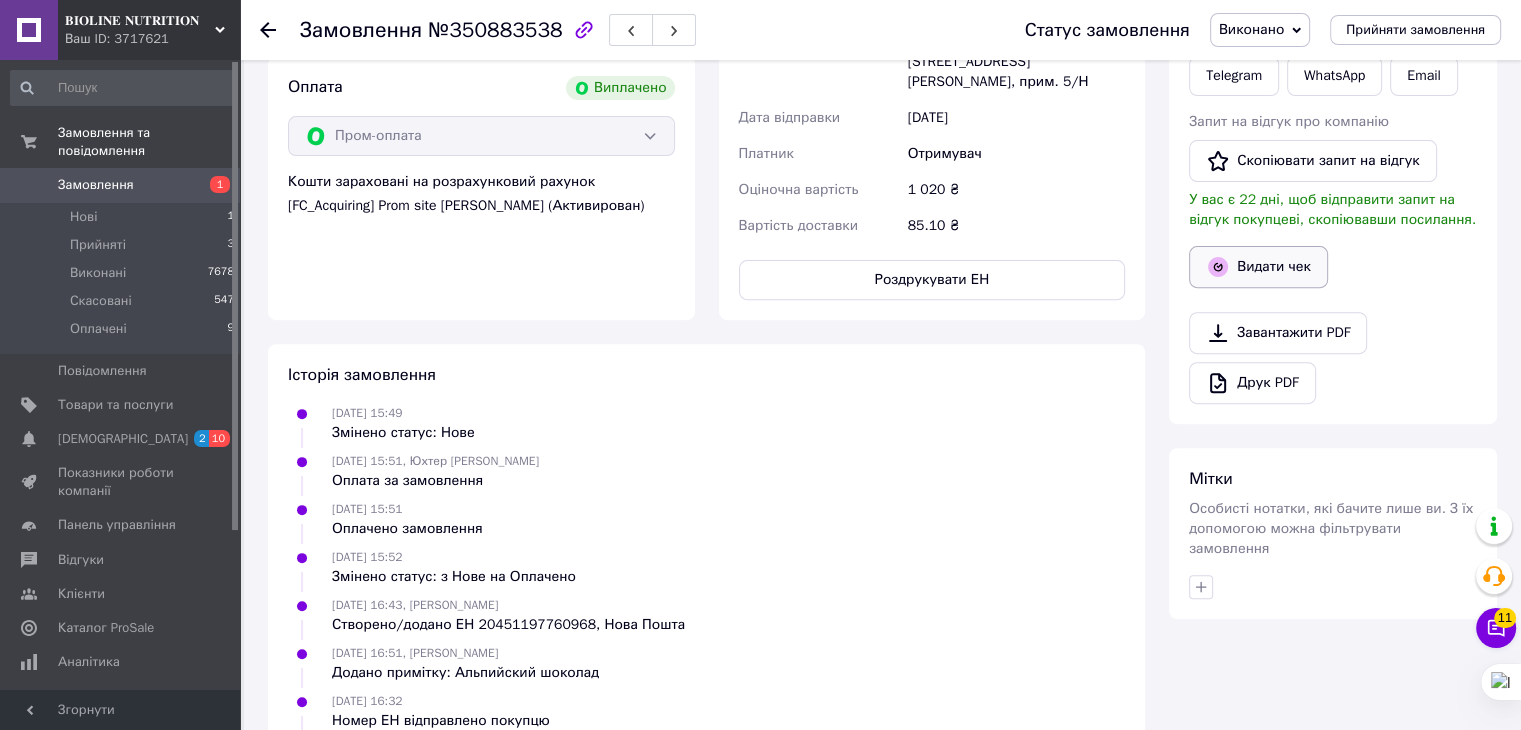 click on "Видати чек" at bounding box center [1258, 267] 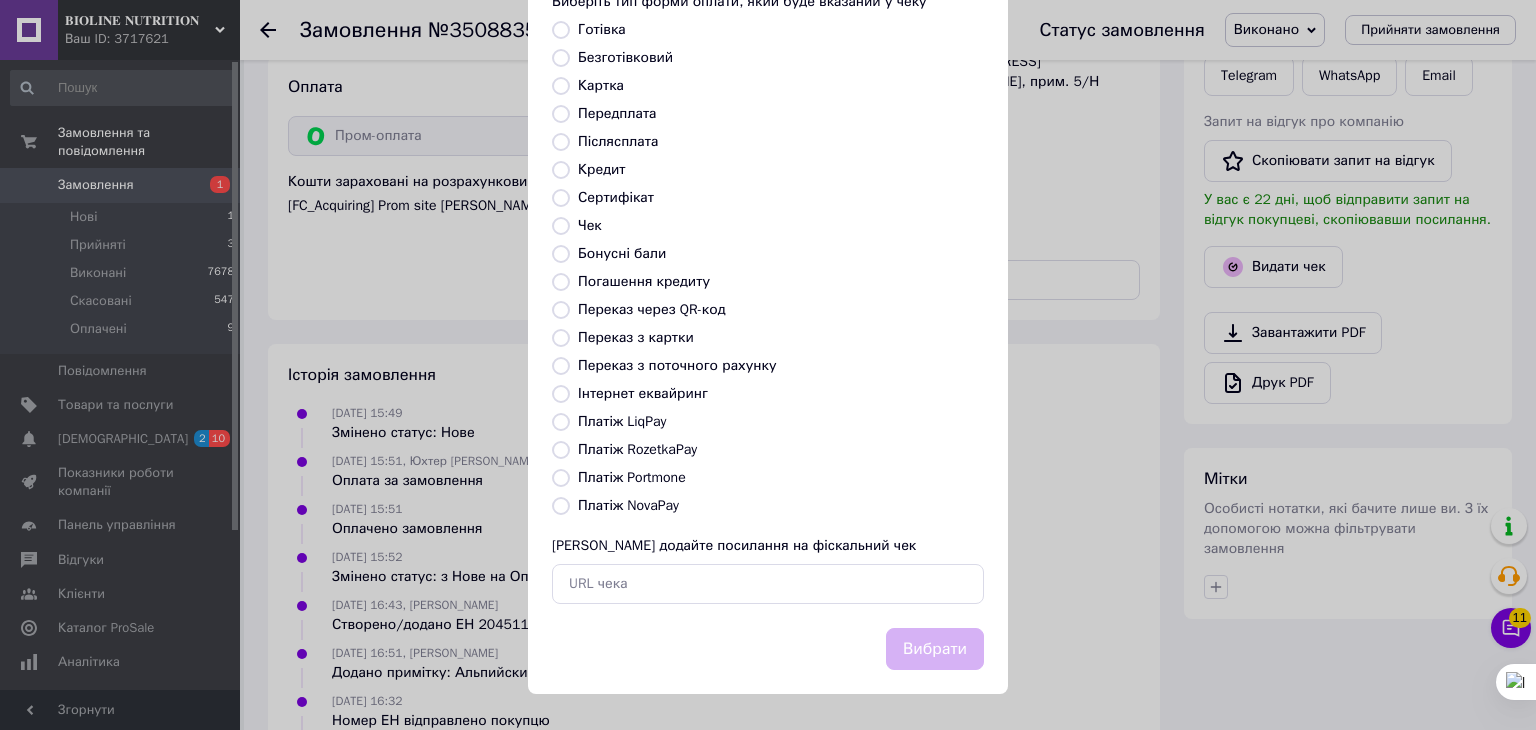 scroll, scrollTop: 166, scrollLeft: 0, axis: vertical 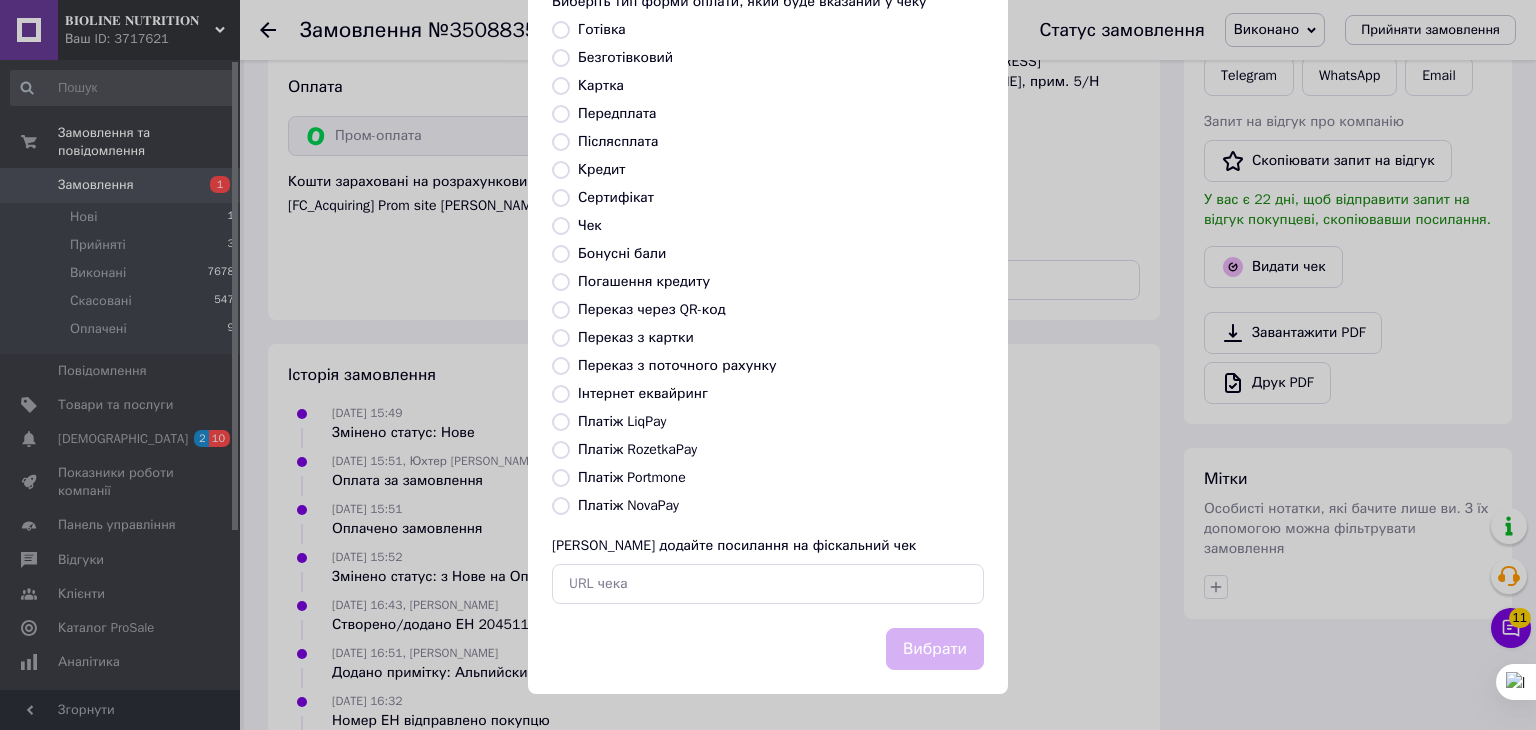 click on "Платіж RozetkaPay" at bounding box center (637, 449) 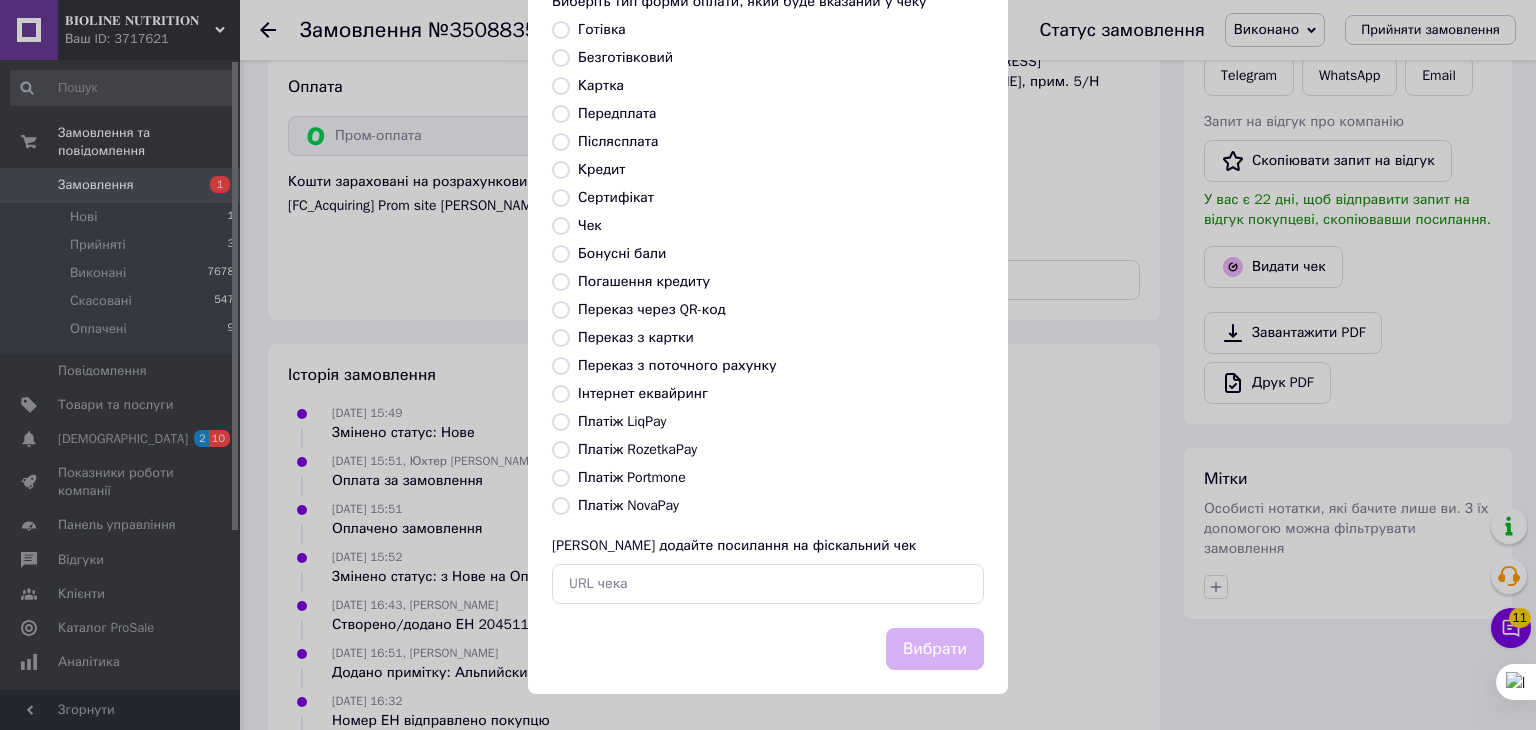 radio on "true" 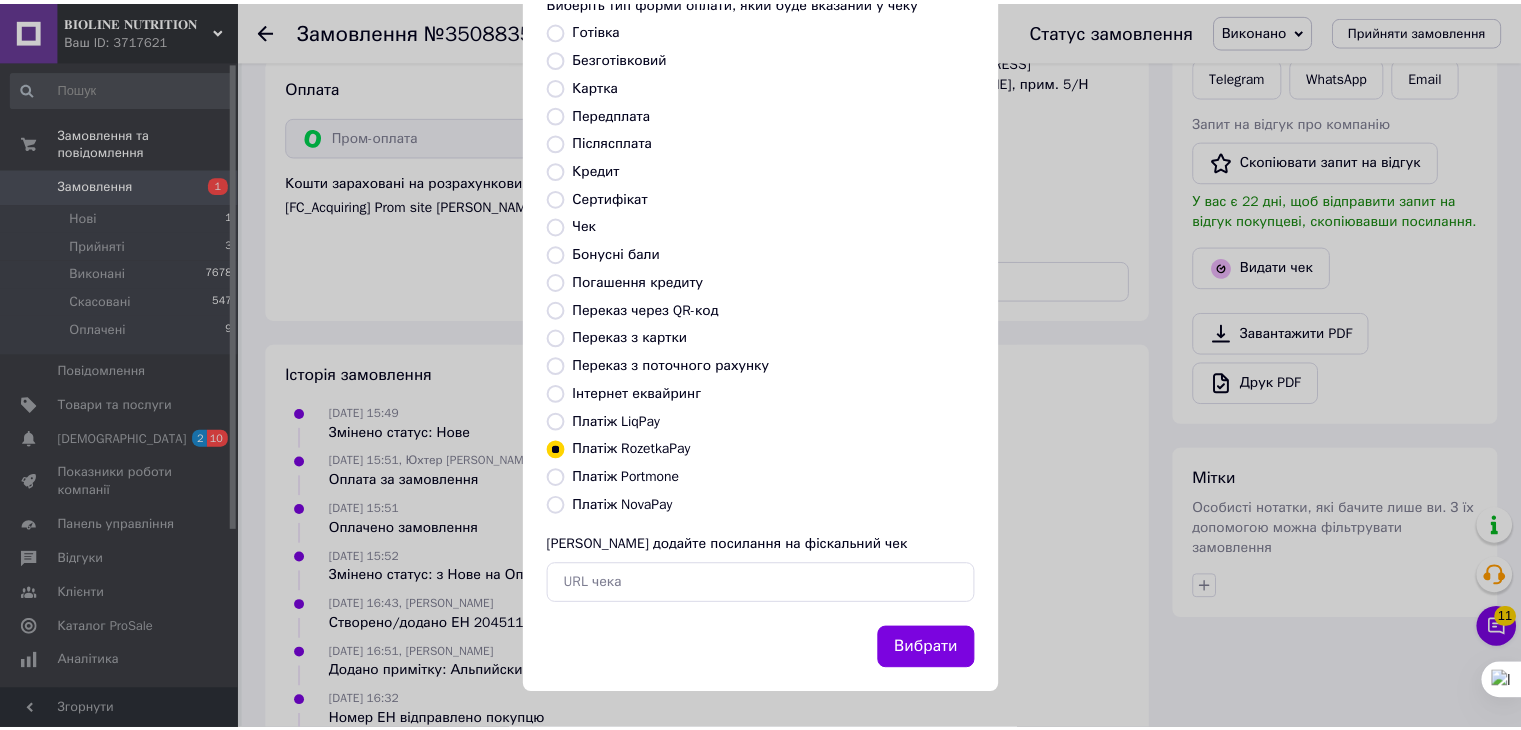 scroll, scrollTop: 272, scrollLeft: 0, axis: vertical 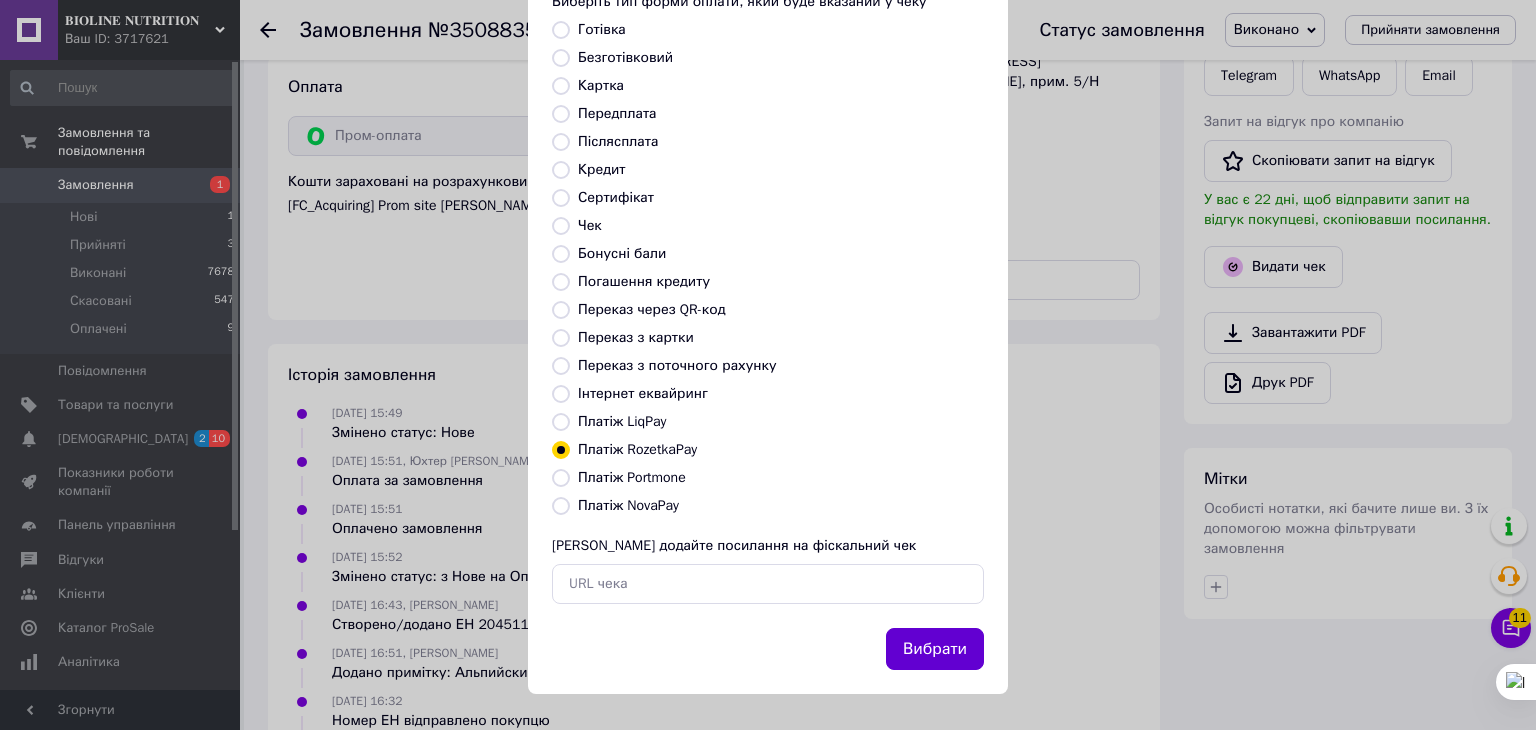 click on "Вибрати" at bounding box center (935, 649) 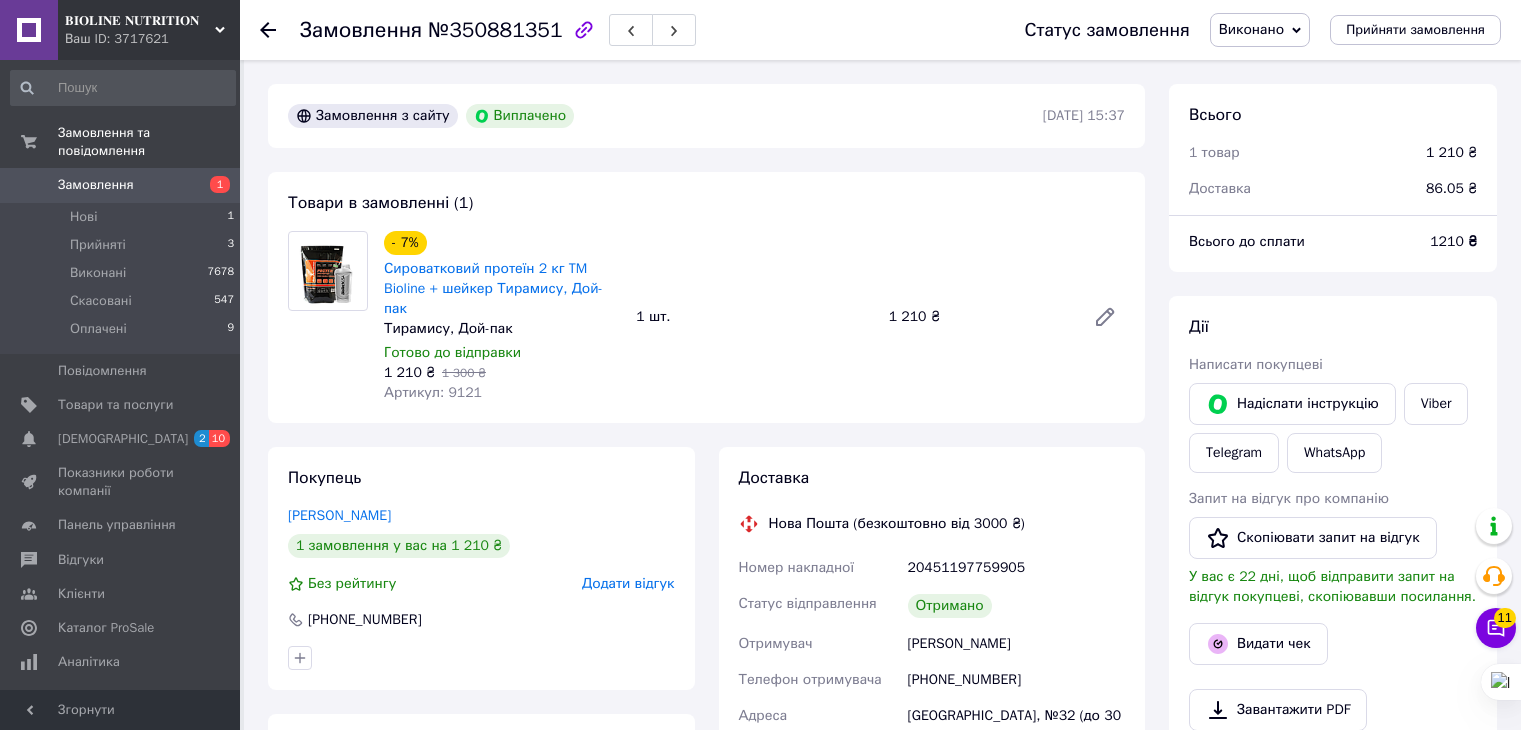 scroll, scrollTop: 0, scrollLeft: 0, axis: both 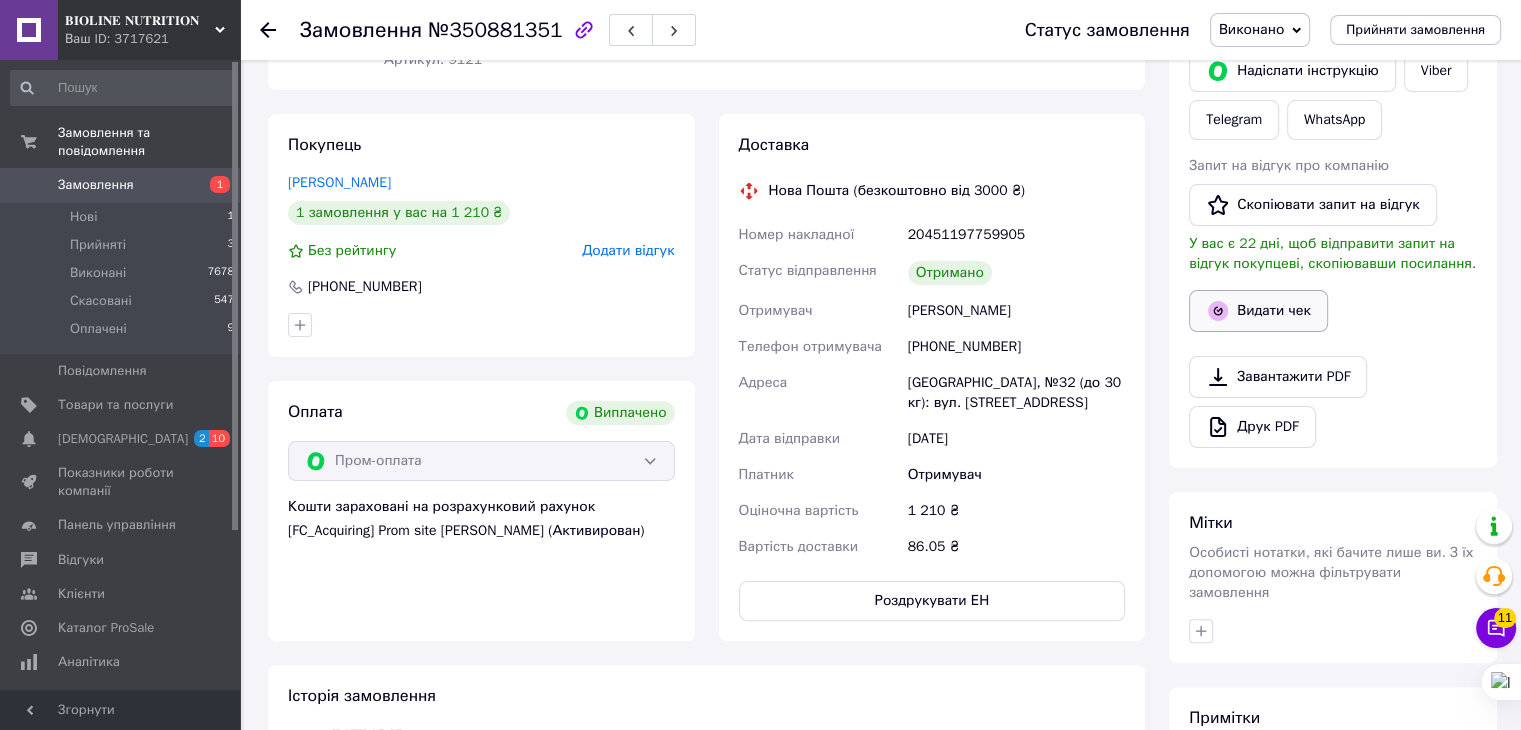 click on "Видати чек" at bounding box center (1258, 311) 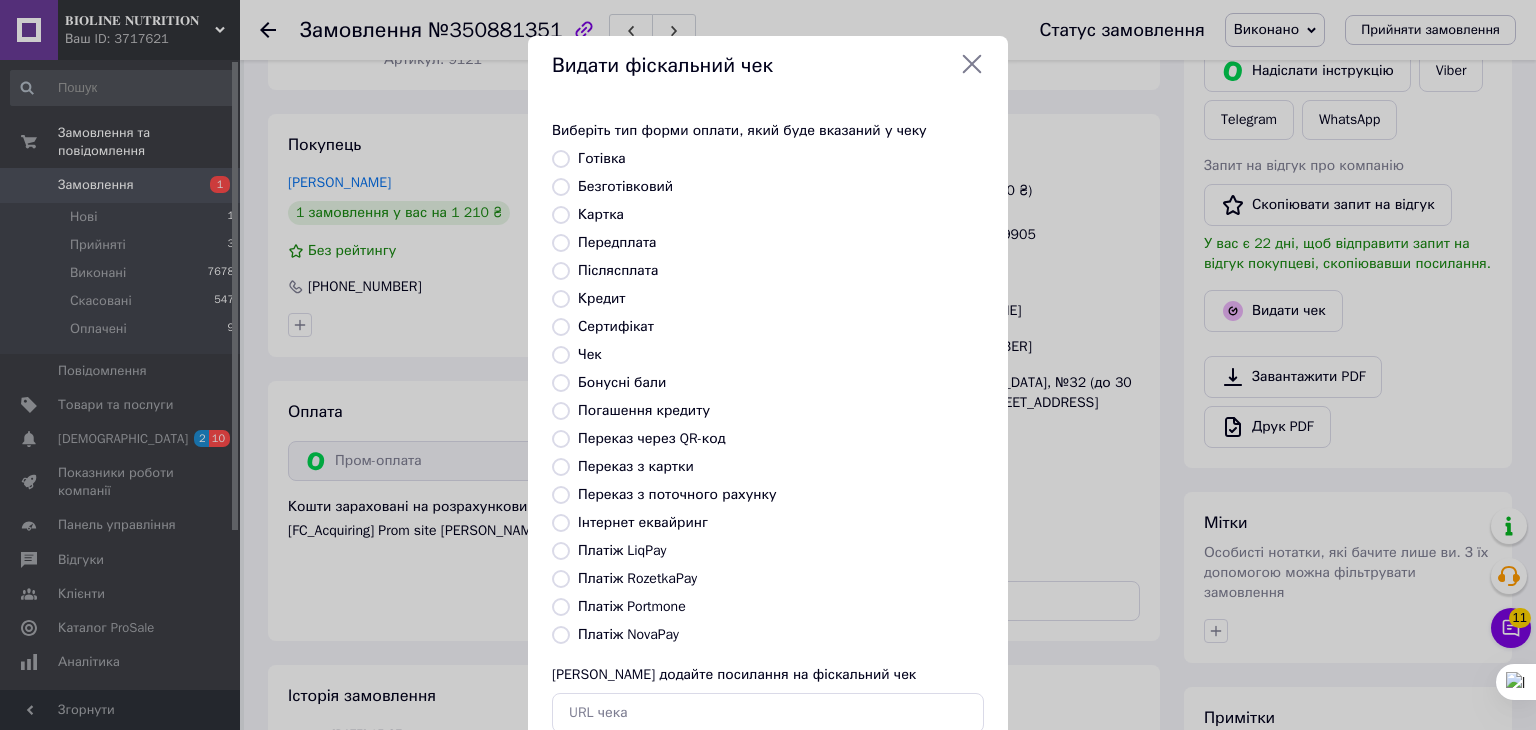 scroll, scrollTop: 166, scrollLeft: 0, axis: vertical 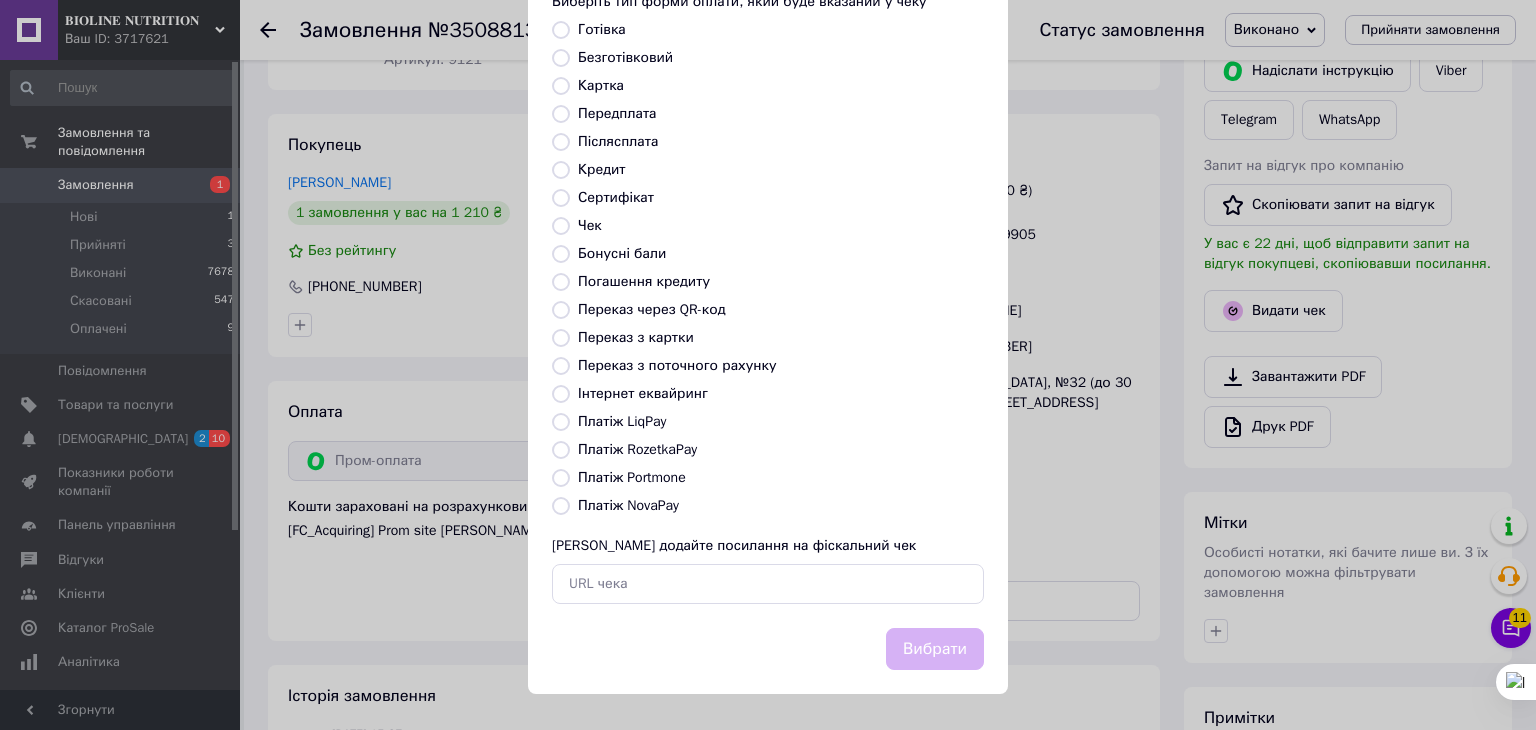 click on "Платіж RozetkaPay" at bounding box center [637, 449] 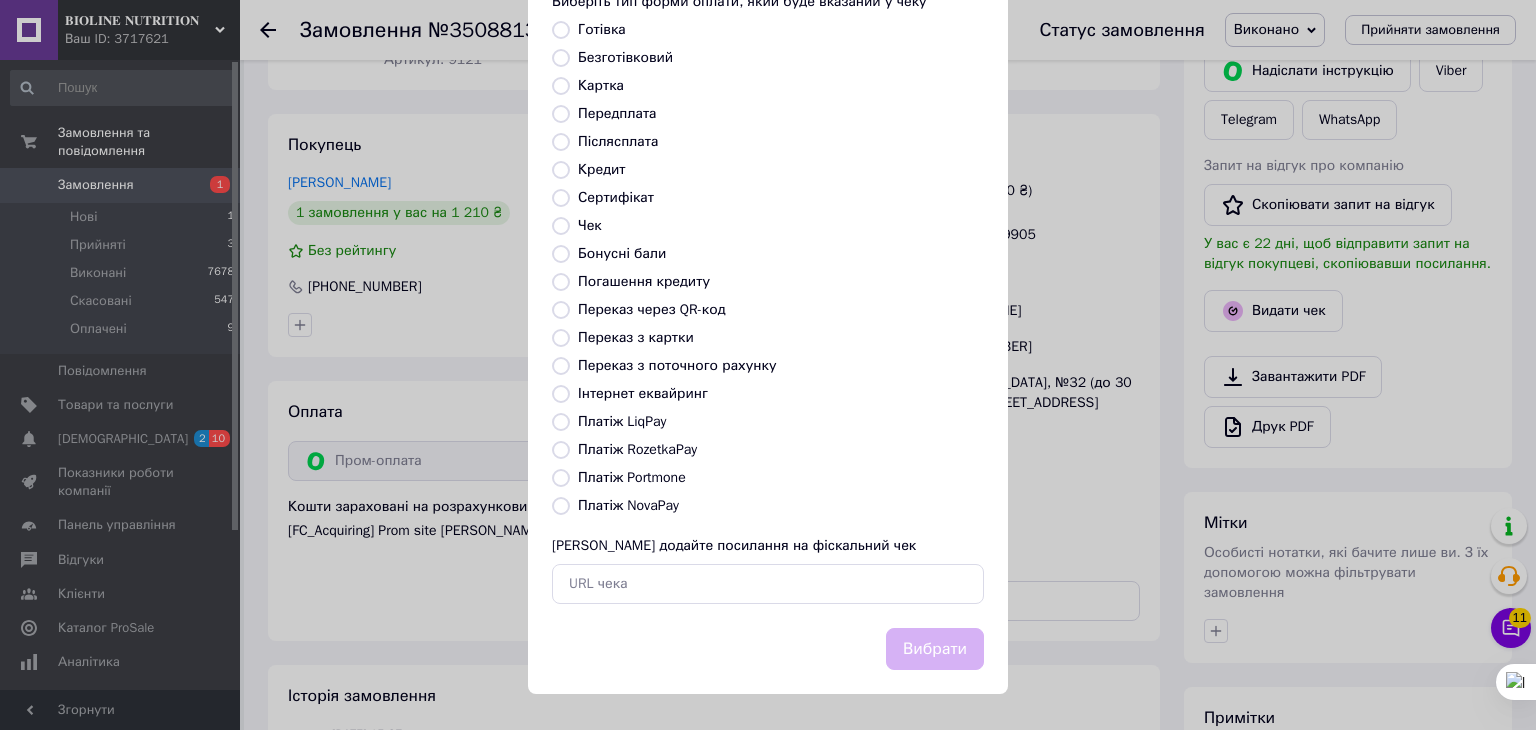 radio on "true" 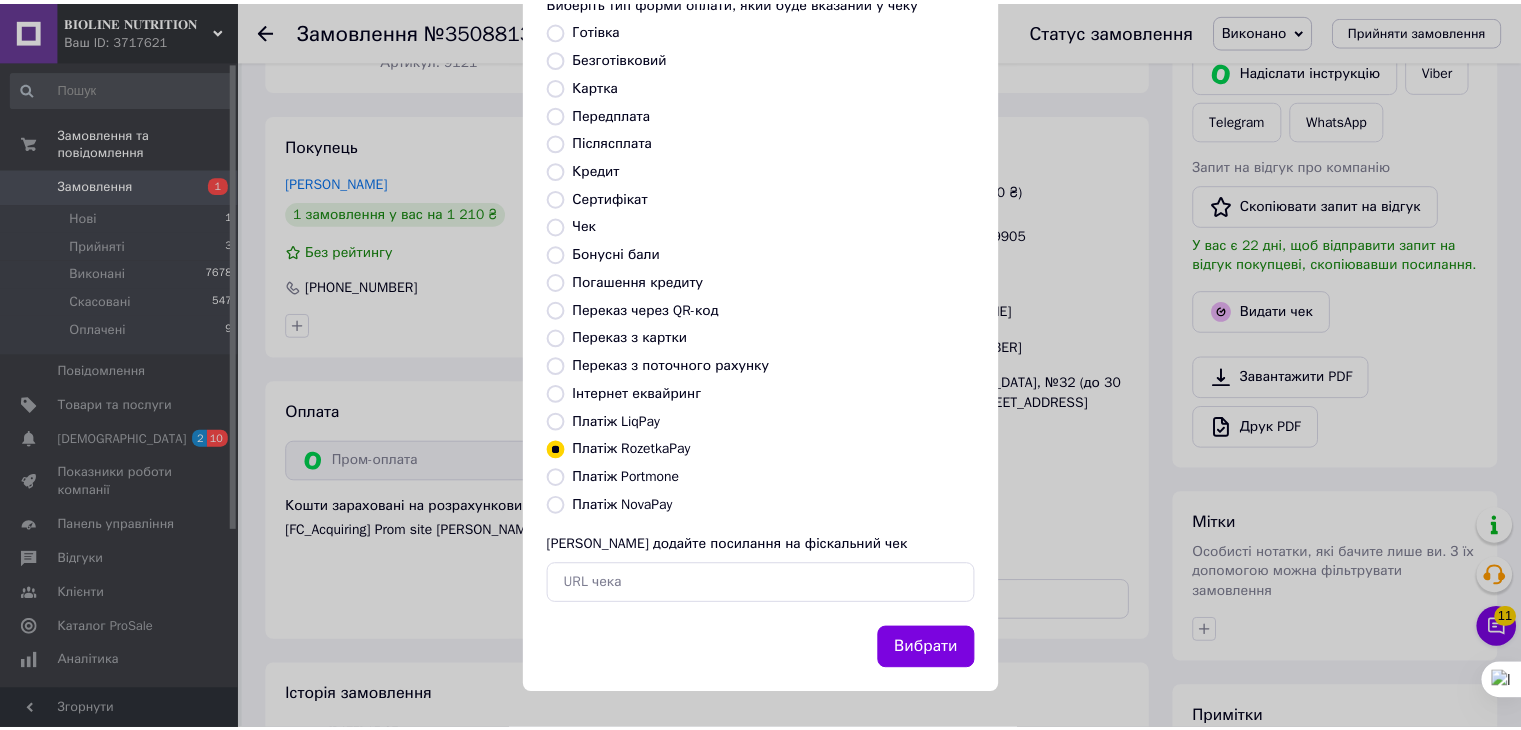 scroll, scrollTop: 272, scrollLeft: 0, axis: vertical 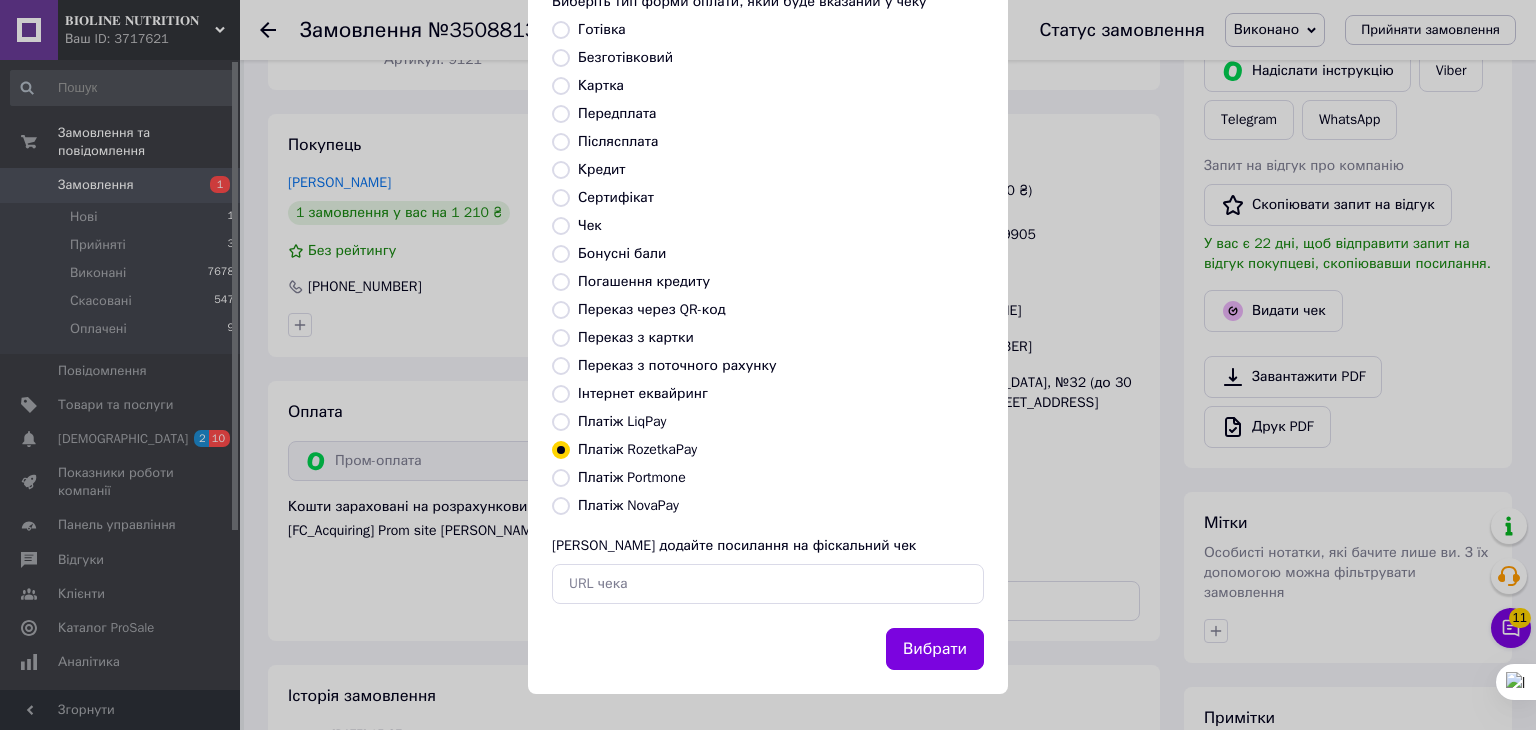 click on "Вибрати" at bounding box center (935, 649) 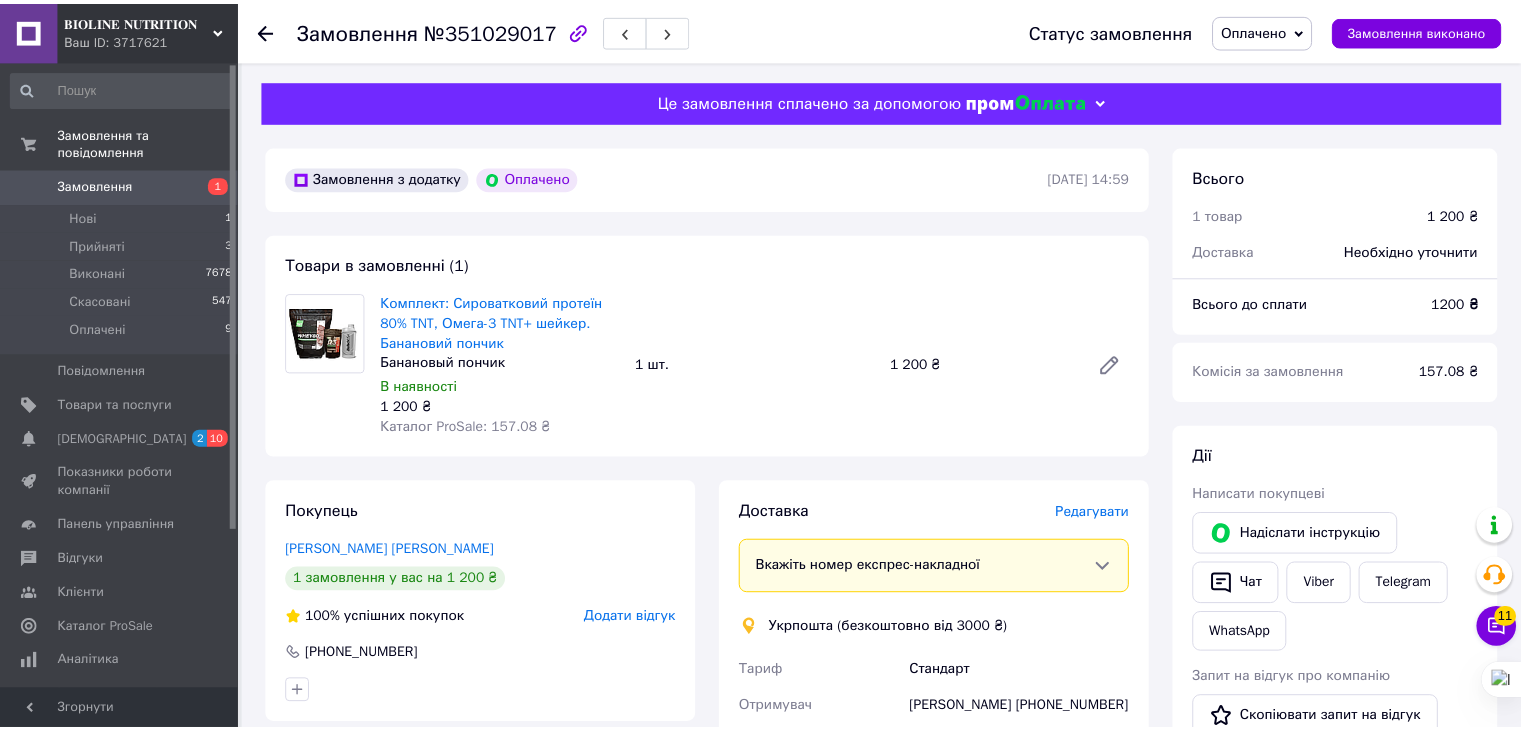 scroll, scrollTop: 0, scrollLeft: 0, axis: both 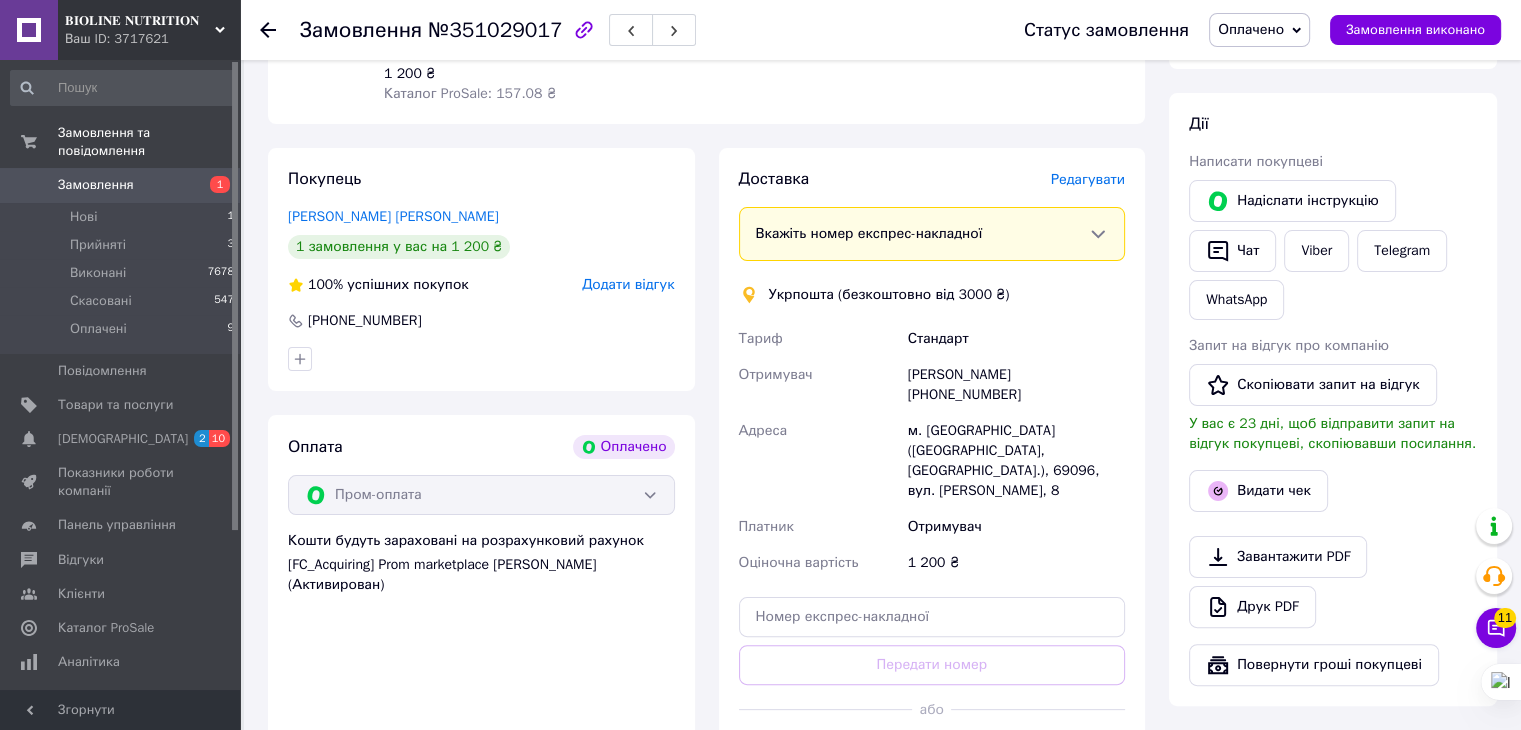 click on "Покупець [PERSON_NAME] [PERSON_NAME] 1 замовлення у вас на 1 200 ₴ 100%   успішних покупок Додати відгук [PHONE_NUMBER]" at bounding box center [481, 269] 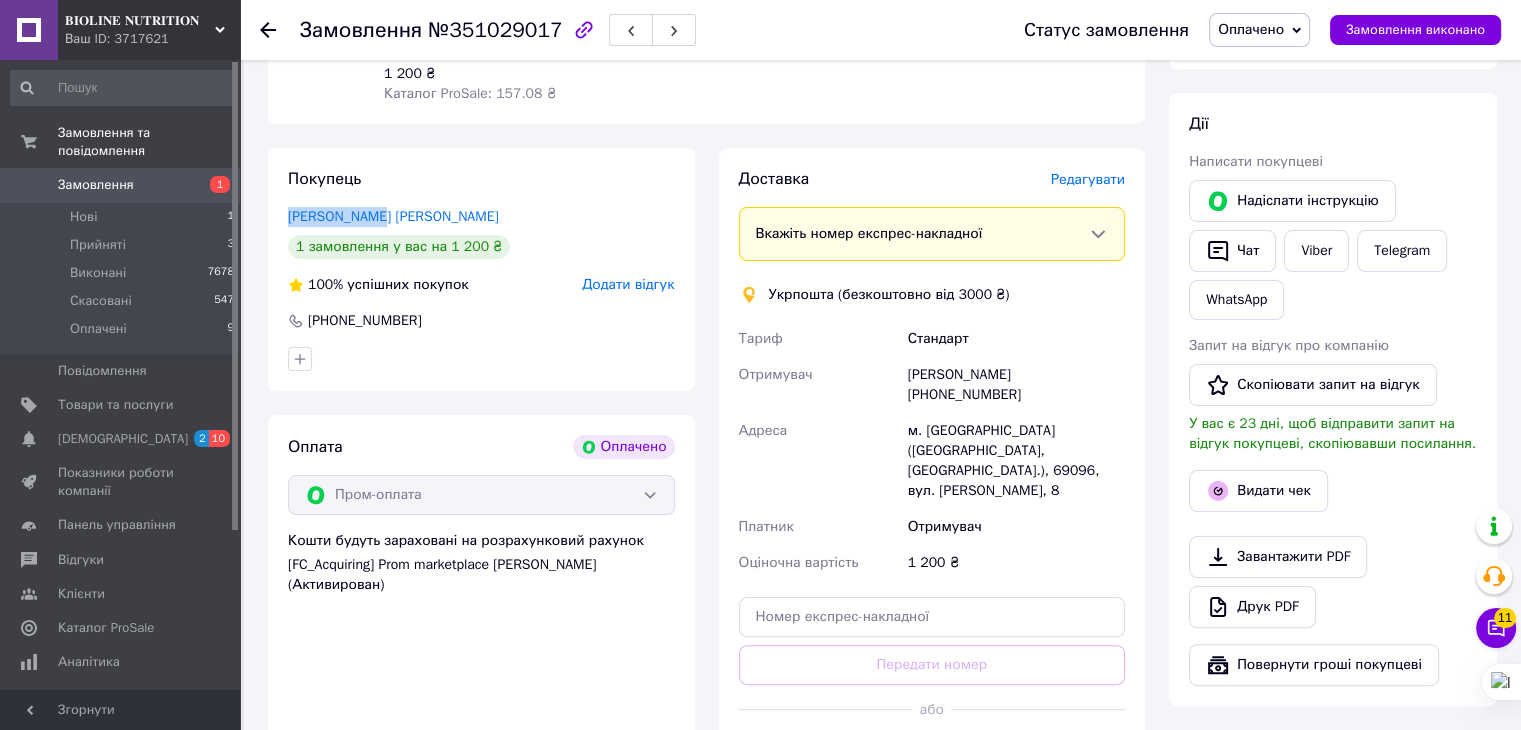 type on "[PERSON_NAME]" 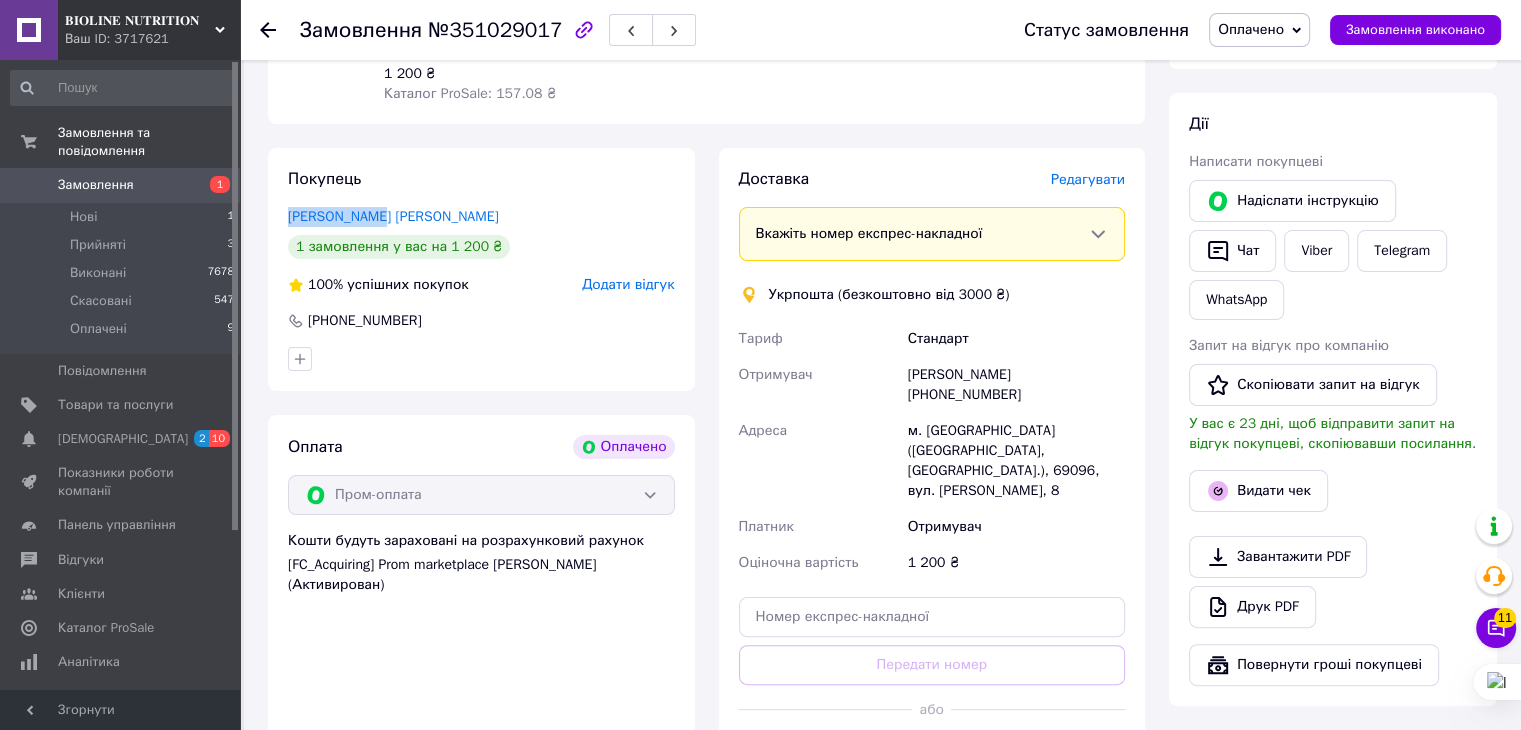 copy on "[PERSON_NAME]" 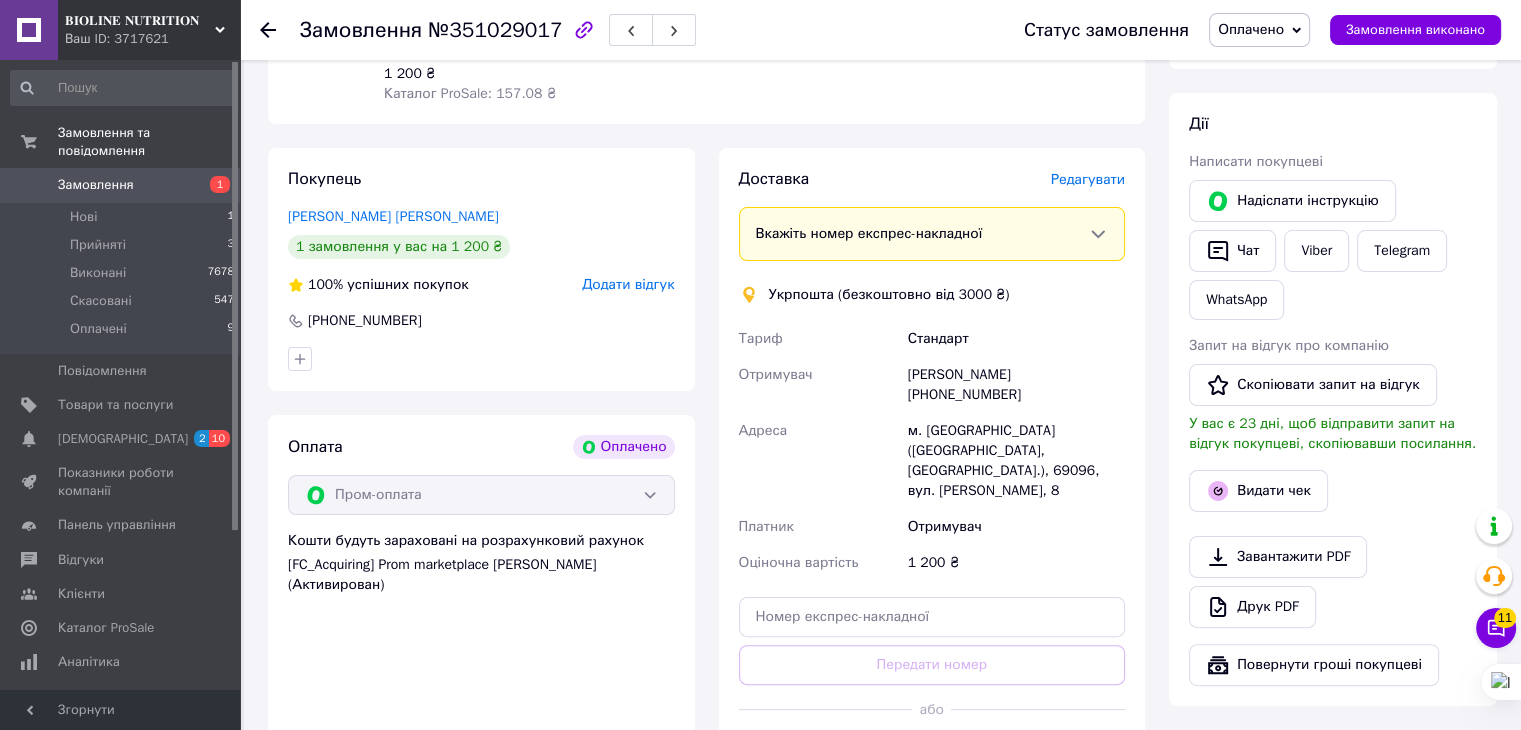 click at bounding box center [481, 359] 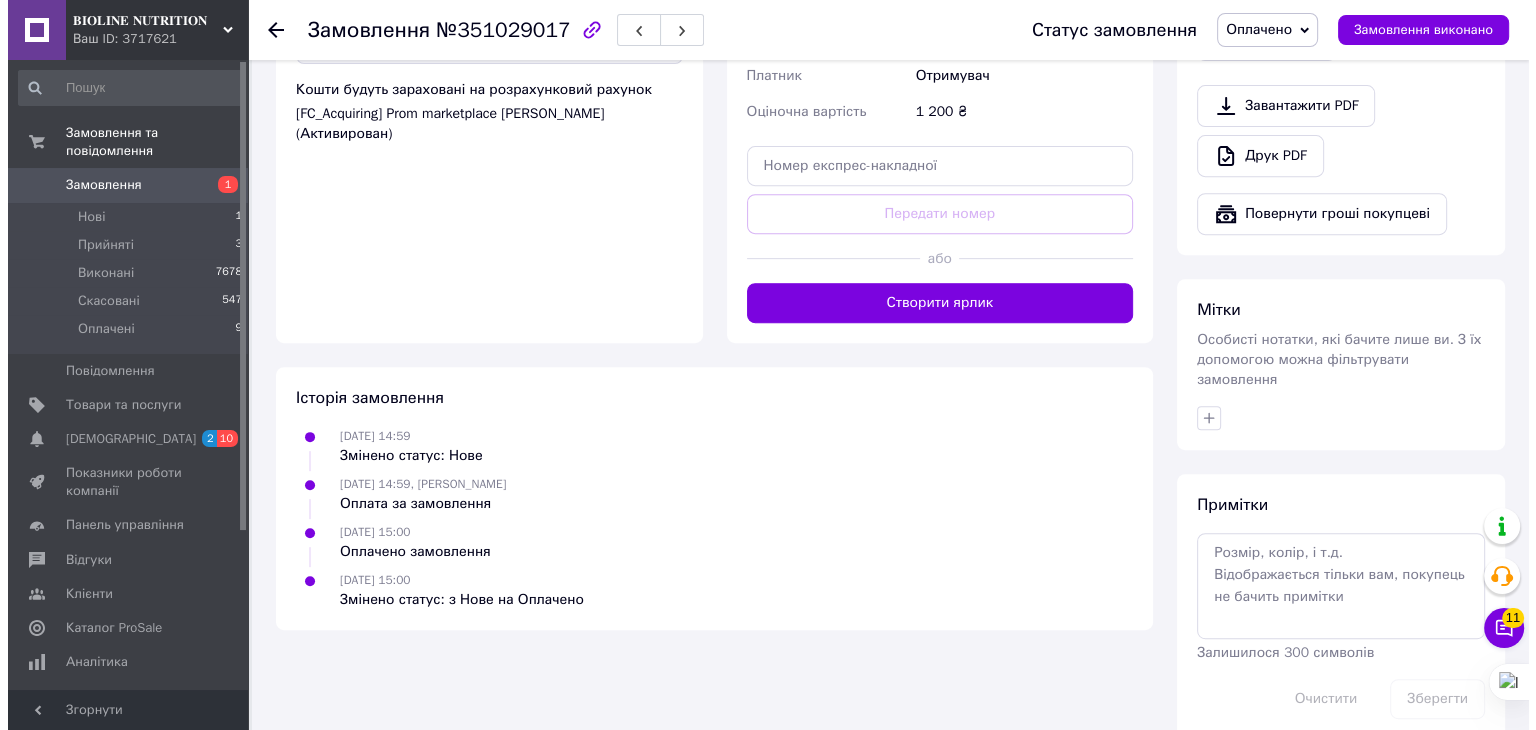 scroll, scrollTop: 833, scrollLeft: 0, axis: vertical 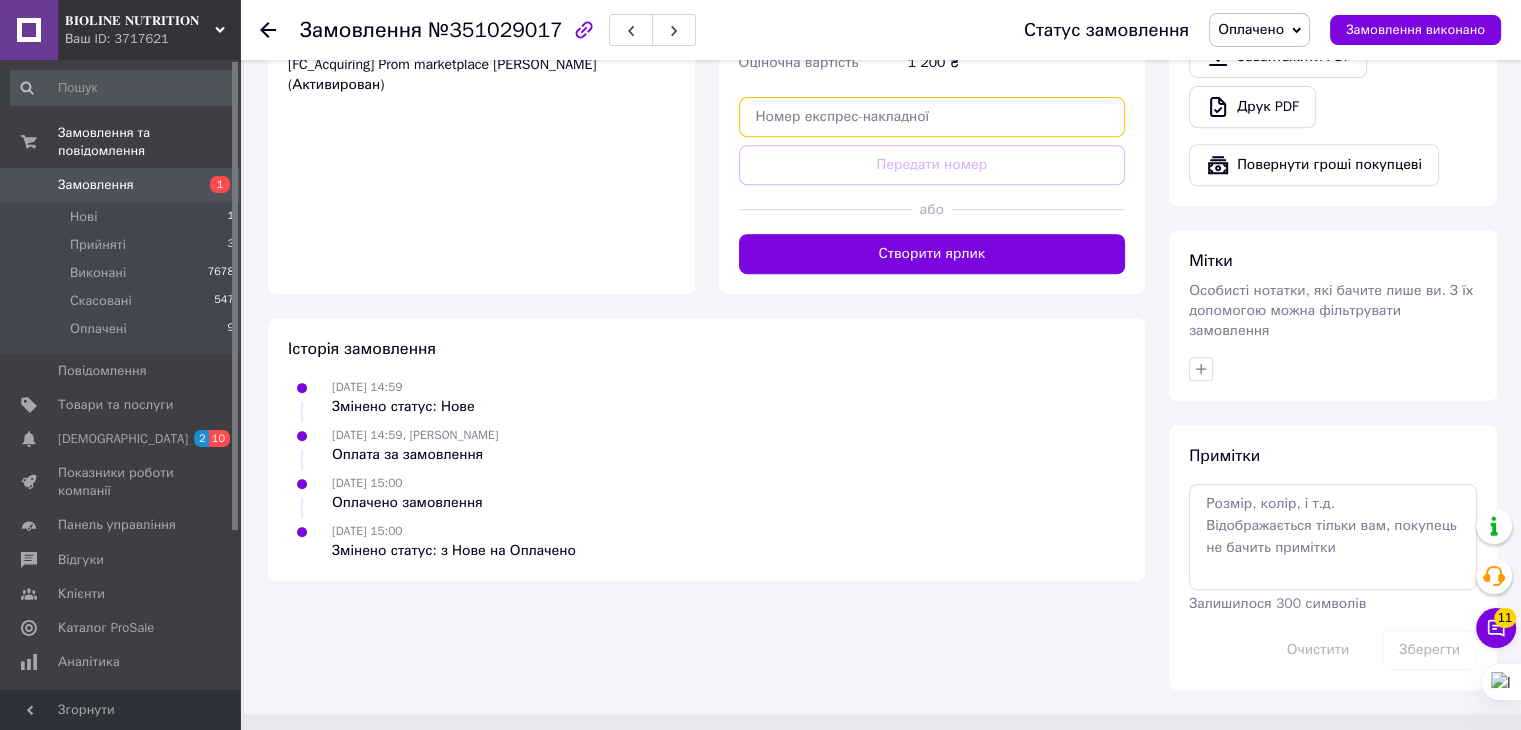 click at bounding box center (932, 117) 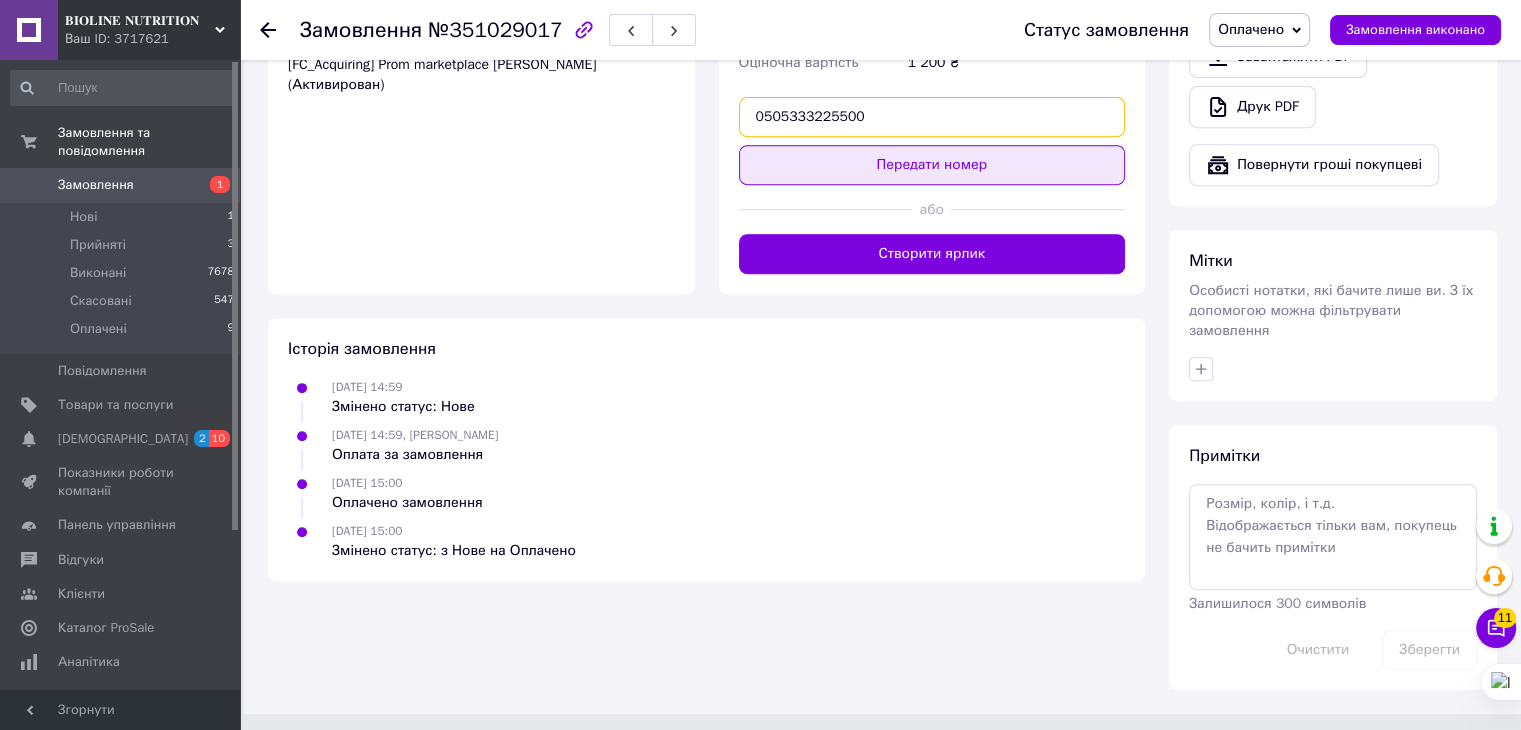 type on "0505333225500" 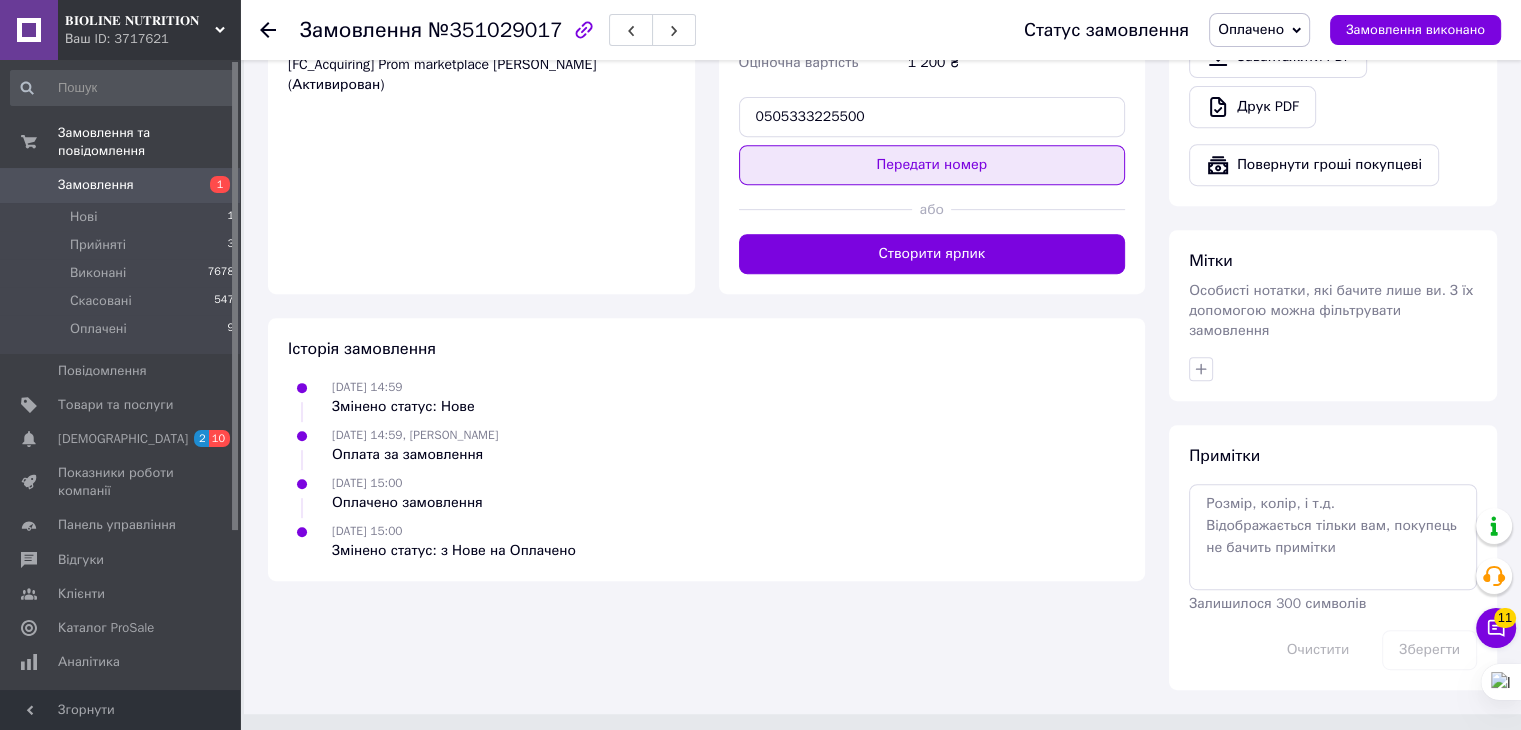 click on "Передати номер" at bounding box center [932, 165] 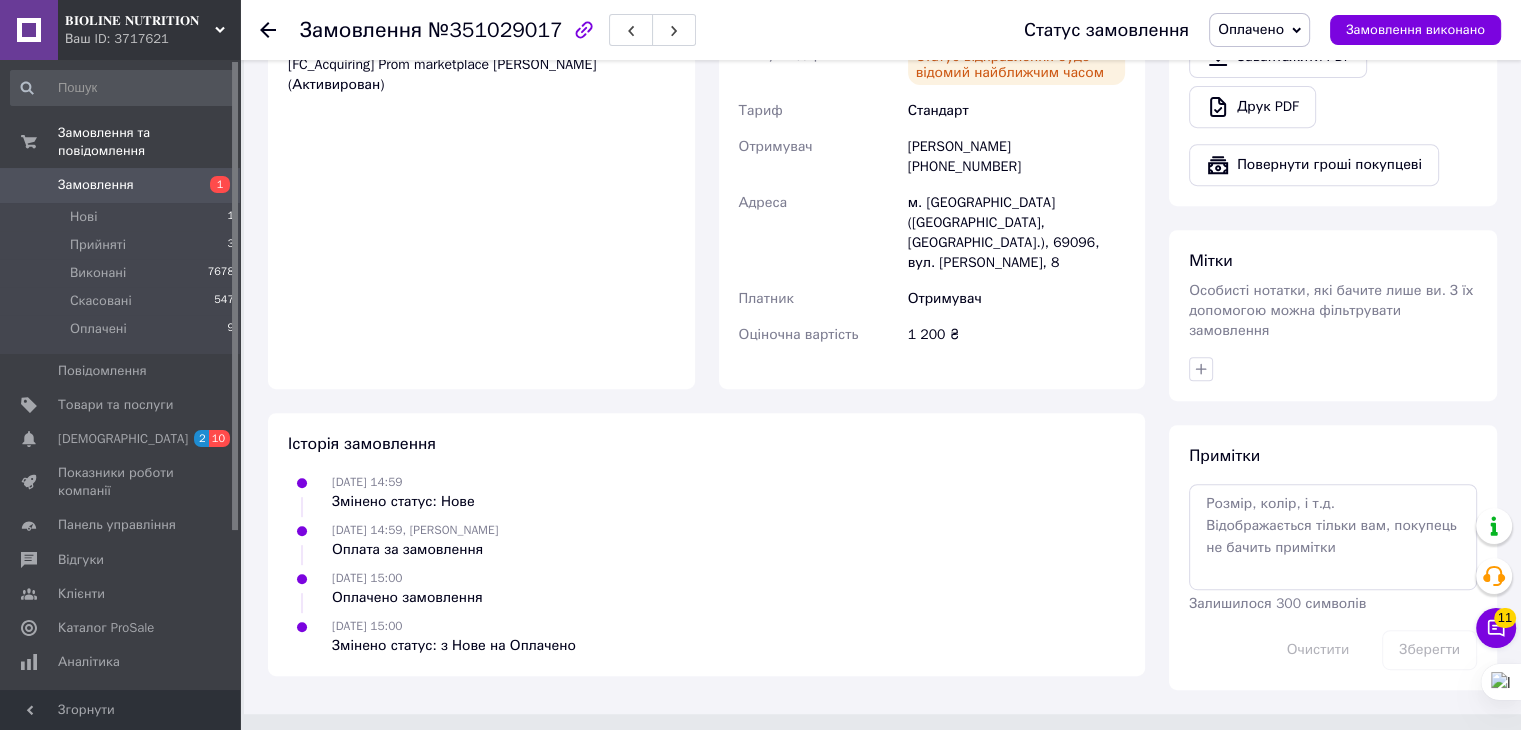 click on "Видати чек" at bounding box center (1258, -9) 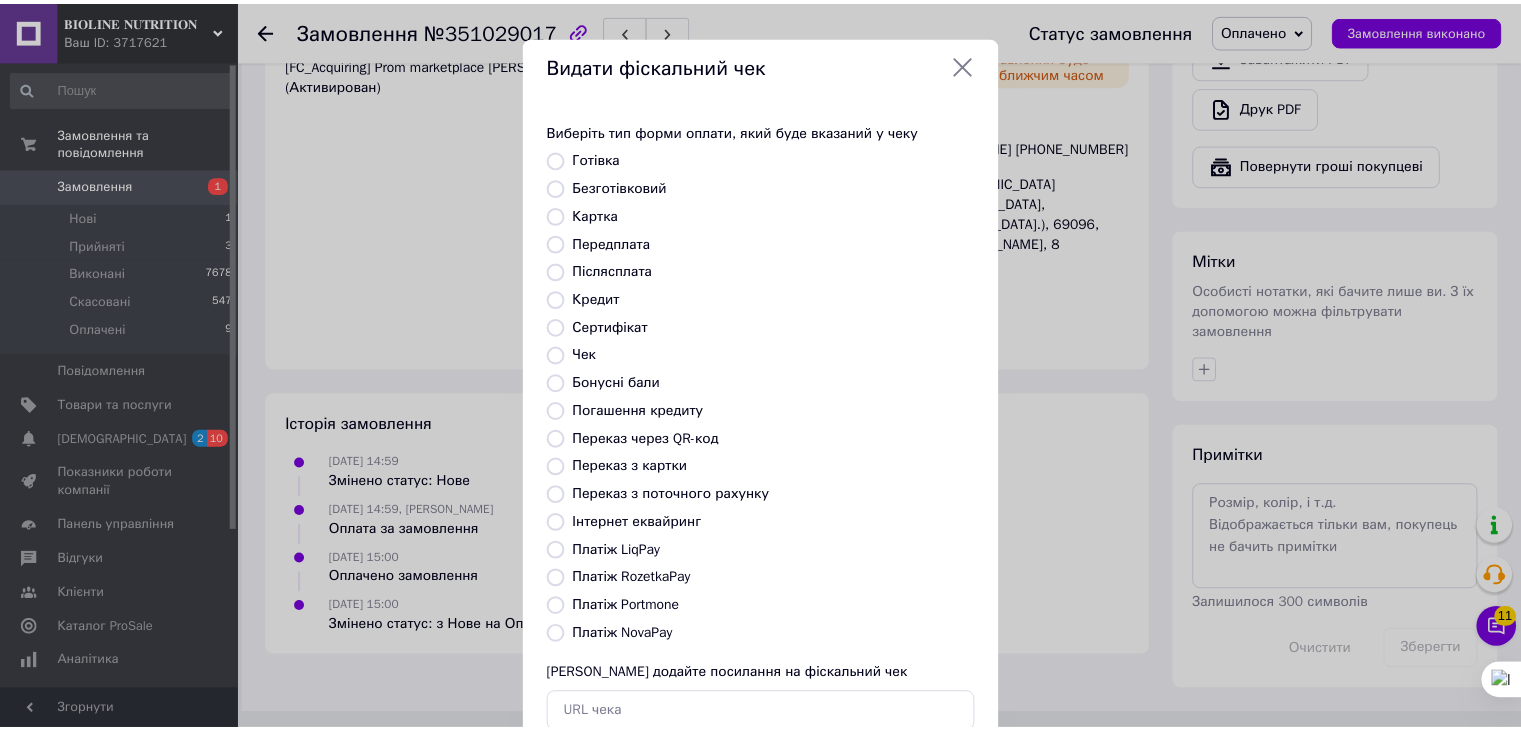 scroll, scrollTop: 272, scrollLeft: 0, axis: vertical 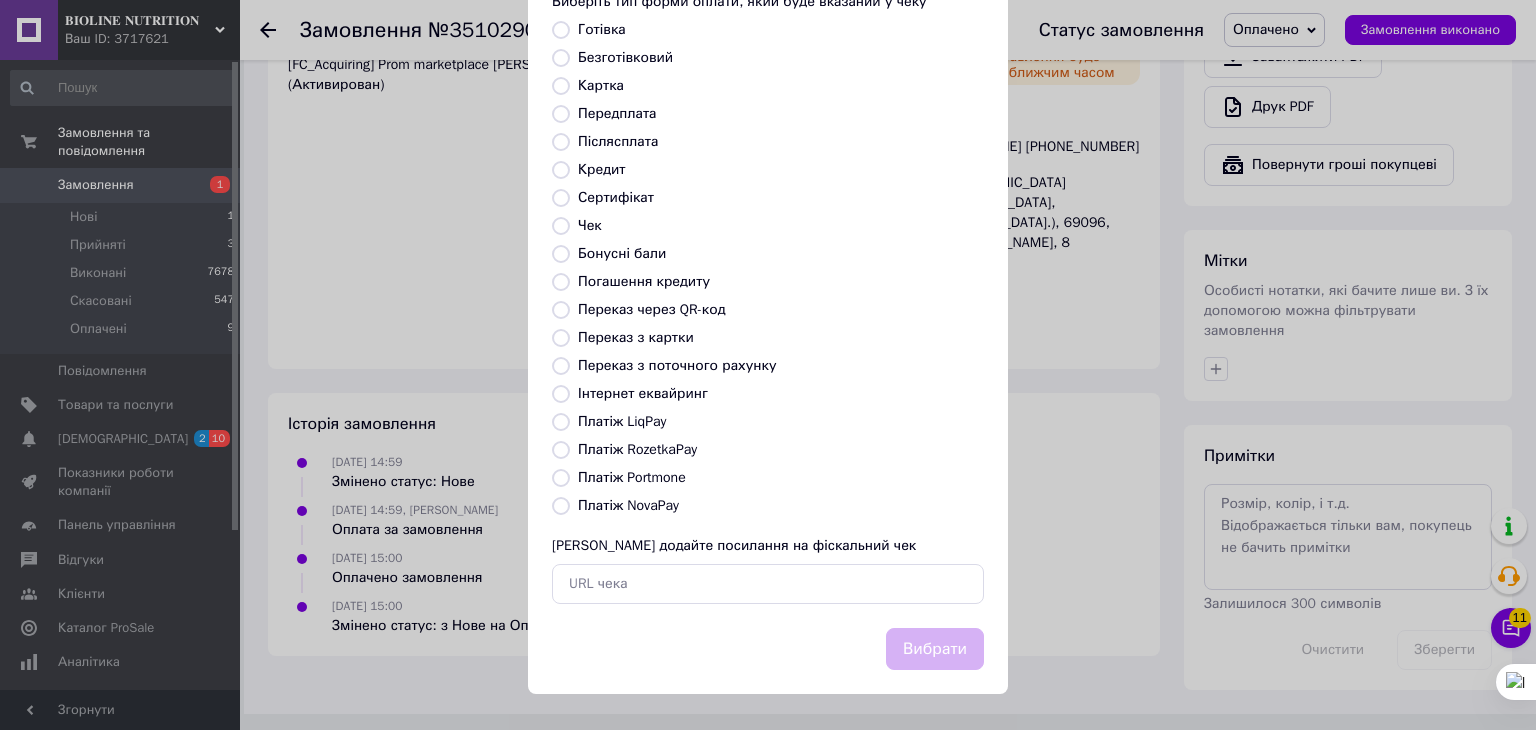 click on "Платіж RozetkaPay" at bounding box center [637, 449] 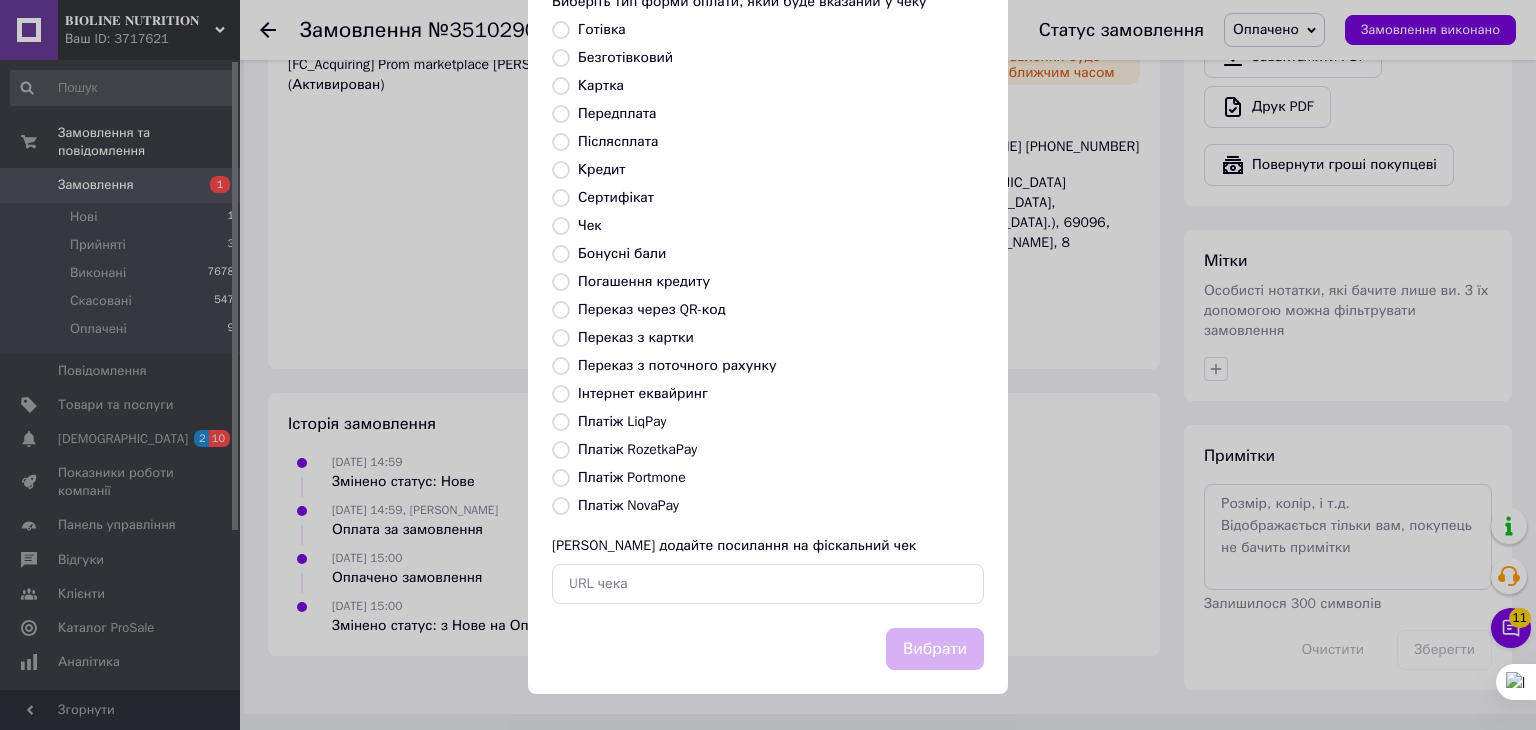radio on "true" 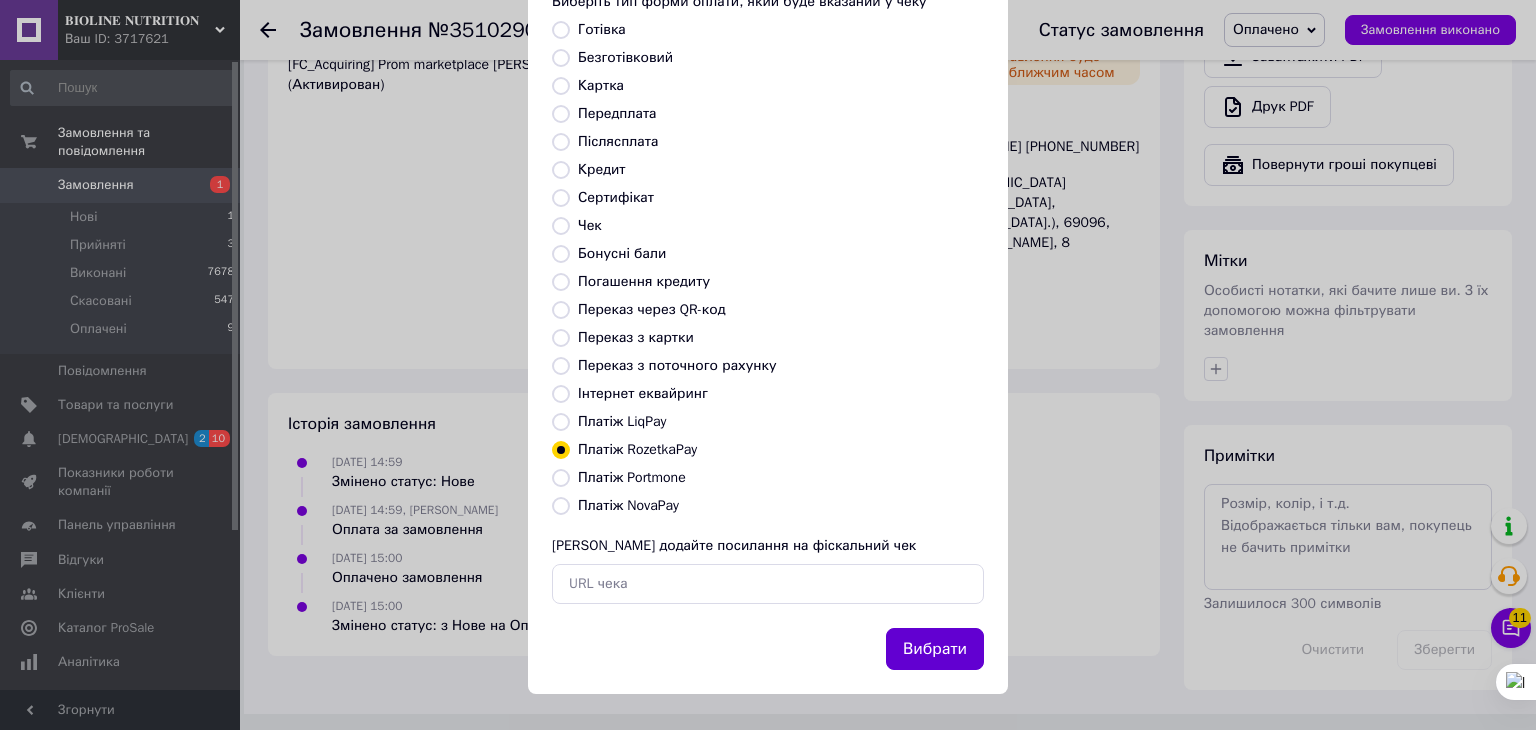 click on "Вибрати" at bounding box center [935, 649] 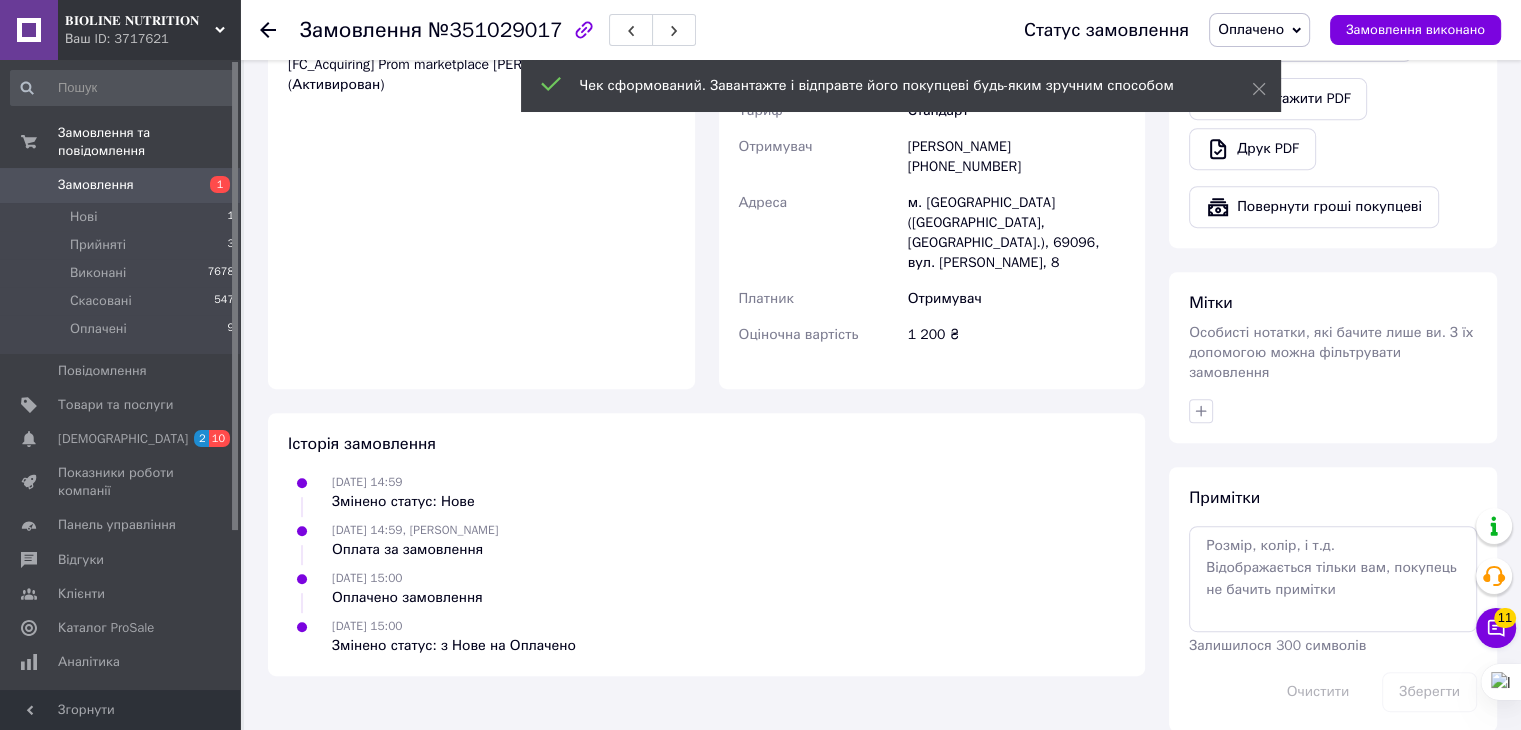 click on "Замовлення виконано" at bounding box center [1415, 30] 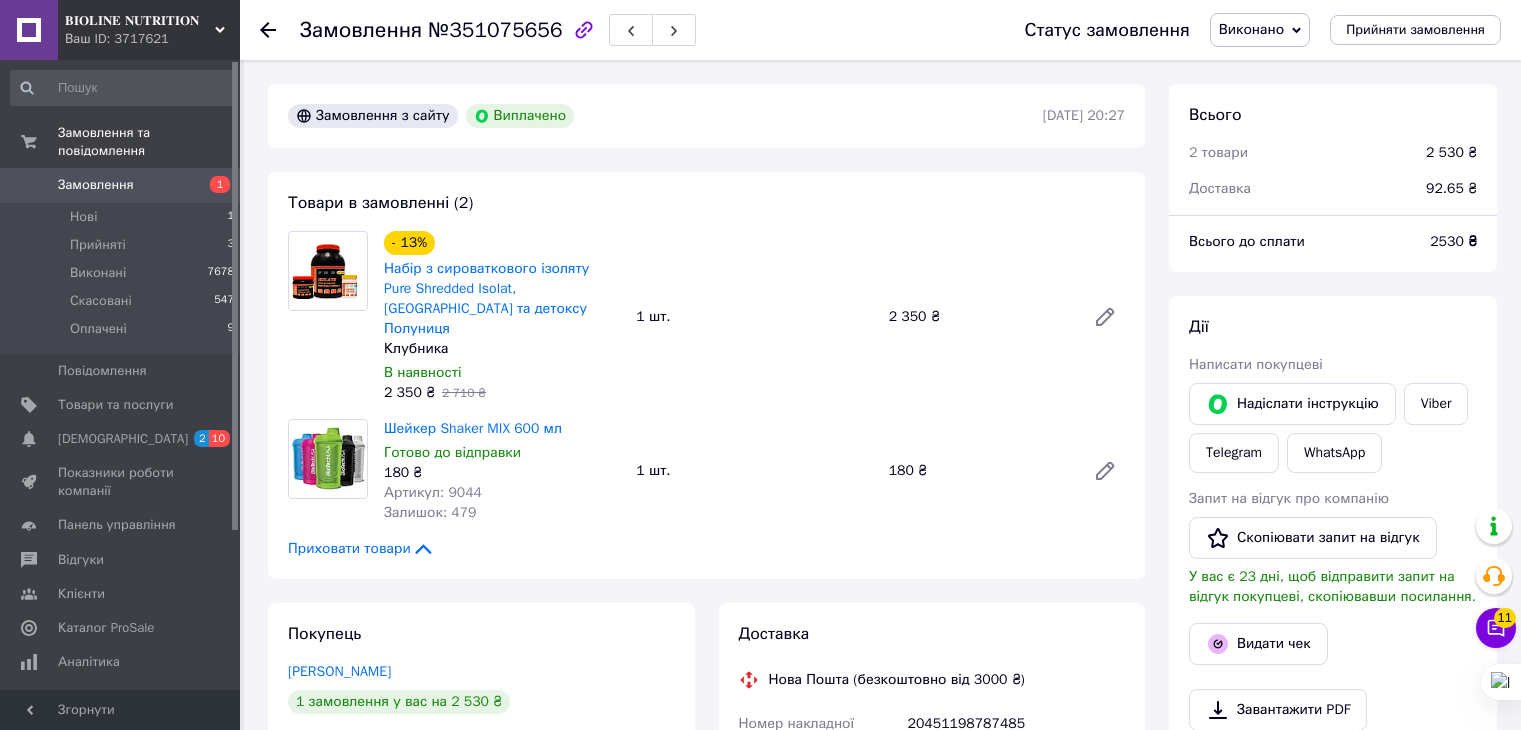scroll, scrollTop: 0, scrollLeft: 0, axis: both 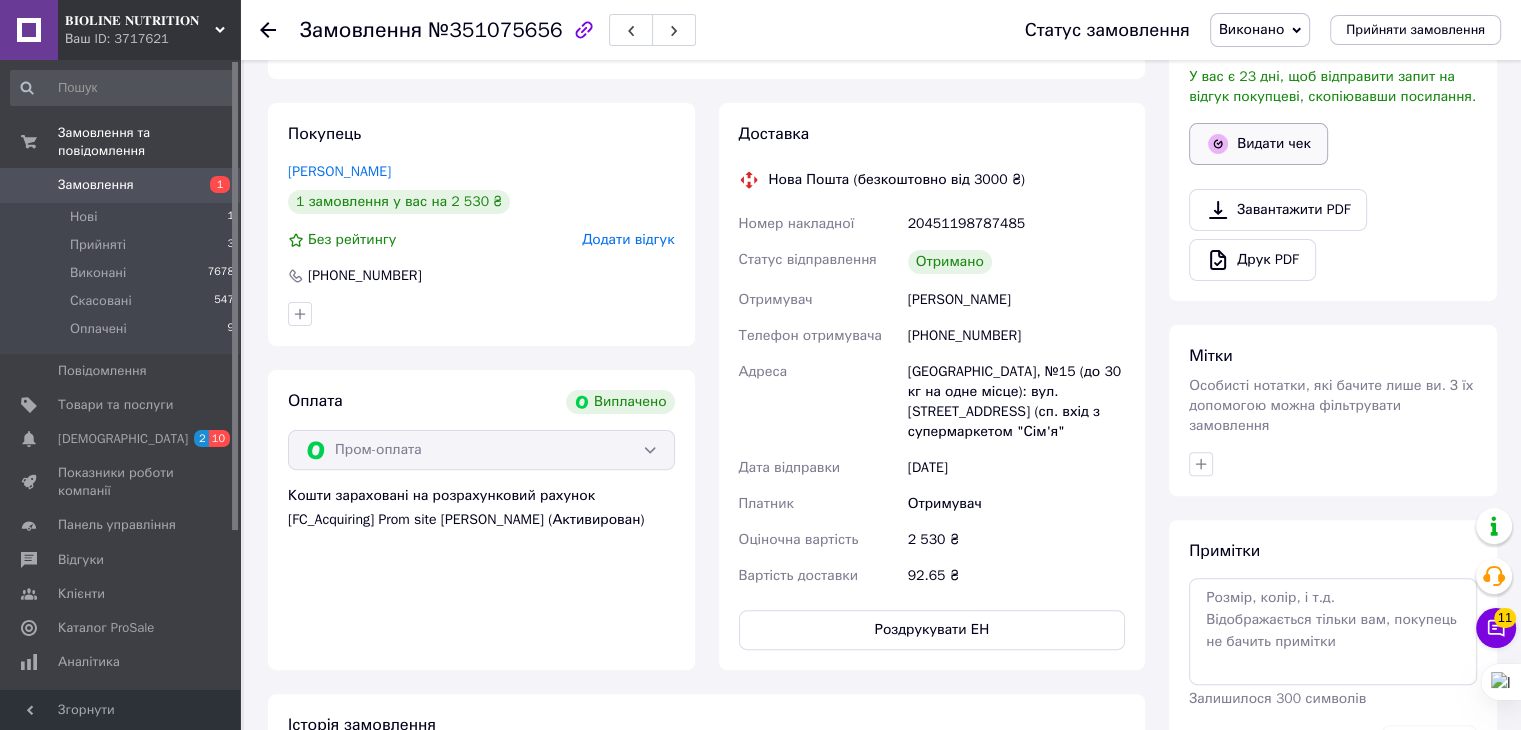 click on "Видати чек" at bounding box center (1258, 144) 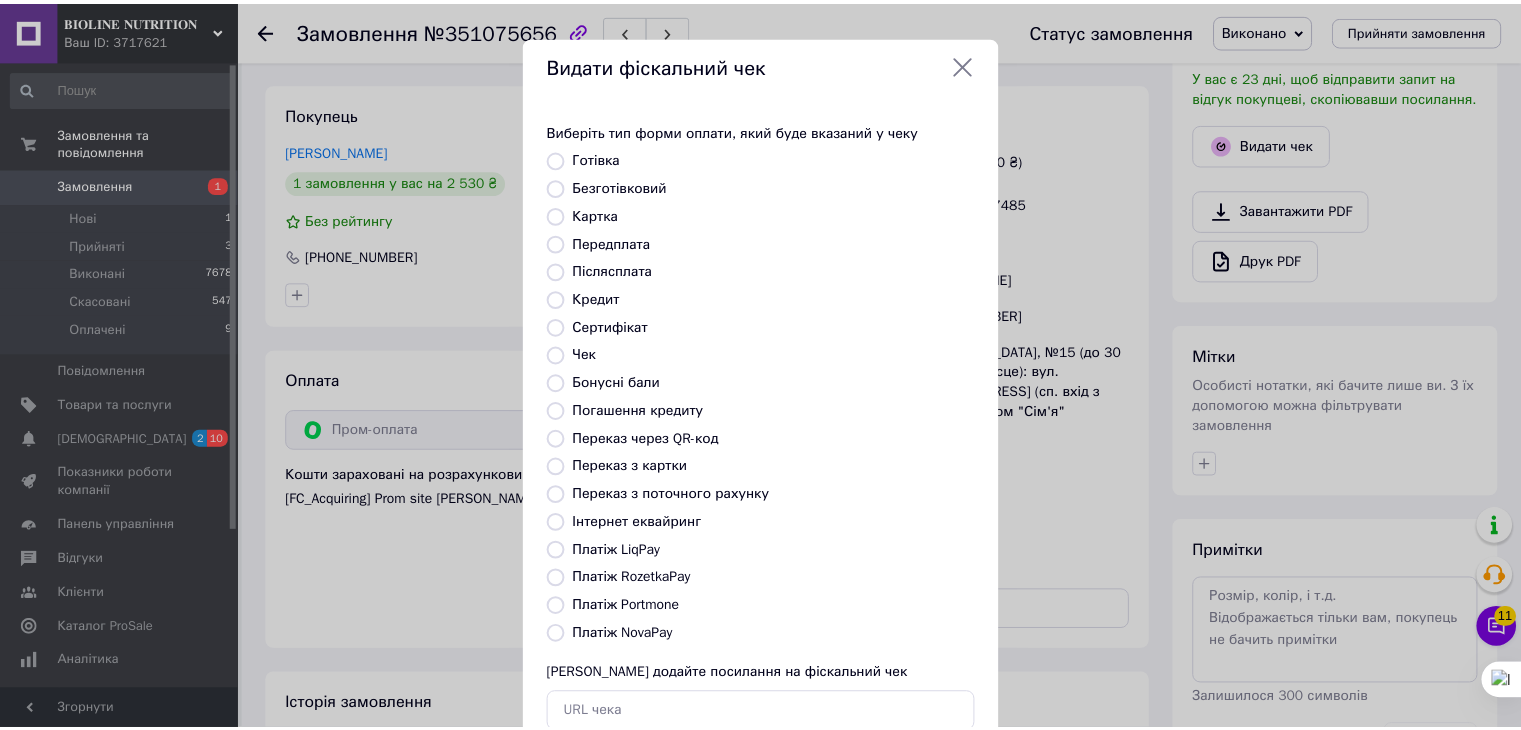 scroll, scrollTop: 272, scrollLeft: 0, axis: vertical 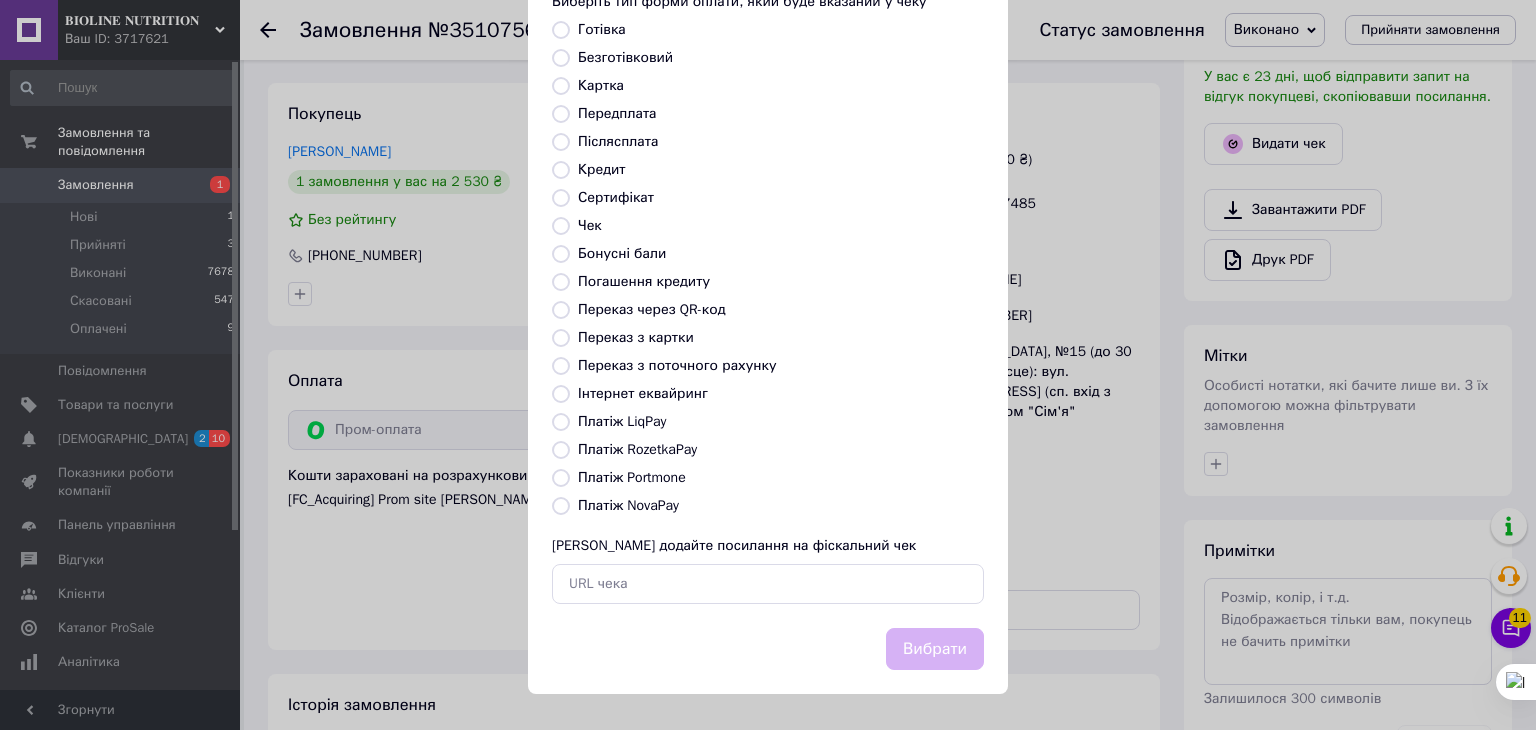 click on "Платіж RozetkaPay" at bounding box center [637, 449] 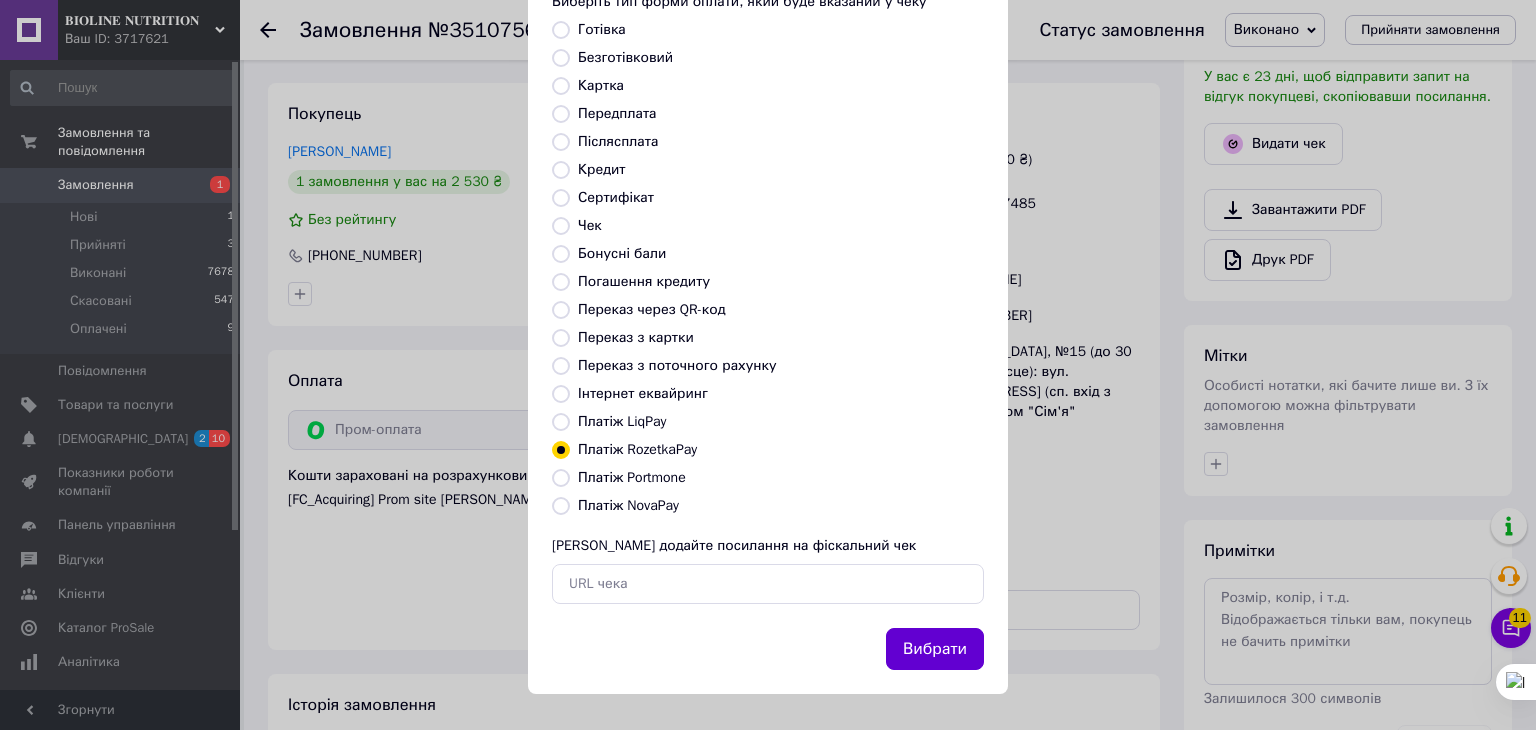 click on "Вибрати" at bounding box center (935, 649) 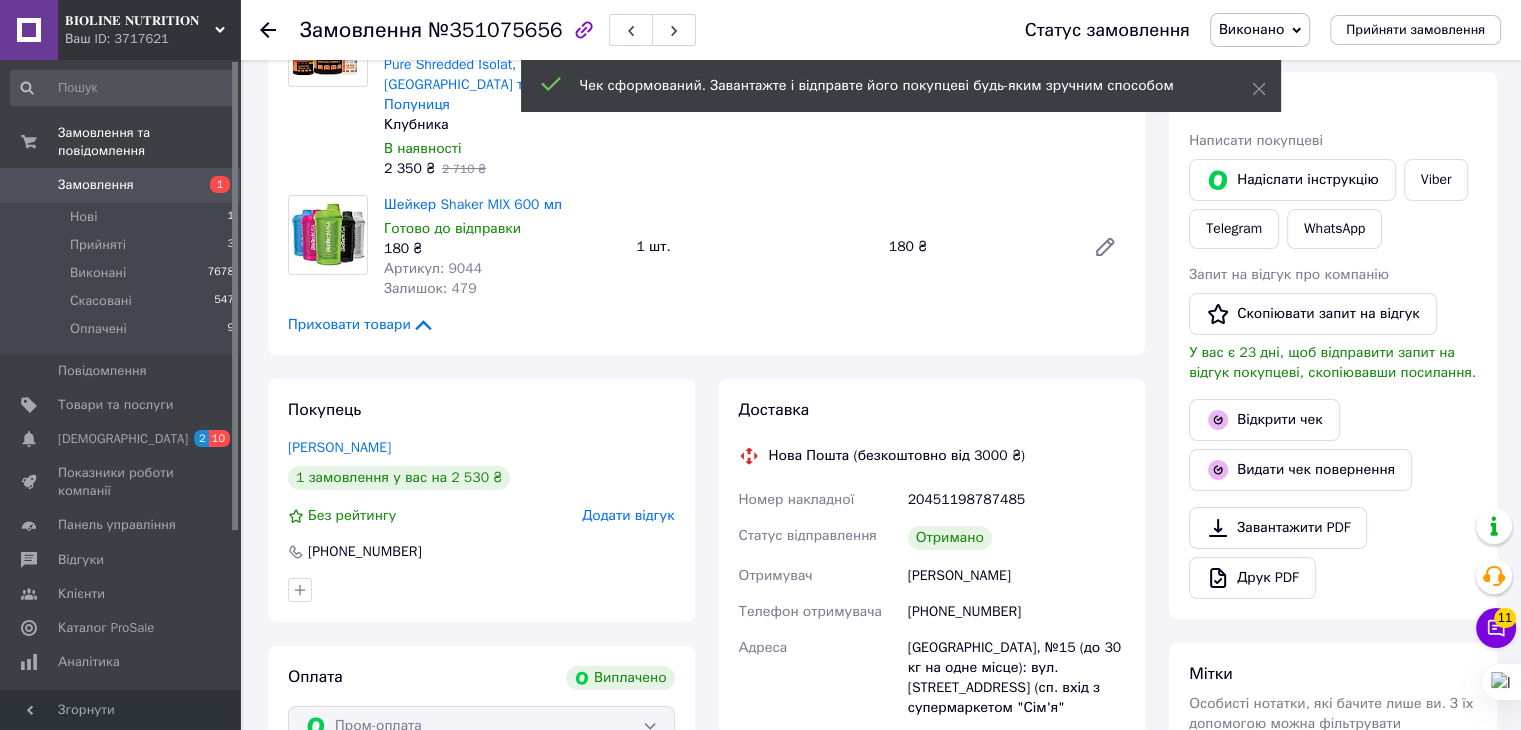 scroll, scrollTop: 166, scrollLeft: 0, axis: vertical 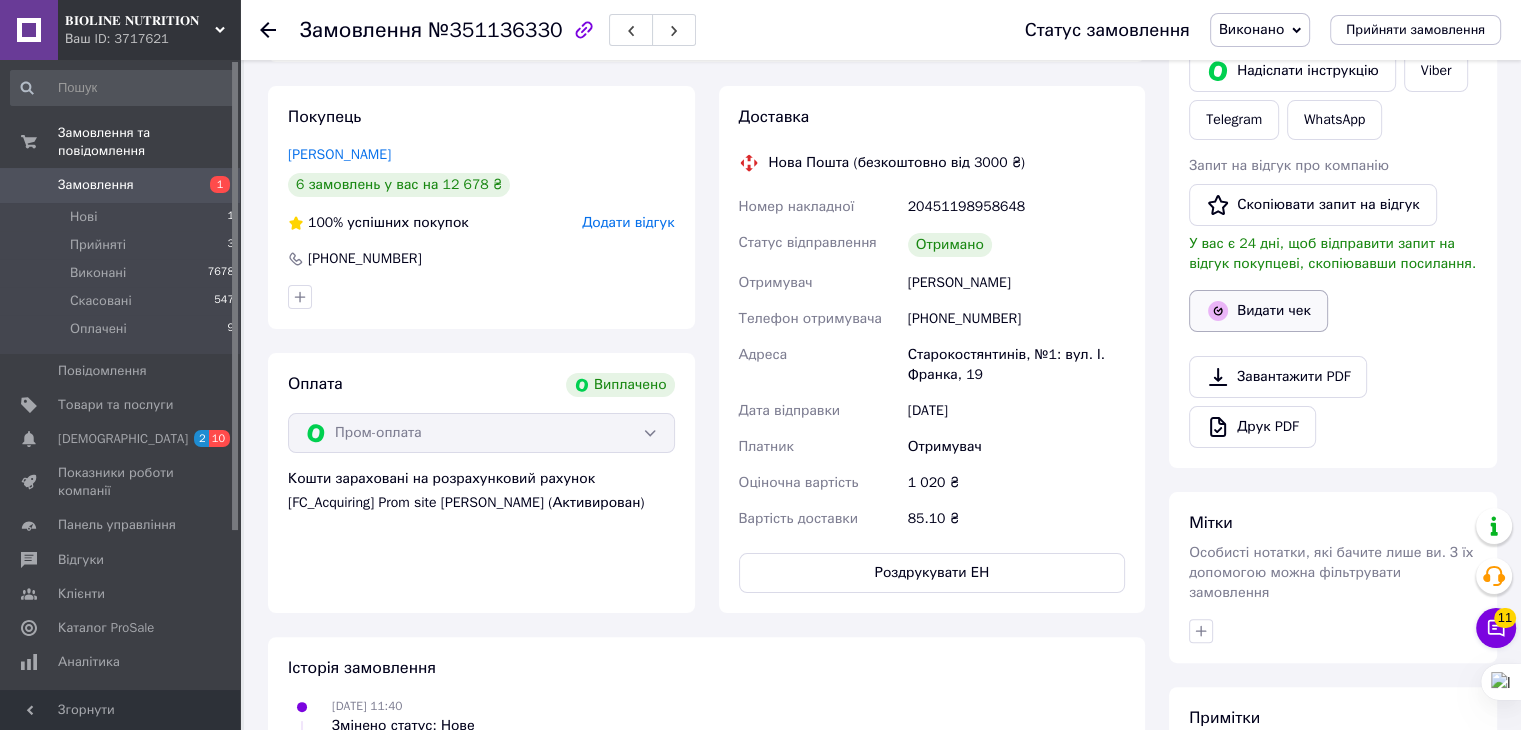 click on "Видати чек" at bounding box center (1258, 311) 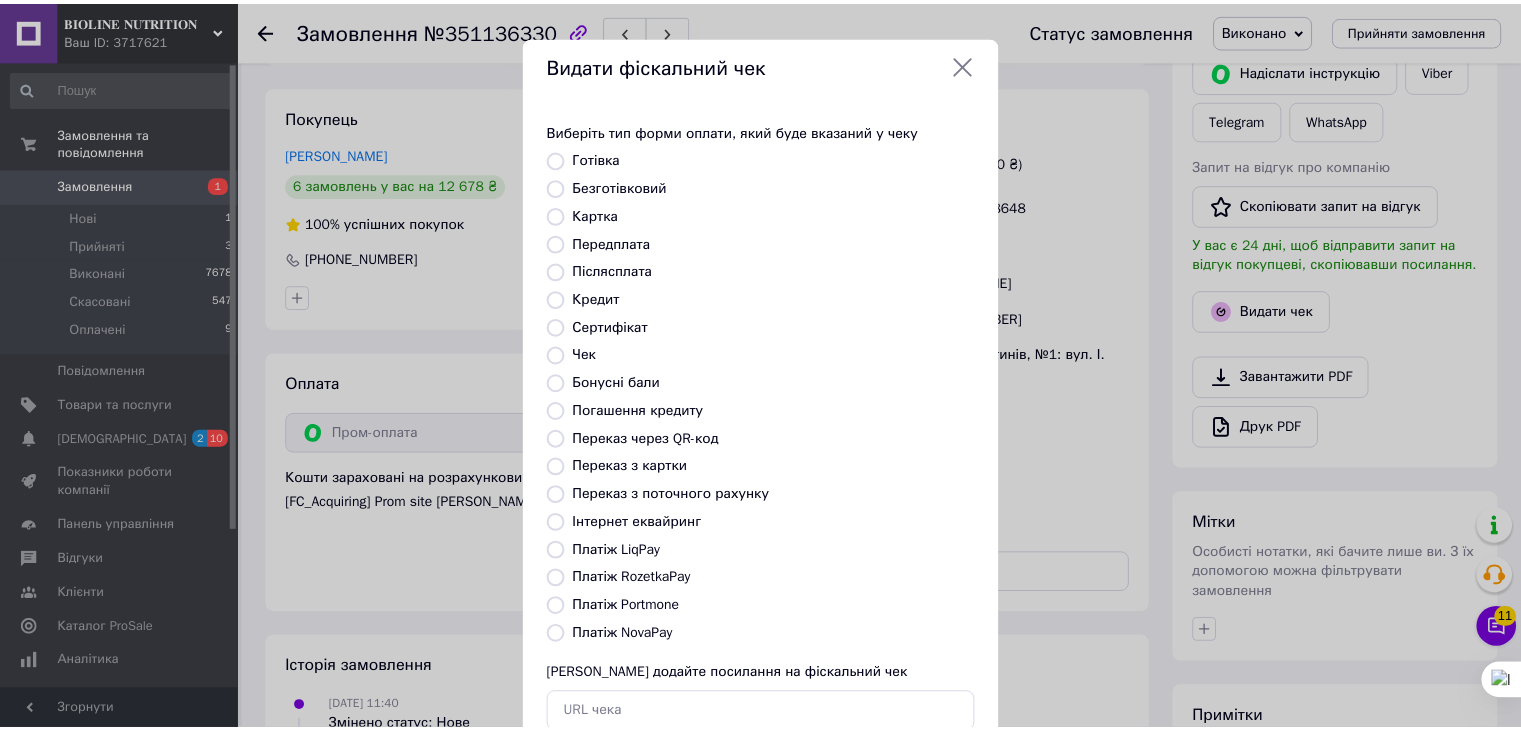 scroll, scrollTop: 272, scrollLeft: 0, axis: vertical 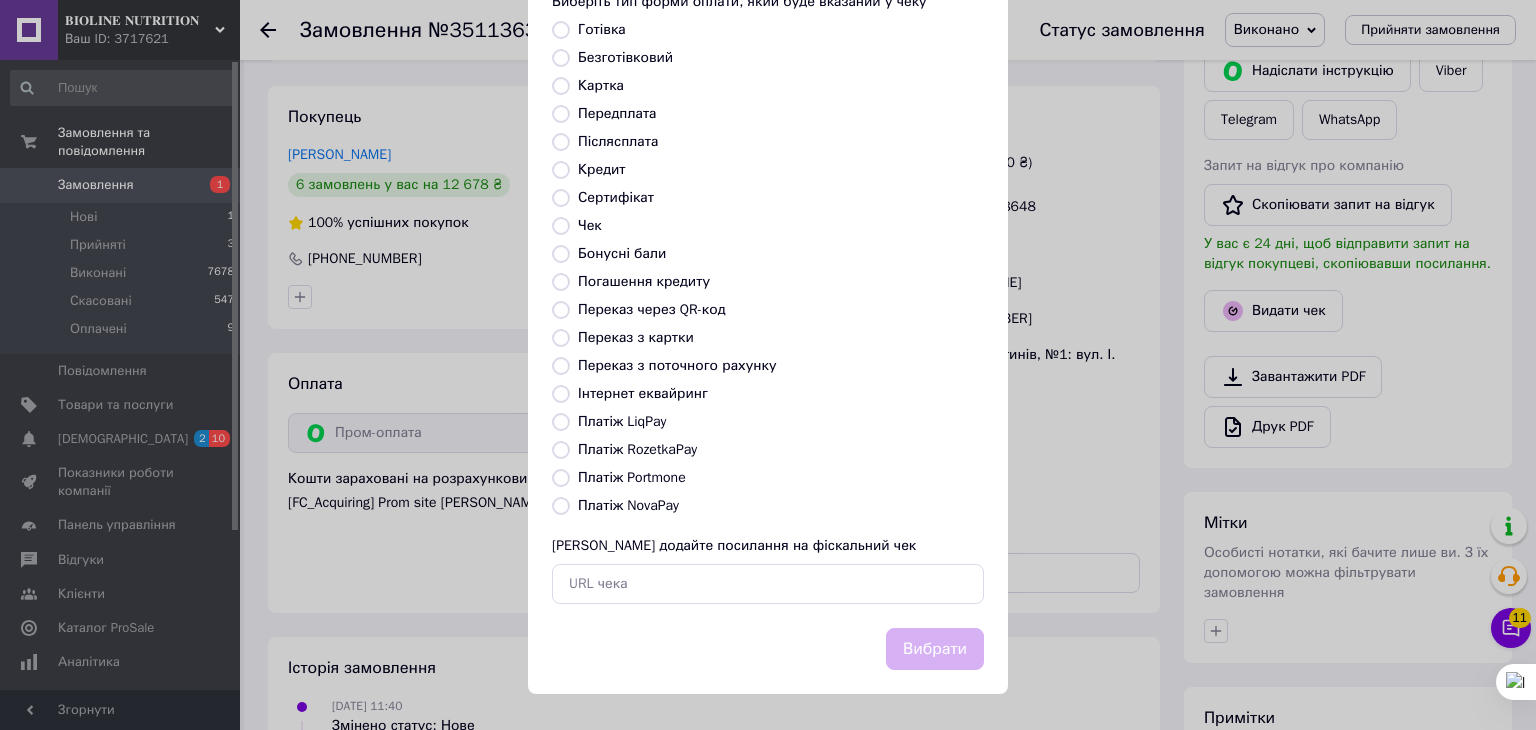 click on "Платіж RozetkaPay" at bounding box center [637, 449] 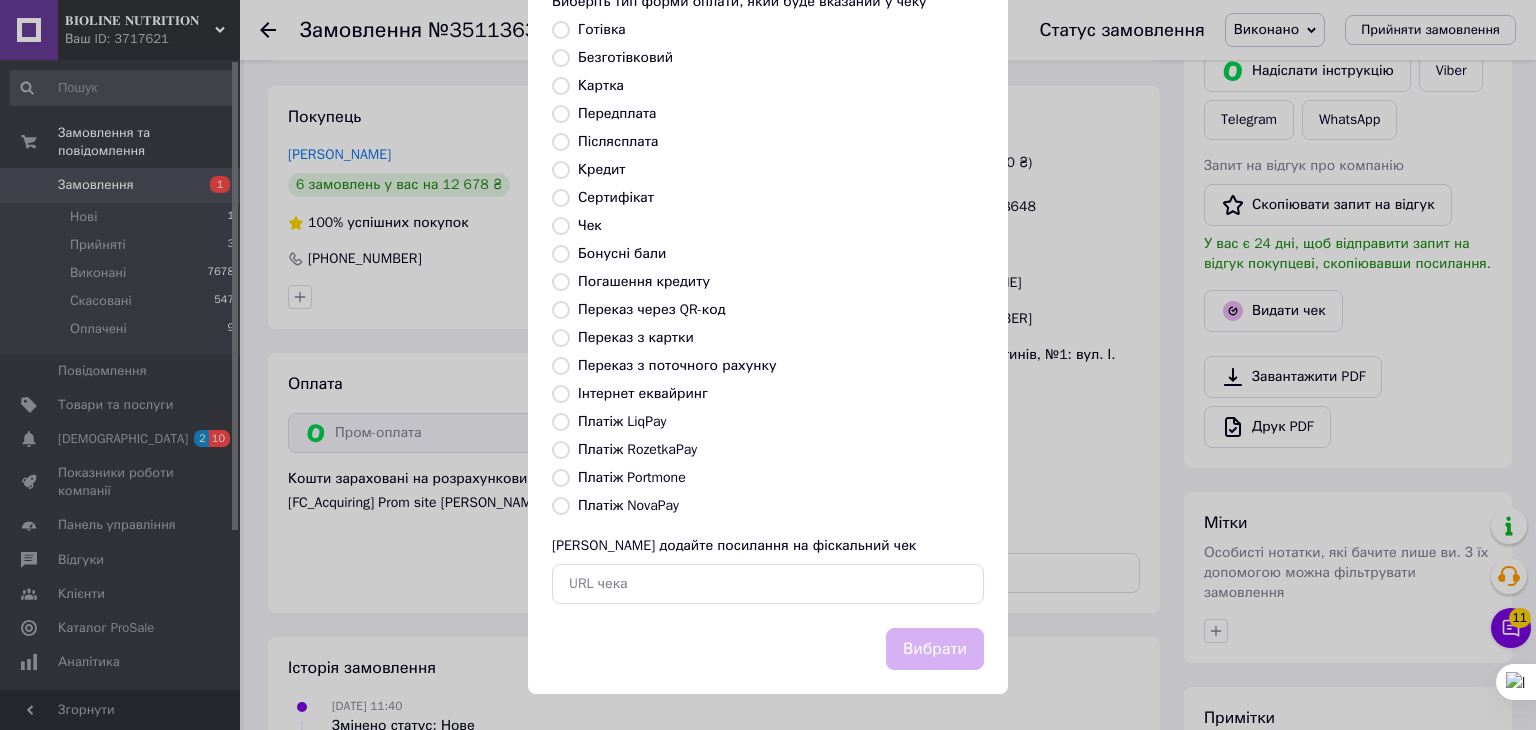 radio on "true" 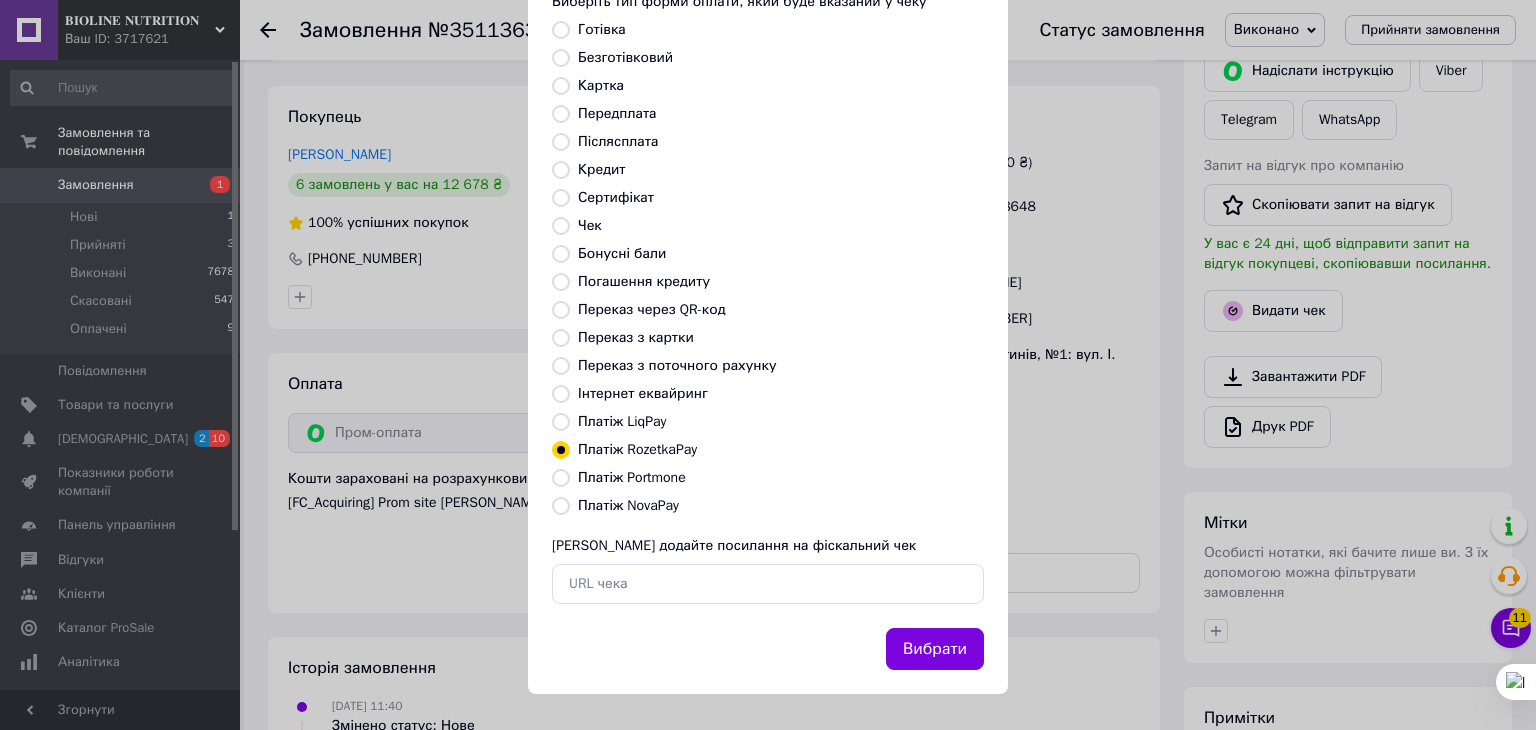 drag, startPoint x: 919, startPoint y: 640, endPoint x: 852, endPoint y: 613, distance: 72.235725 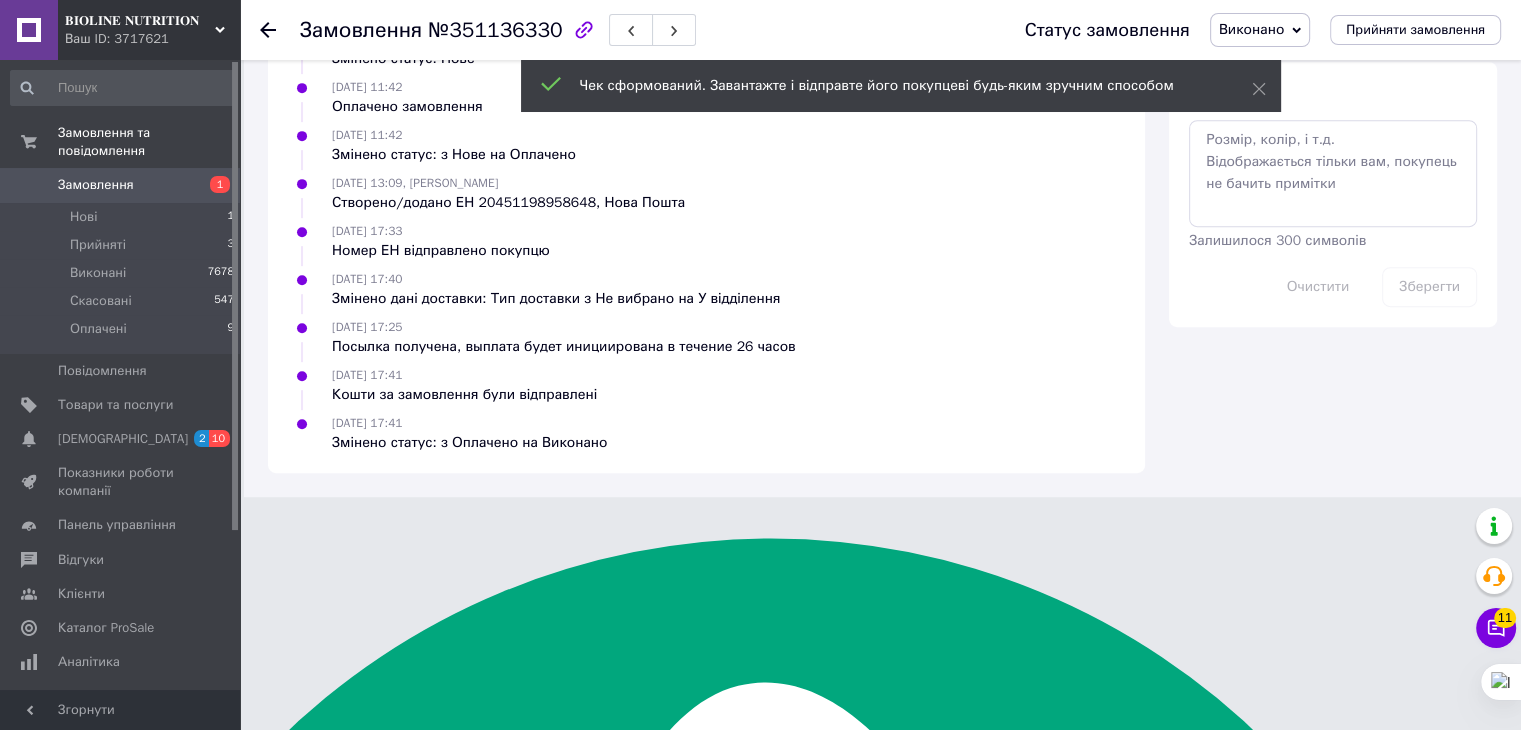 scroll, scrollTop: 0, scrollLeft: 0, axis: both 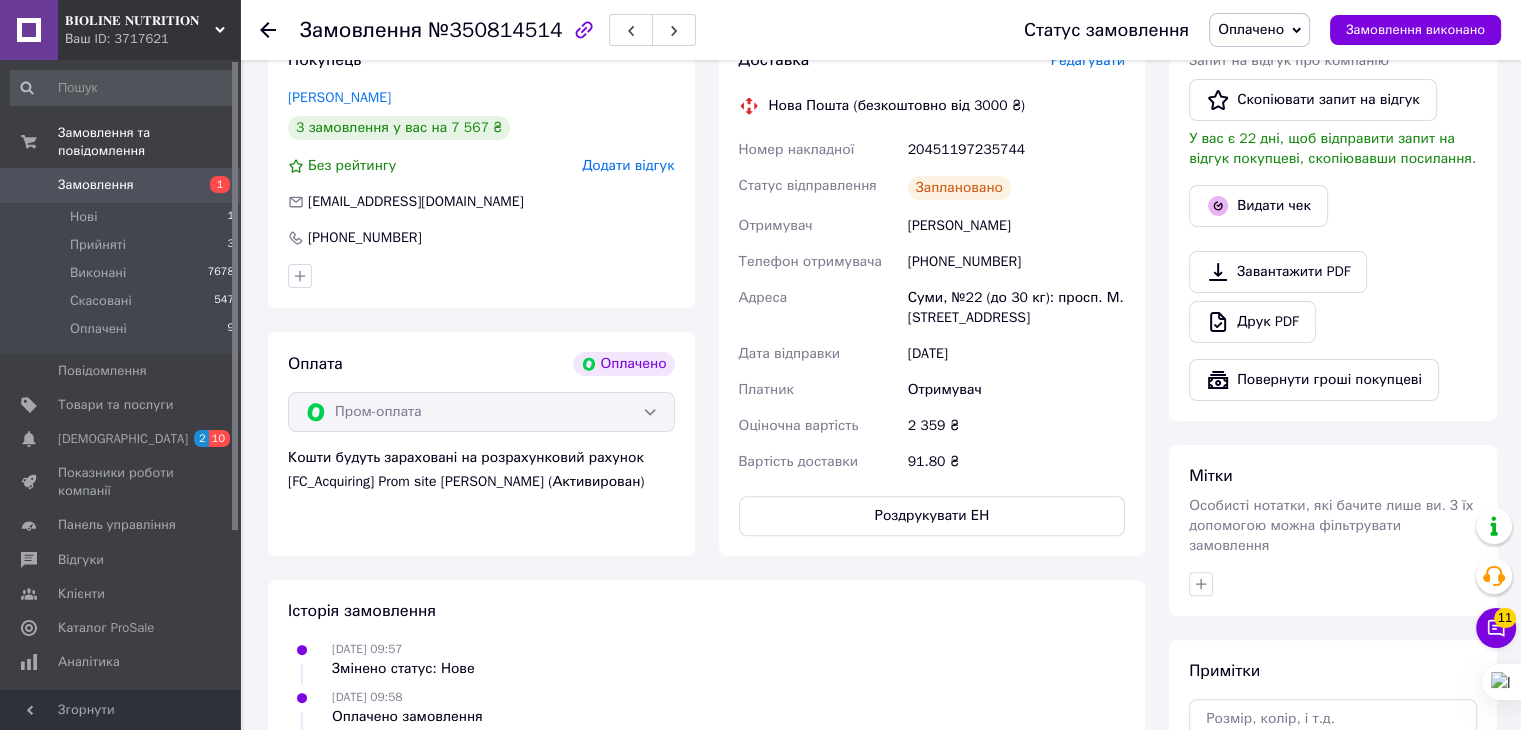 click on "[PERSON_NAME]" at bounding box center (1016, 226) 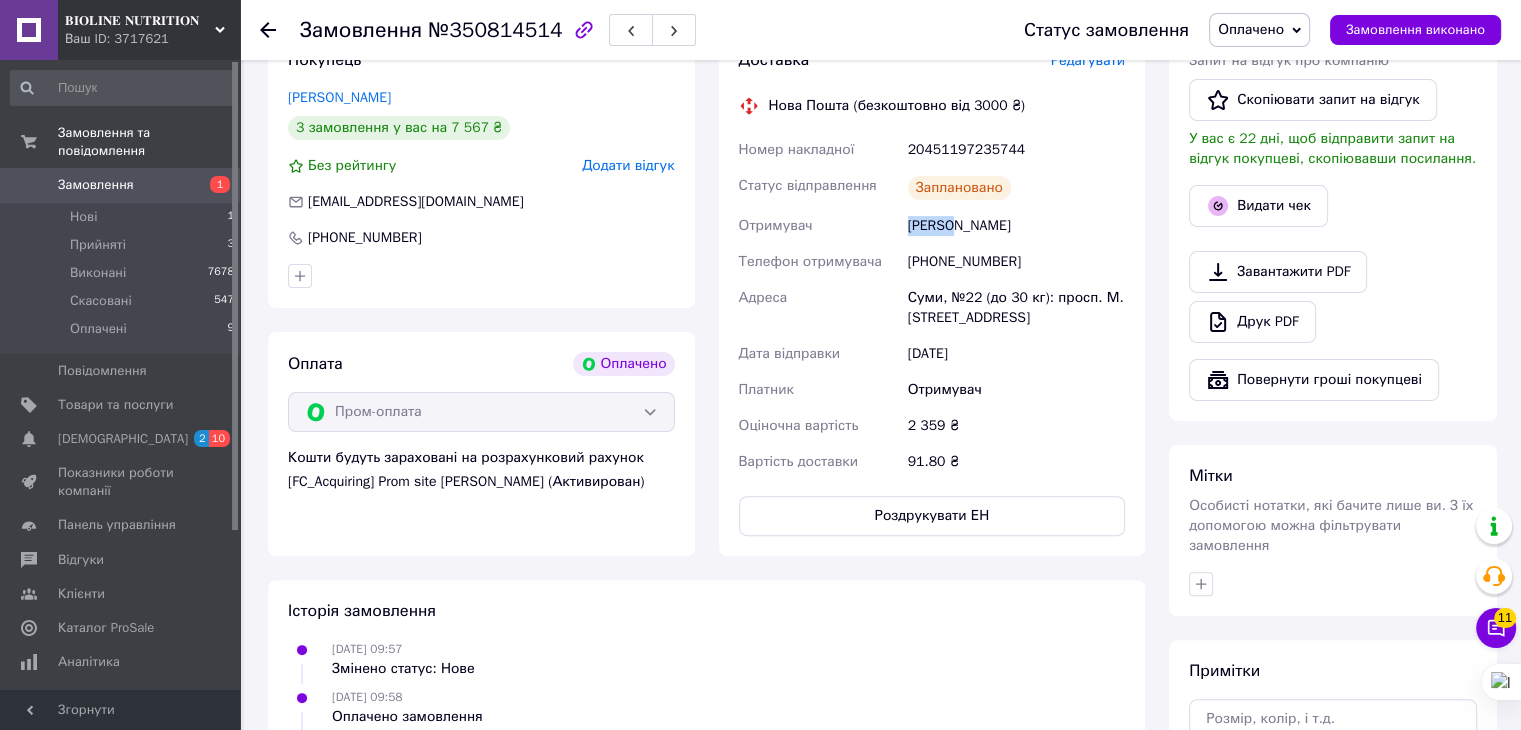 type on "[PERSON_NAME]" 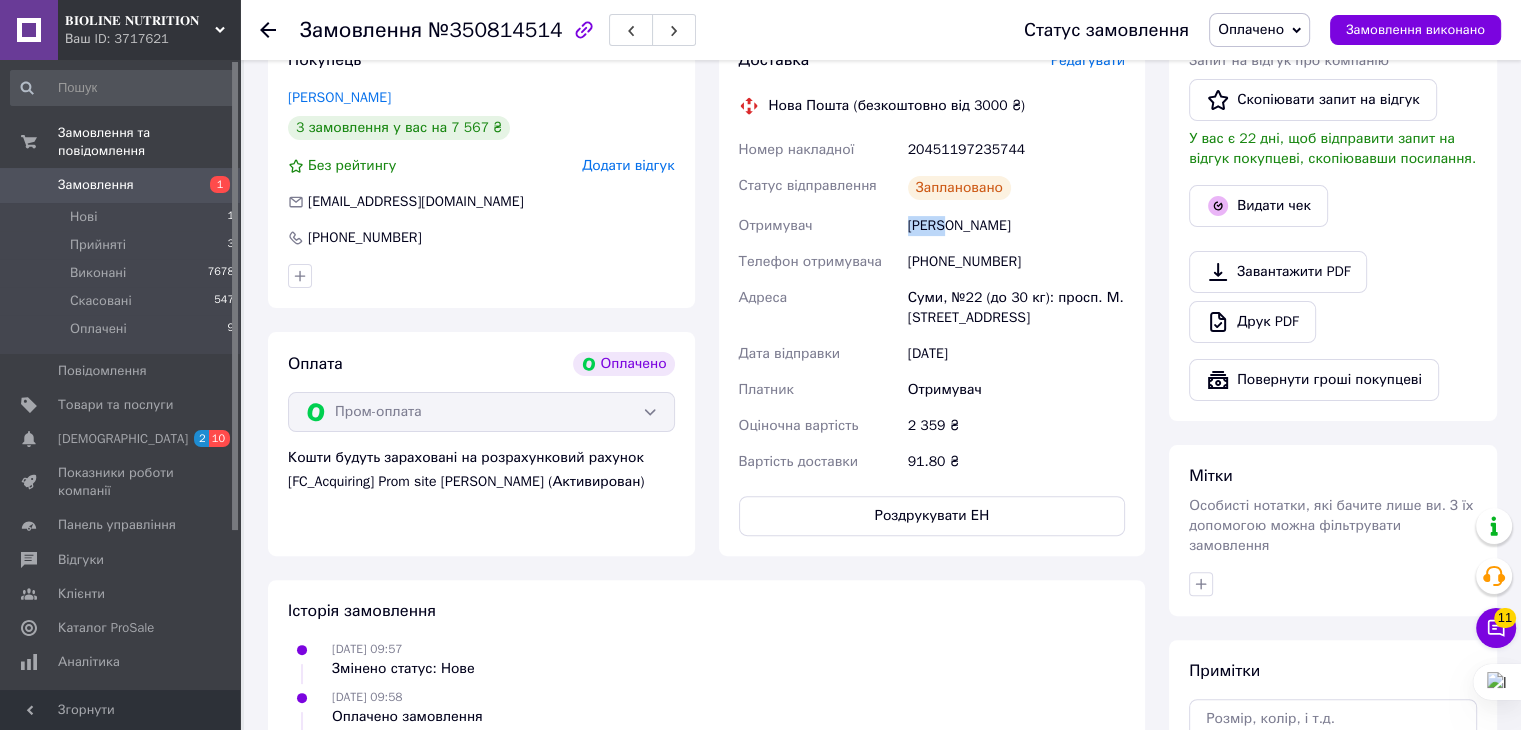 copy on "[PERSON_NAME]" 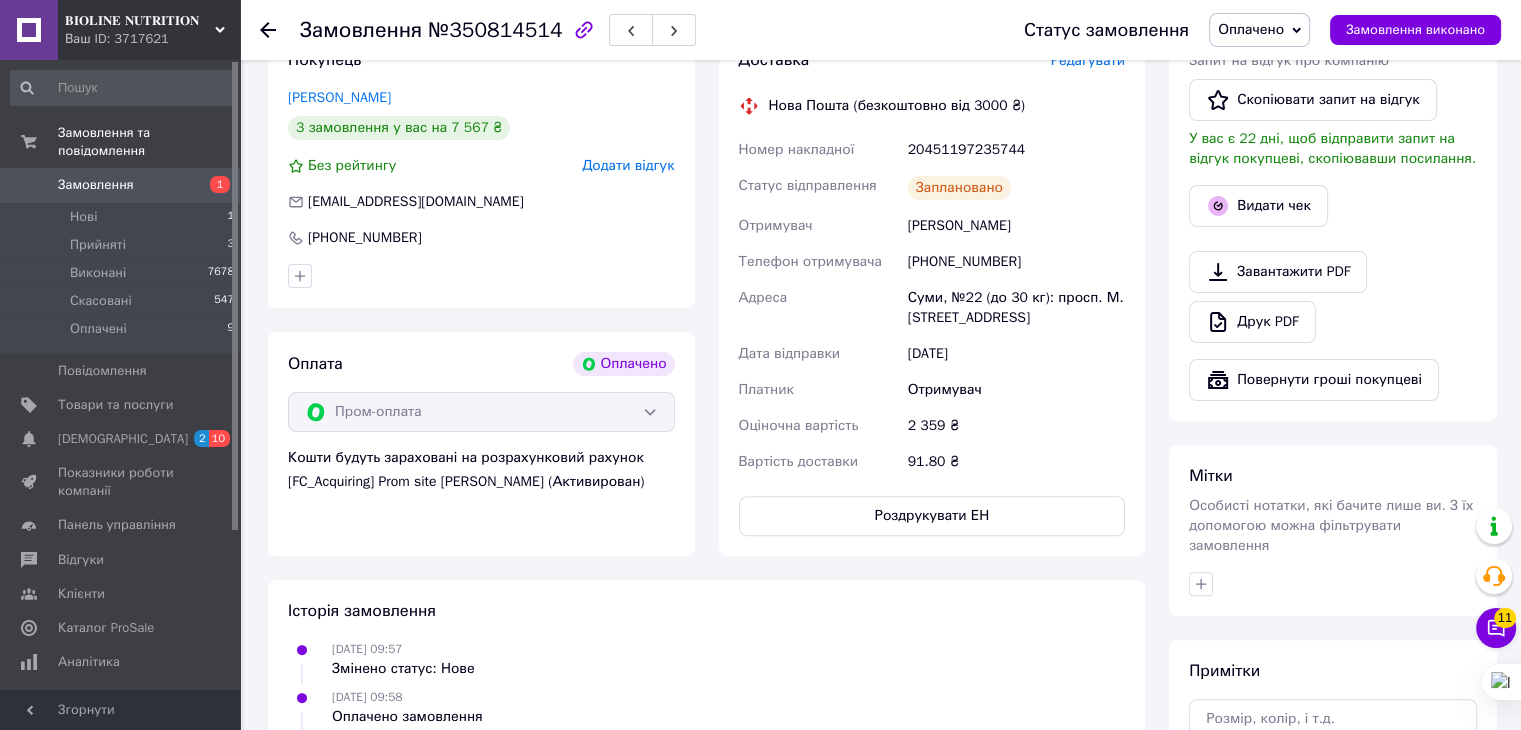 click on "[EMAIL_ADDRESS][DOMAIN_NAME]" at bounding box center (481, 202) 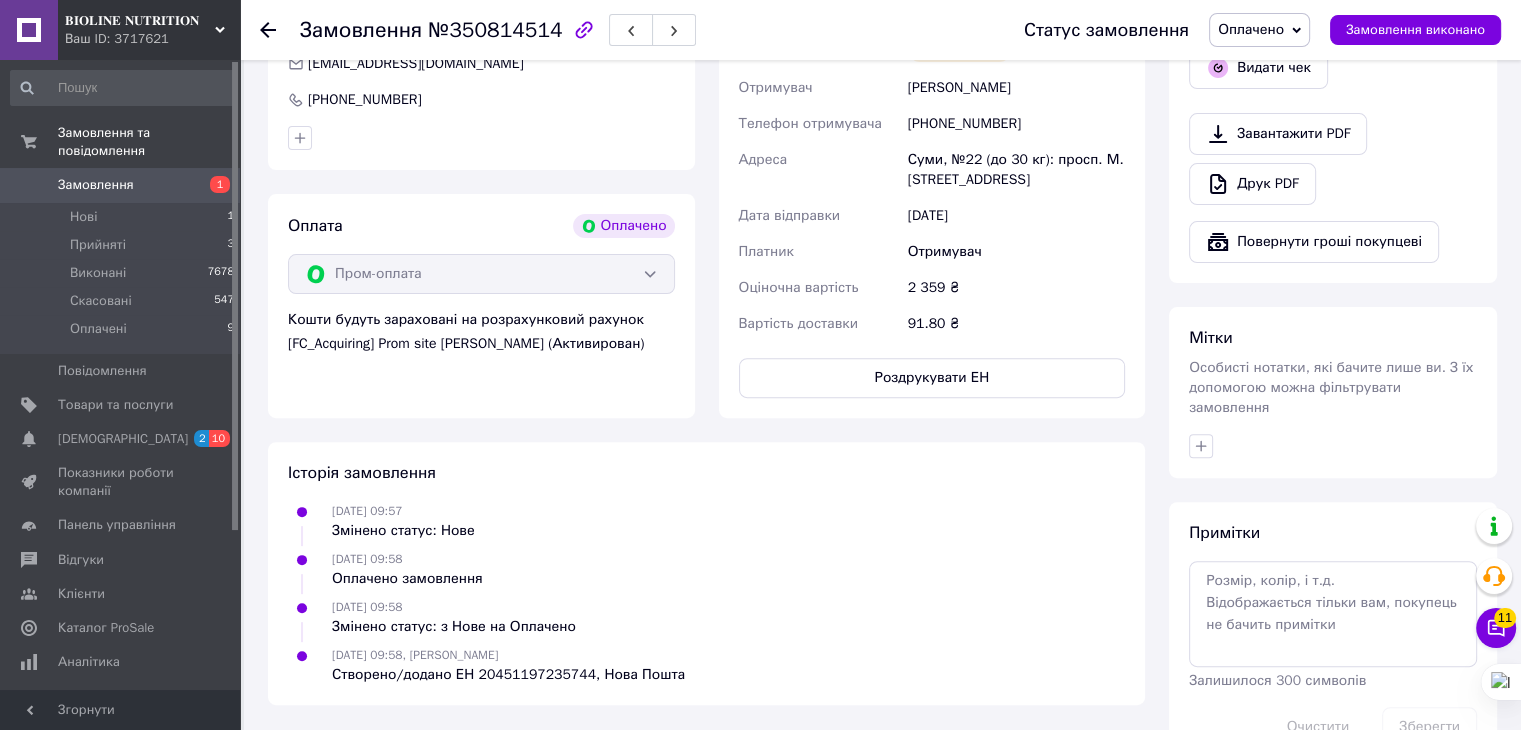 scroll, scrollTop: 666, scrollLeft: 0, axis: vertical 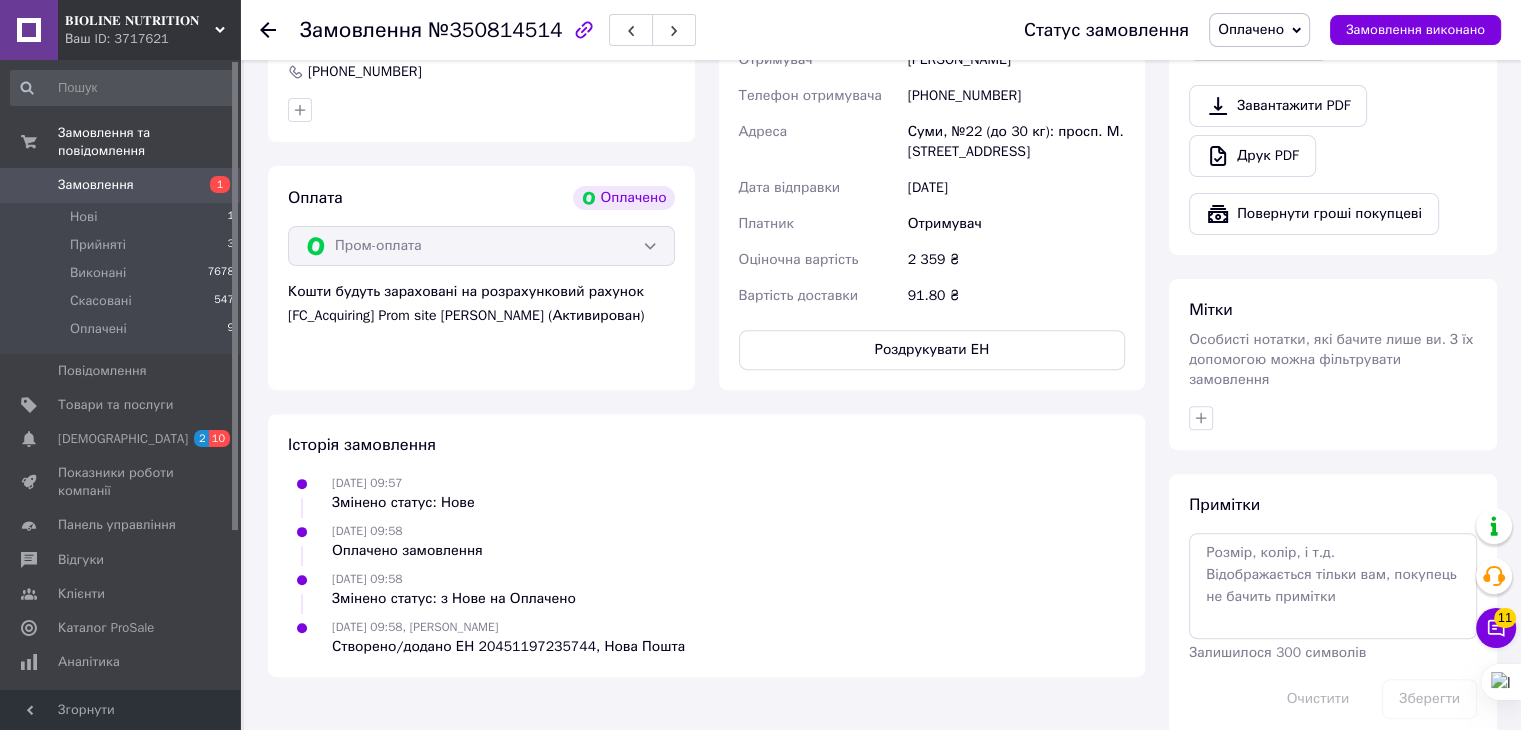 drag, startPoint x: 464, startPoint y: 296, endPoint x: 516, endPoint y: 293, distance: 52.086468 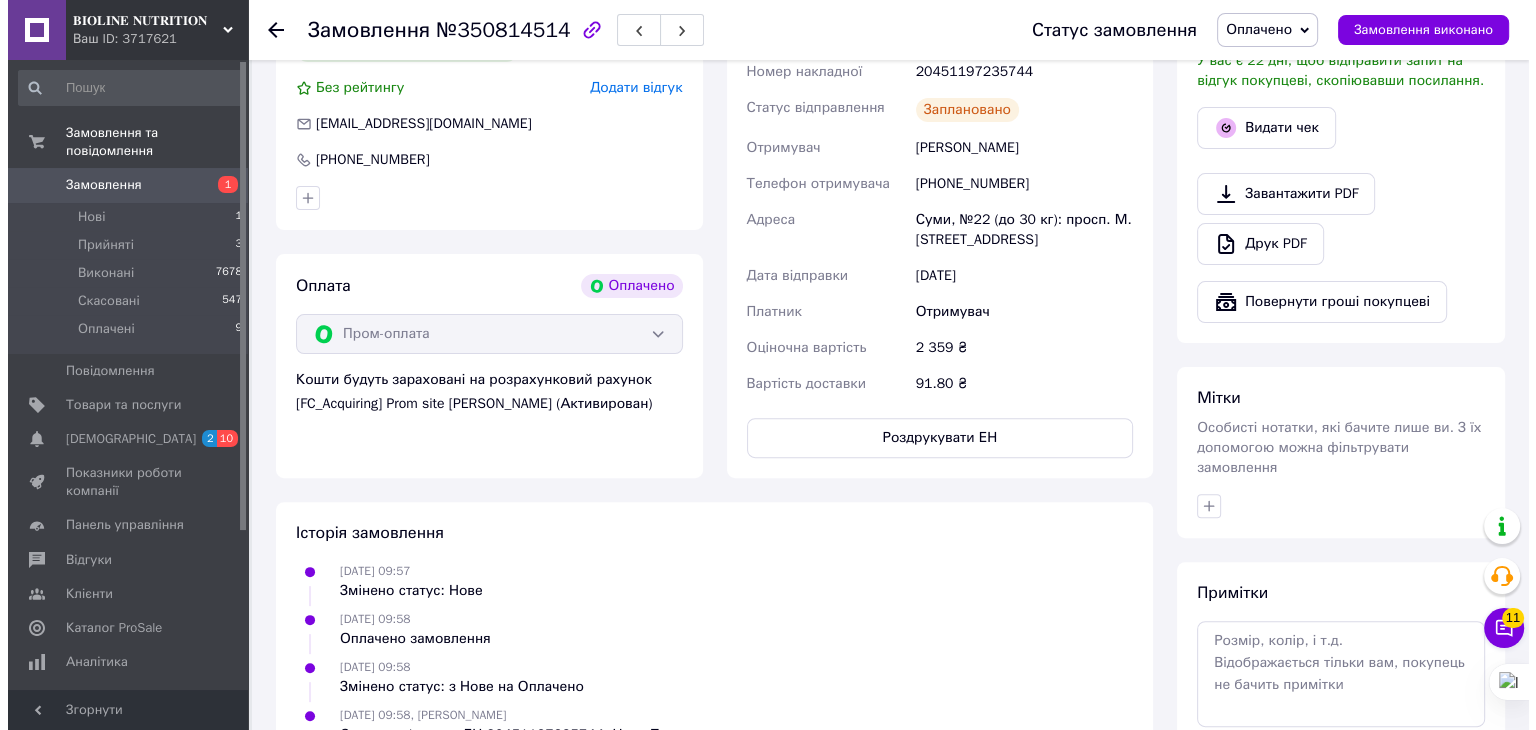 scroll, scrollTop: 333, scrollLeft: 0, axis: vertical 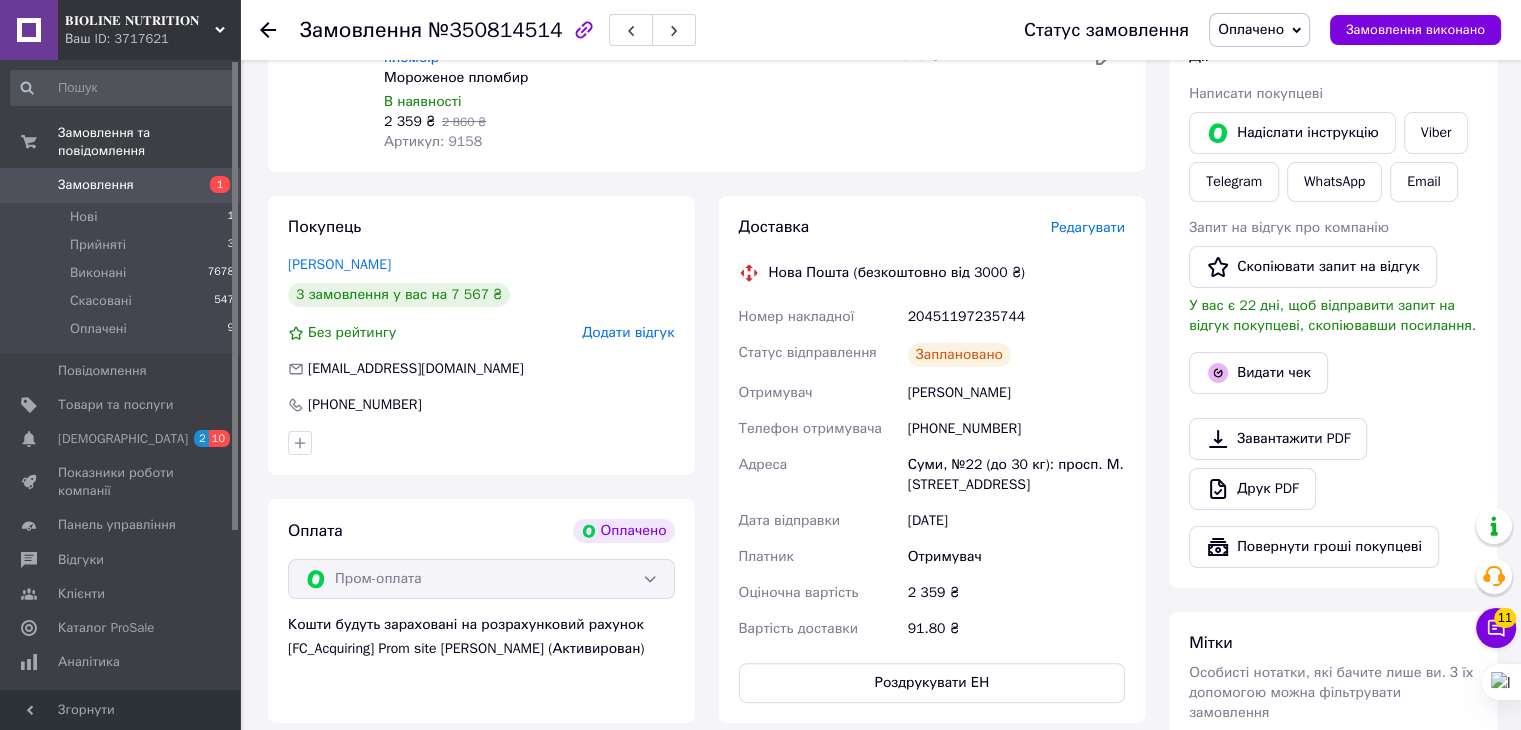 click on "Редагувати" at bounding box center [1088, 227] 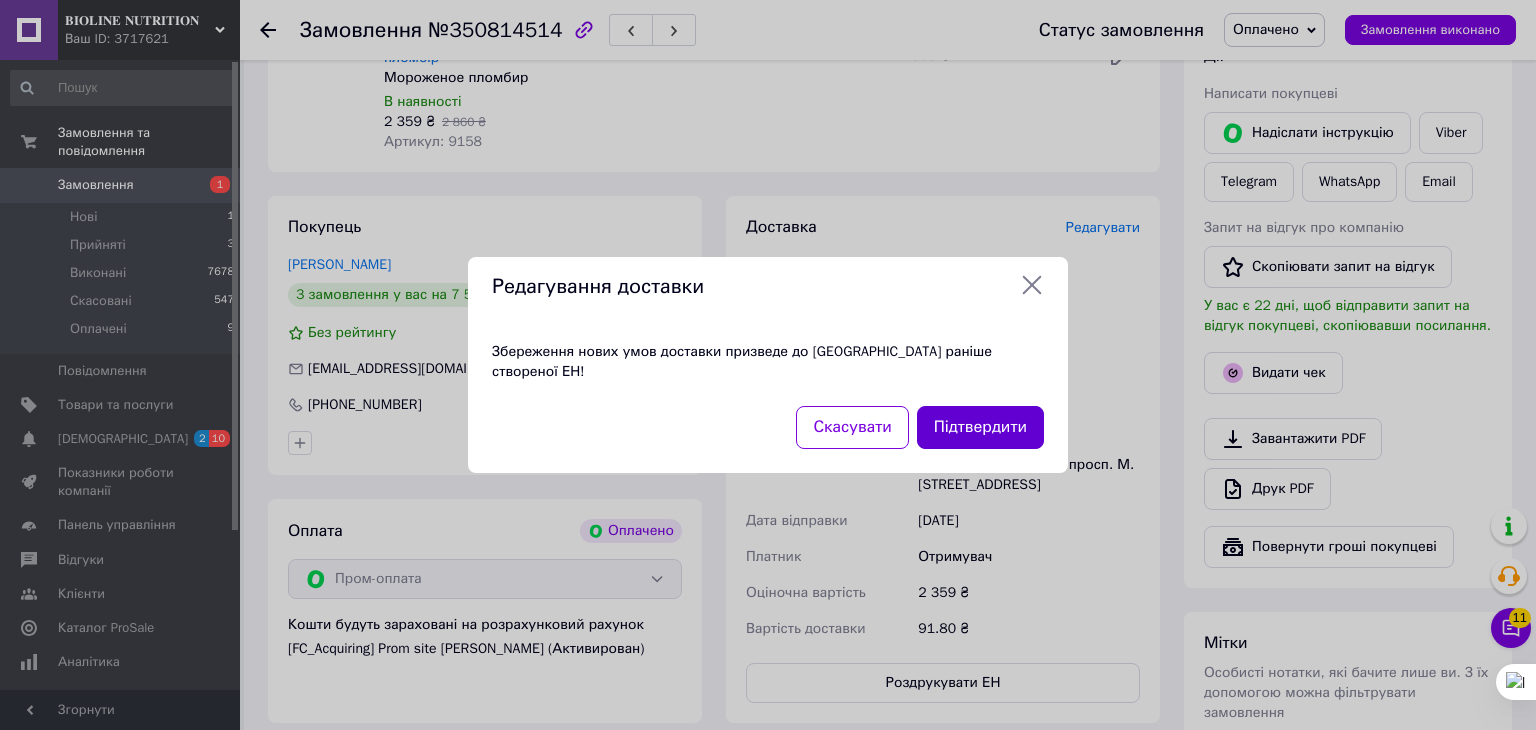 click on "Підтвердити" at bounding box center [980, 427] 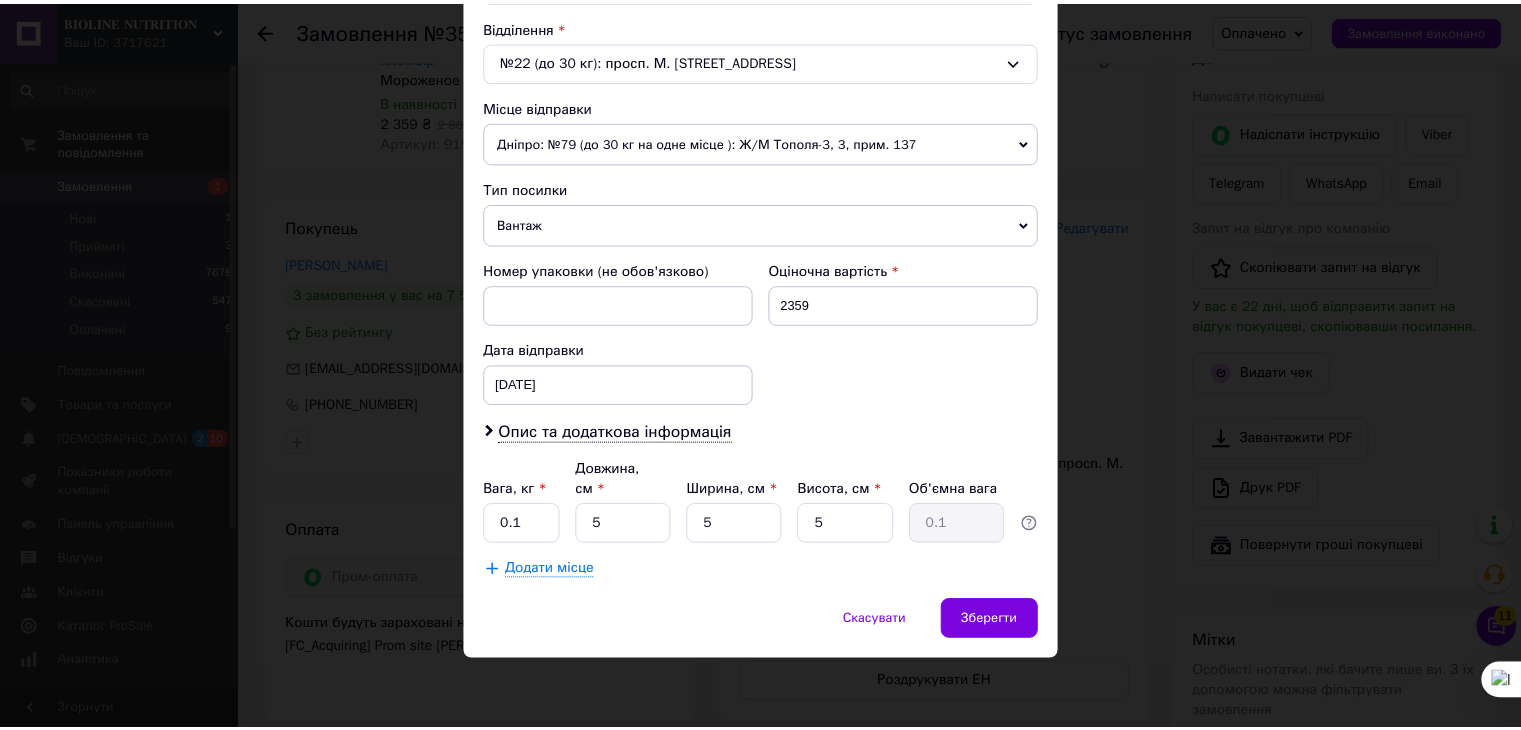 scroll, scrollTop: 759, scrollLeft: 0, axis: vertical 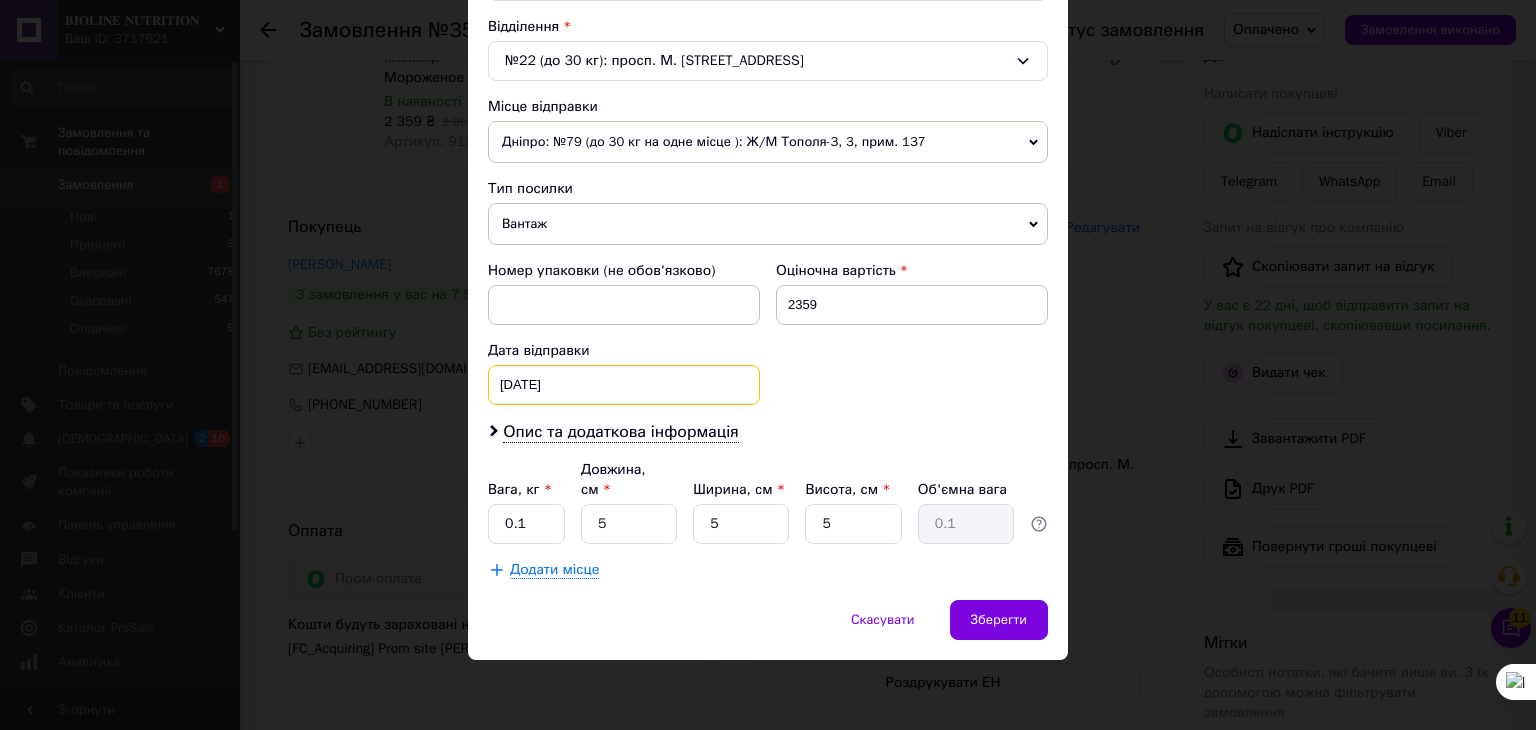 click on "[DATE] < 2025 > < Июль > Пн Вт Ср Чт Пт Сб Вс 30 1 2 3 4 5 6 7 8 9 10 11 12 13 14 15 16 17 18 19 20 21 22 23 24 25 26 27 28 29 30 31 1 2 3 4 5 6 7 8 9 10" at bounding box center [624, 385] 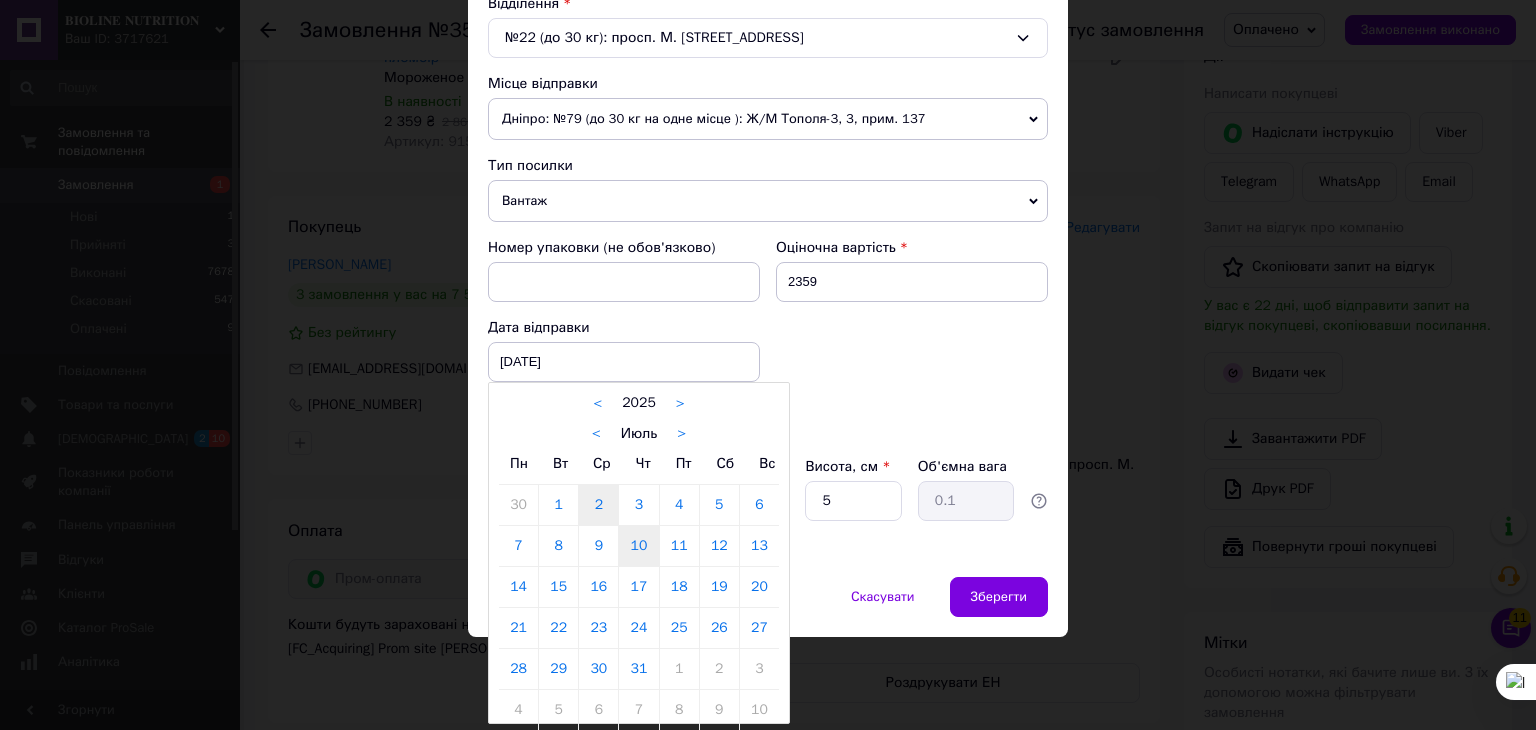 click on "10" at bounding box center (638, 546) 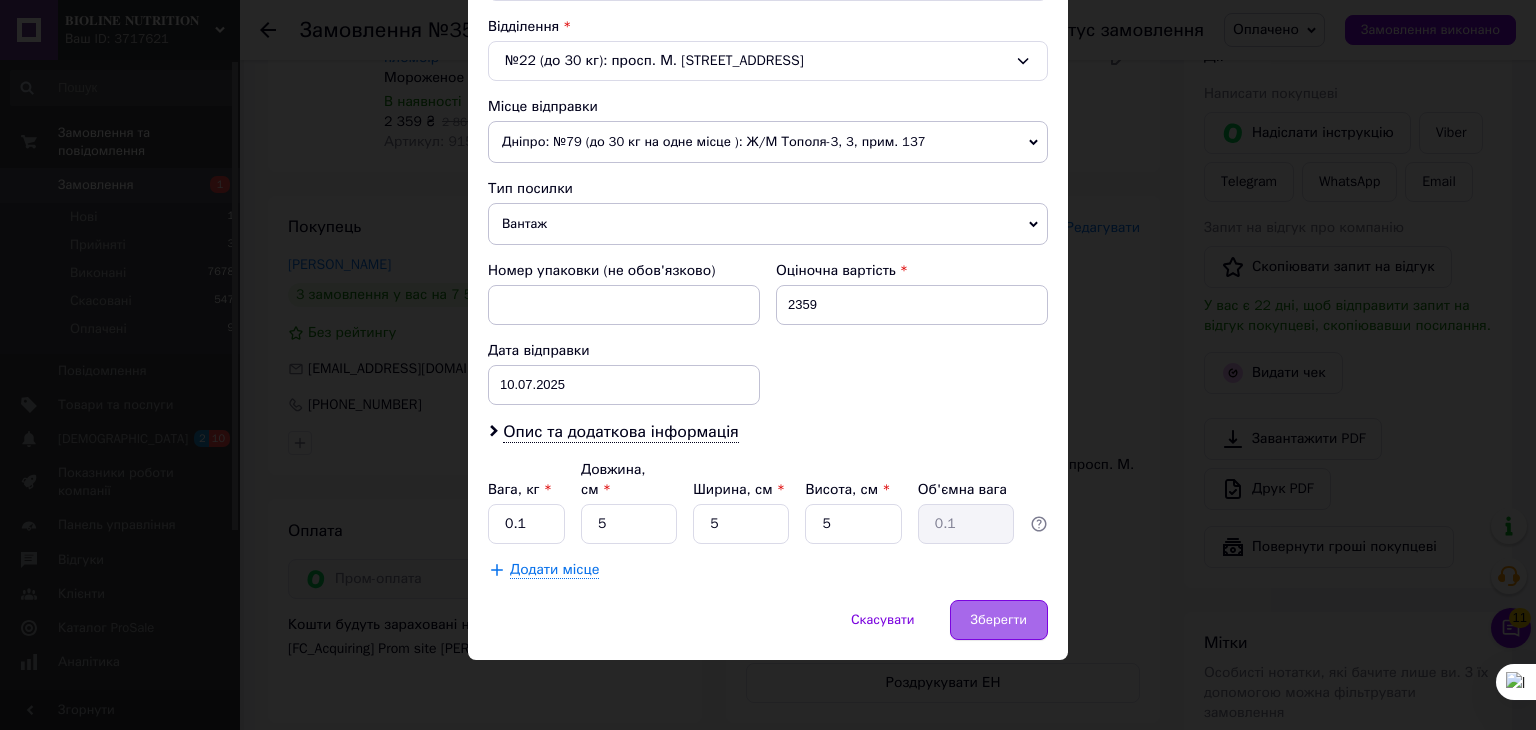 click on "Зберегти" at bounding box center (999, 620) 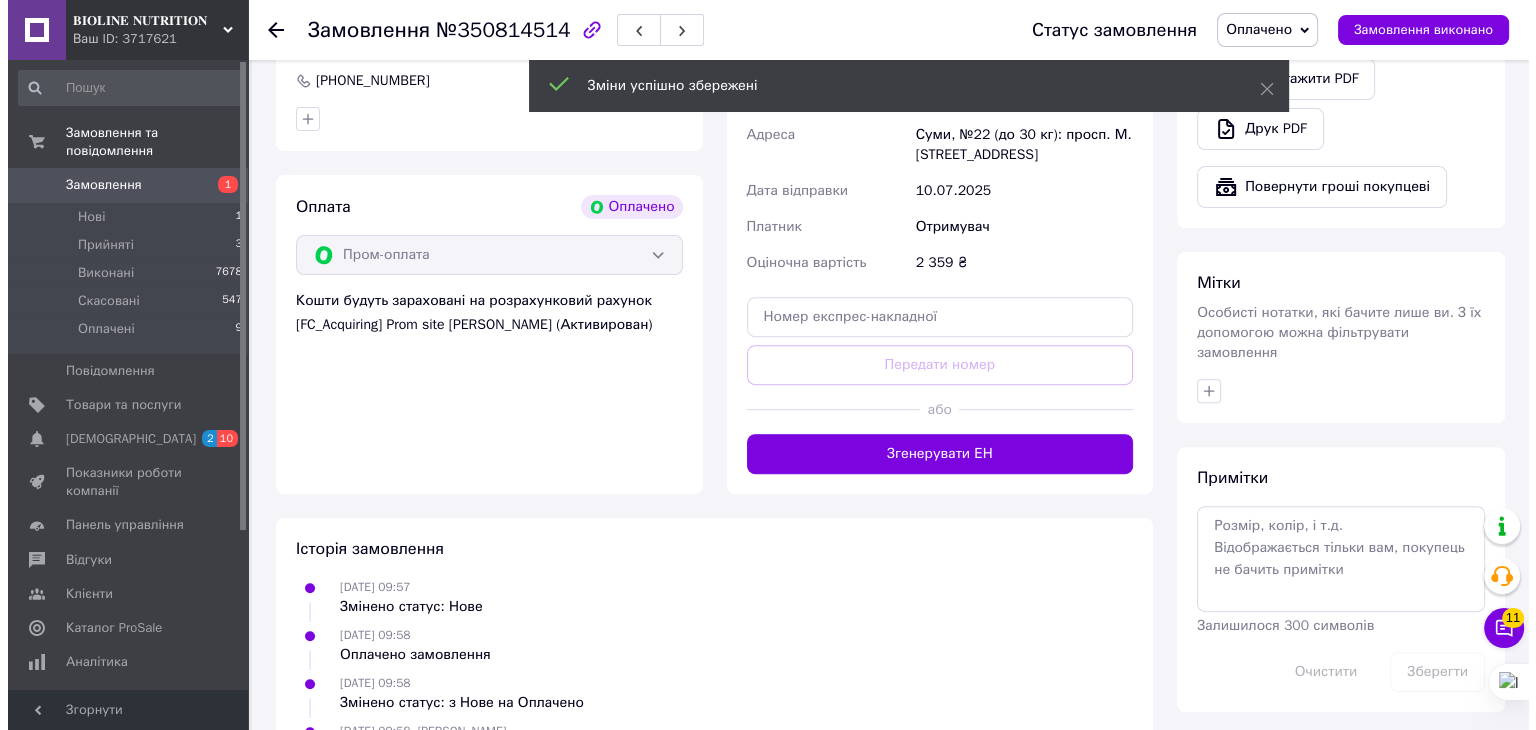 scroll, scrollTop: 666, scrollLeft: 0, axis: vertical 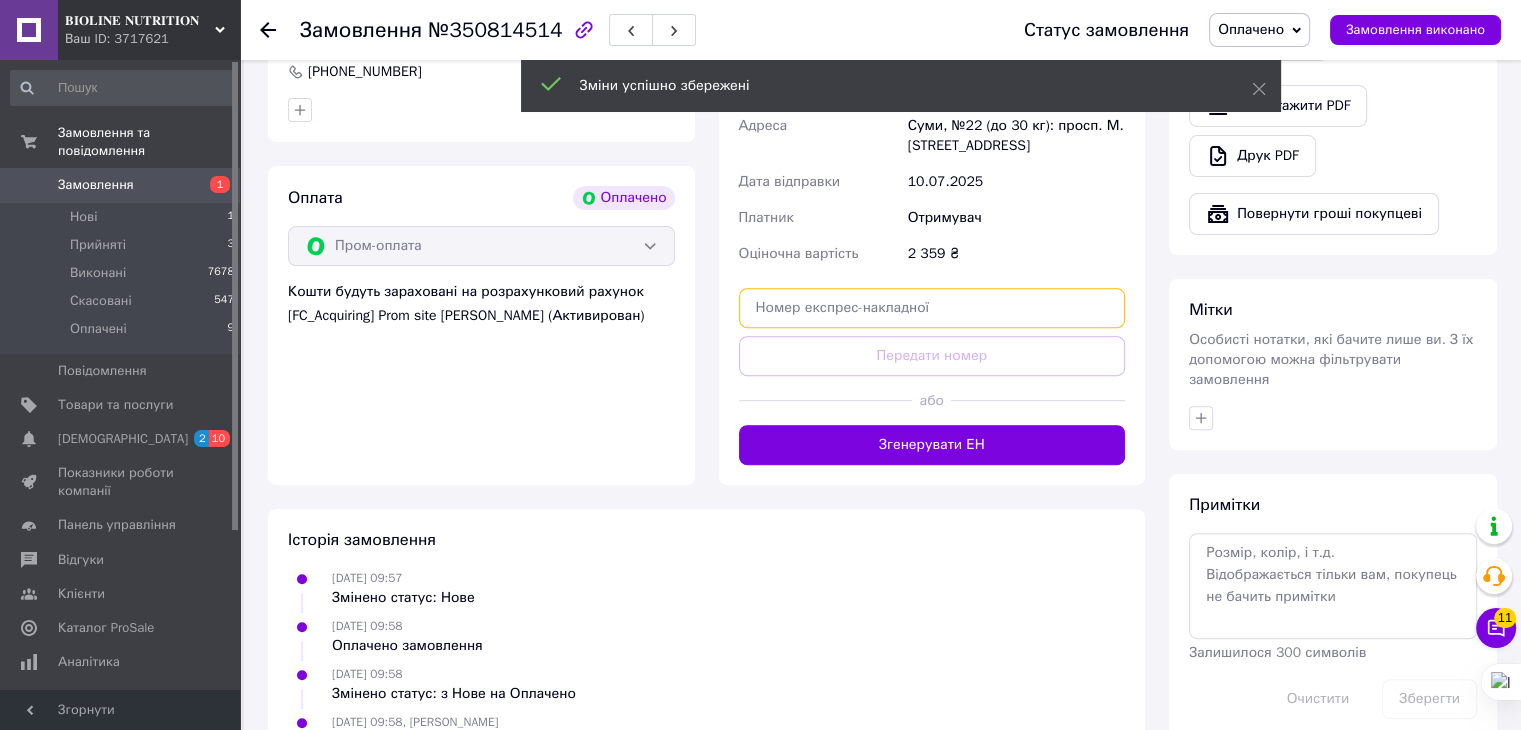 click at bounding box center (932, 308) 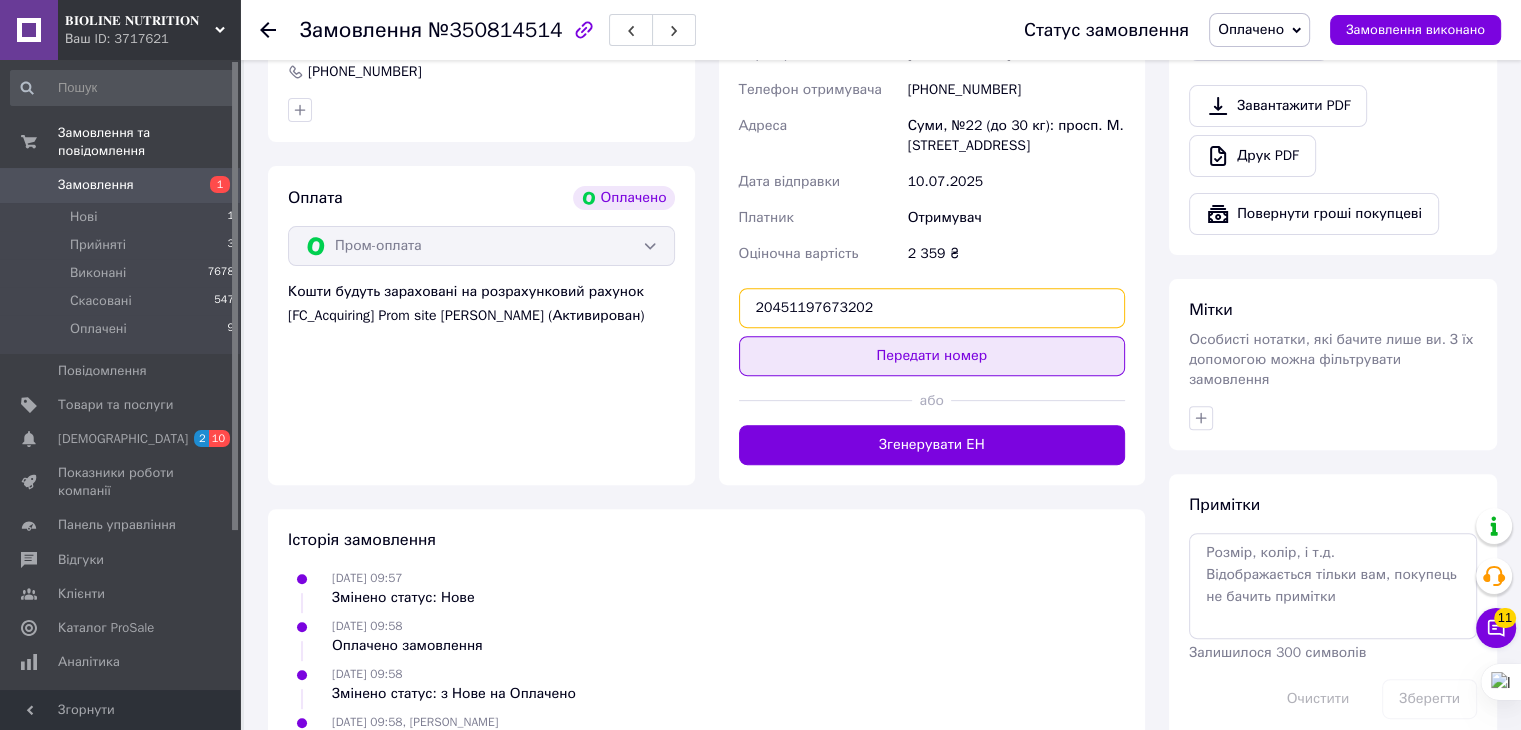 type on "20451197673202" 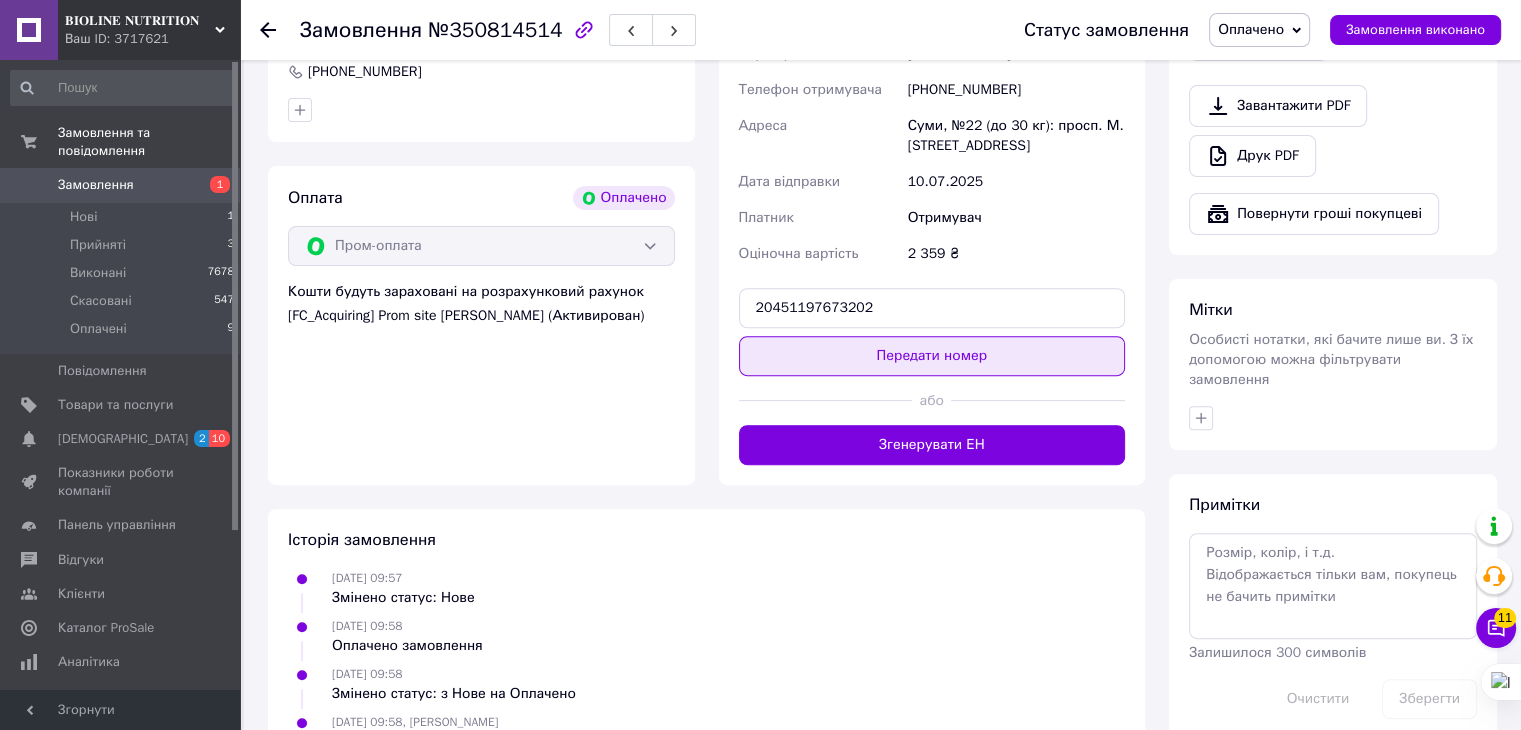 click on "Передати номер" at bounding box center (932, 356) 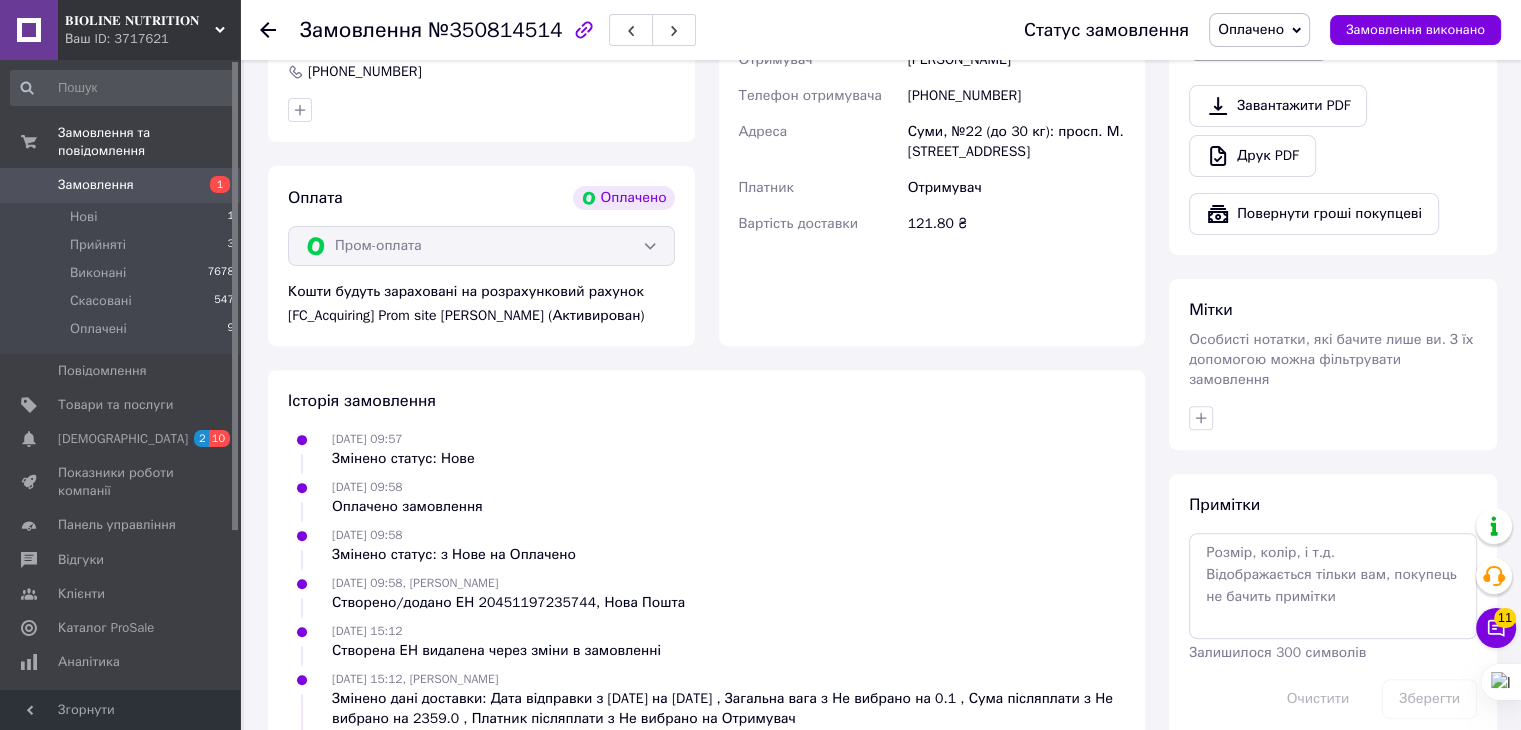 click on "Видати чек" at bounding box center (1258, 40) 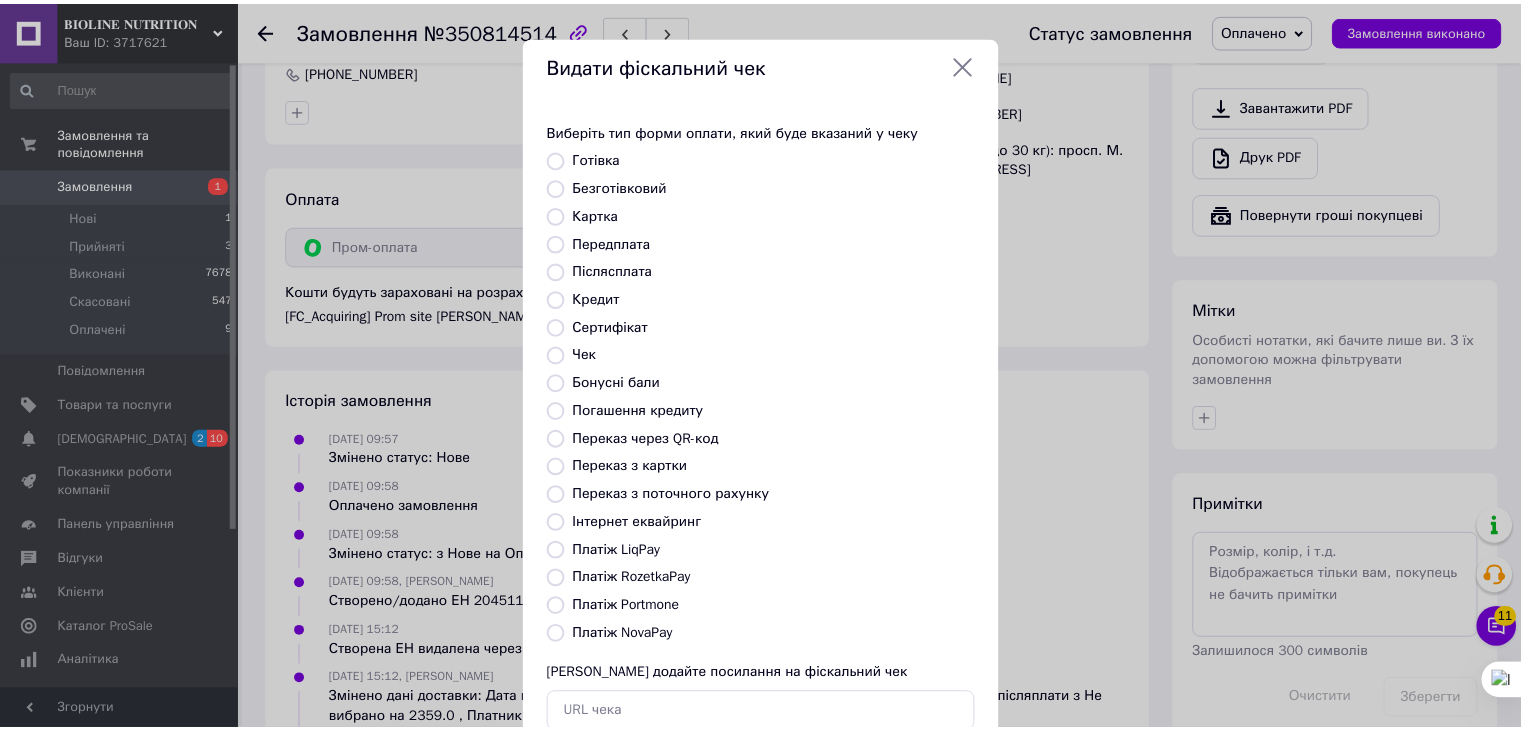 scroll, scrollTop: 272, scrollLeft: 0, axis: vertical 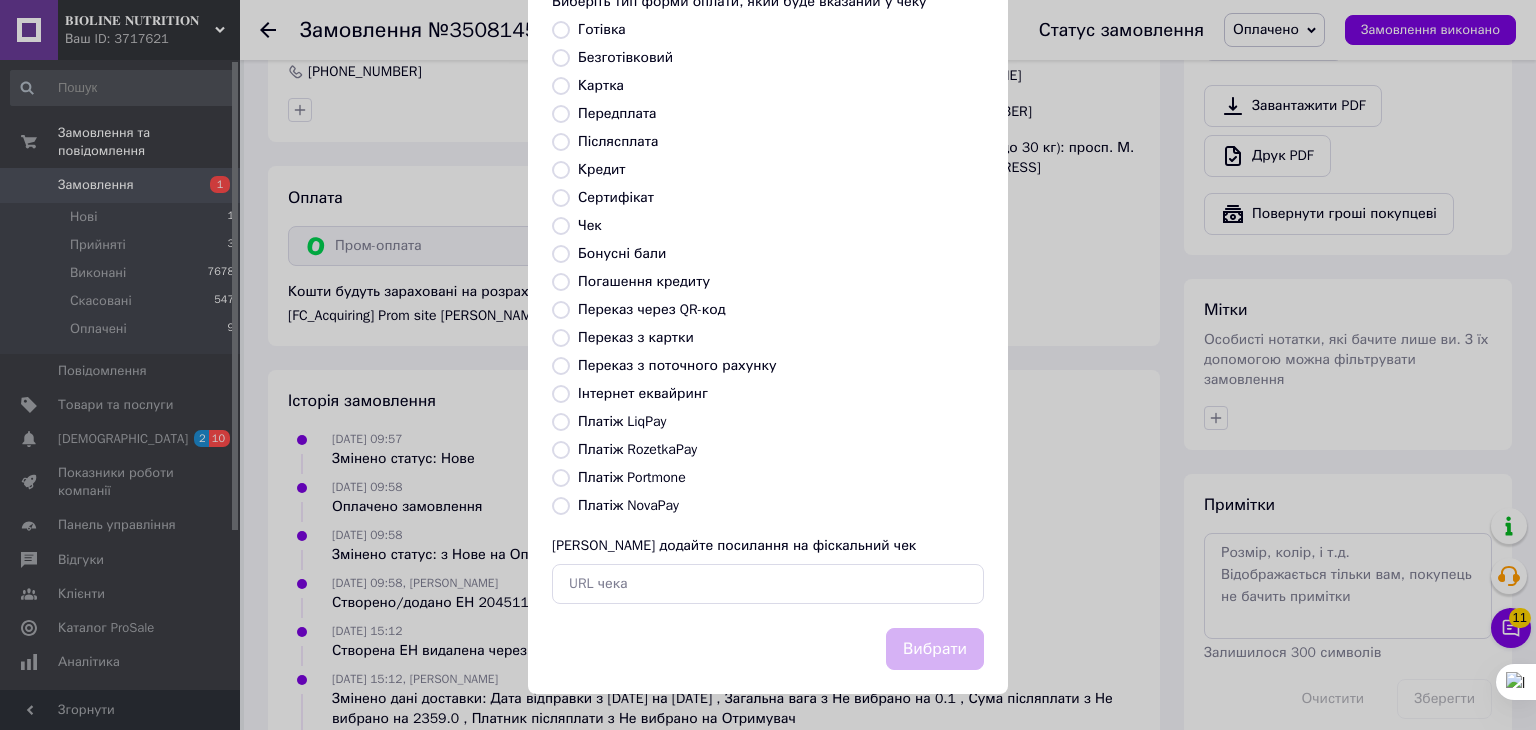 click on "Платіж RozetkaPay" at bounding box center (637, 449) 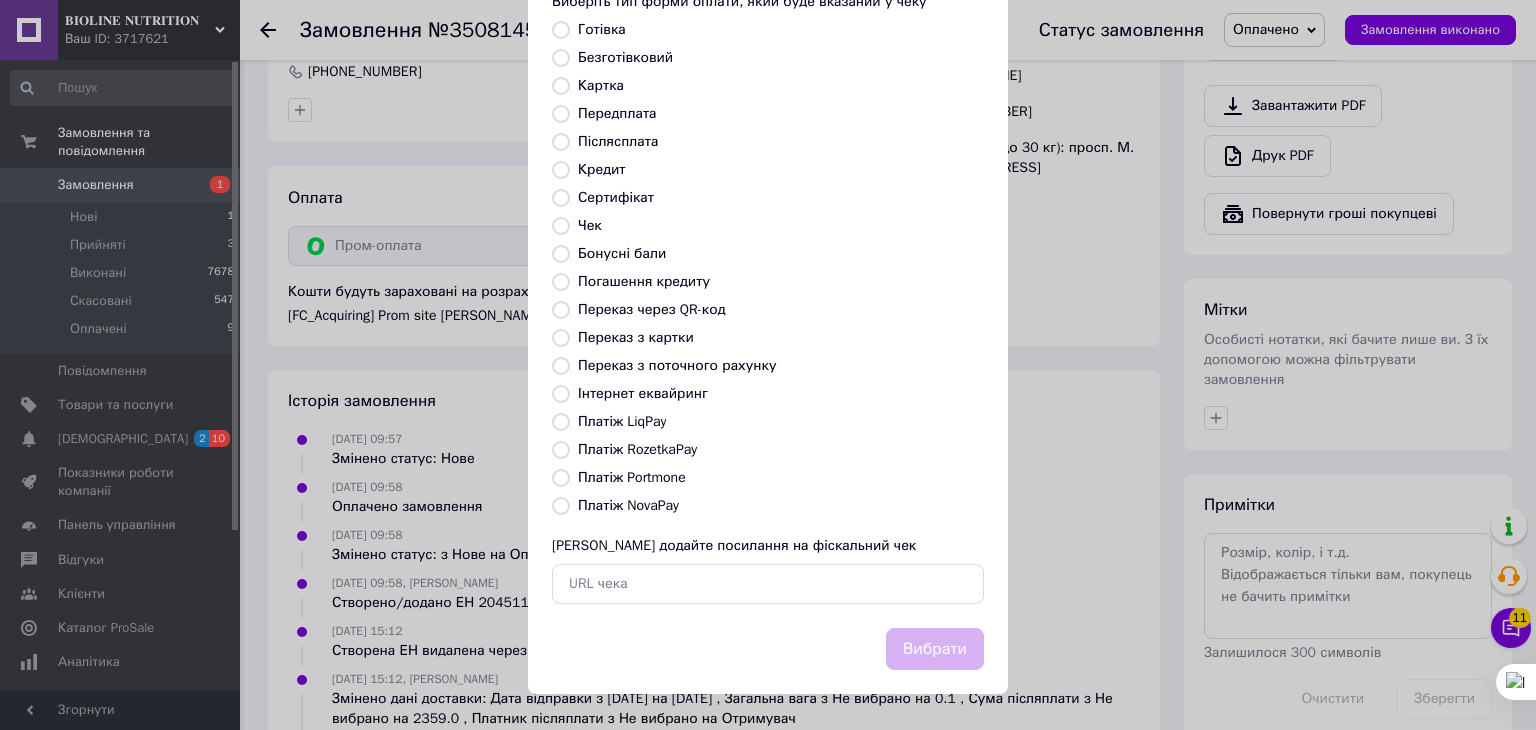 radio on "true" 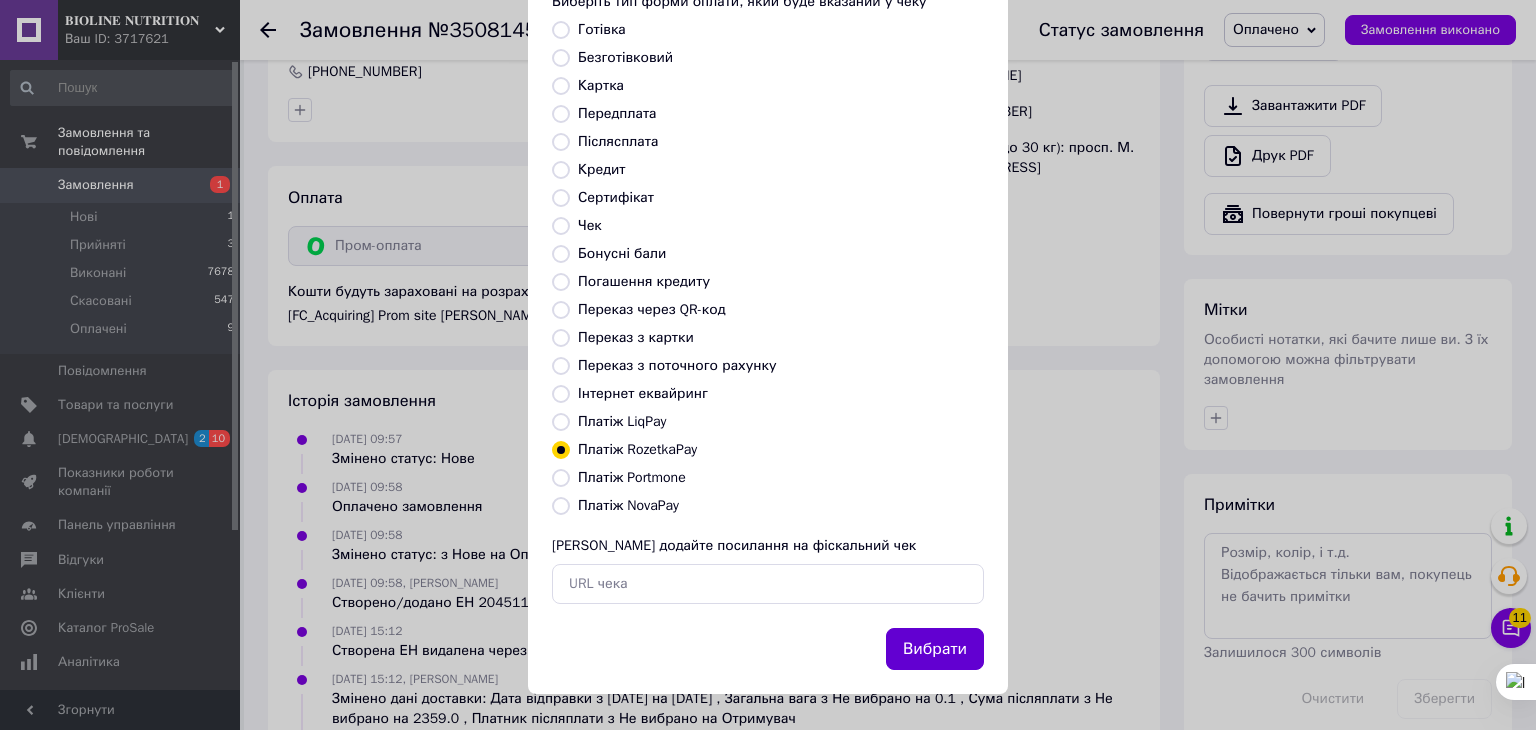 click on "Вибрати" at bounding box center [935, 649] 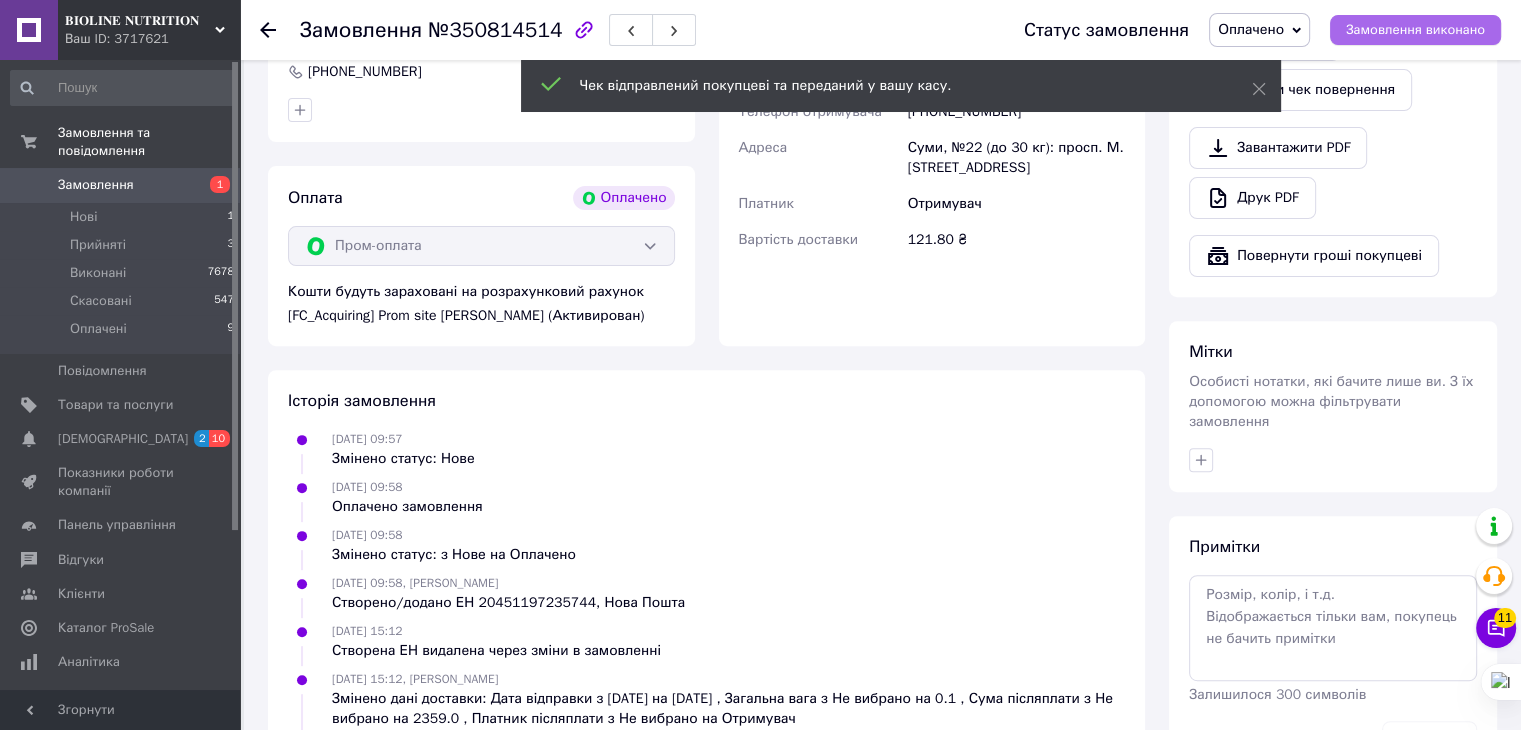 click on "Замовлення виконано" at bounding box center [1415, 30] 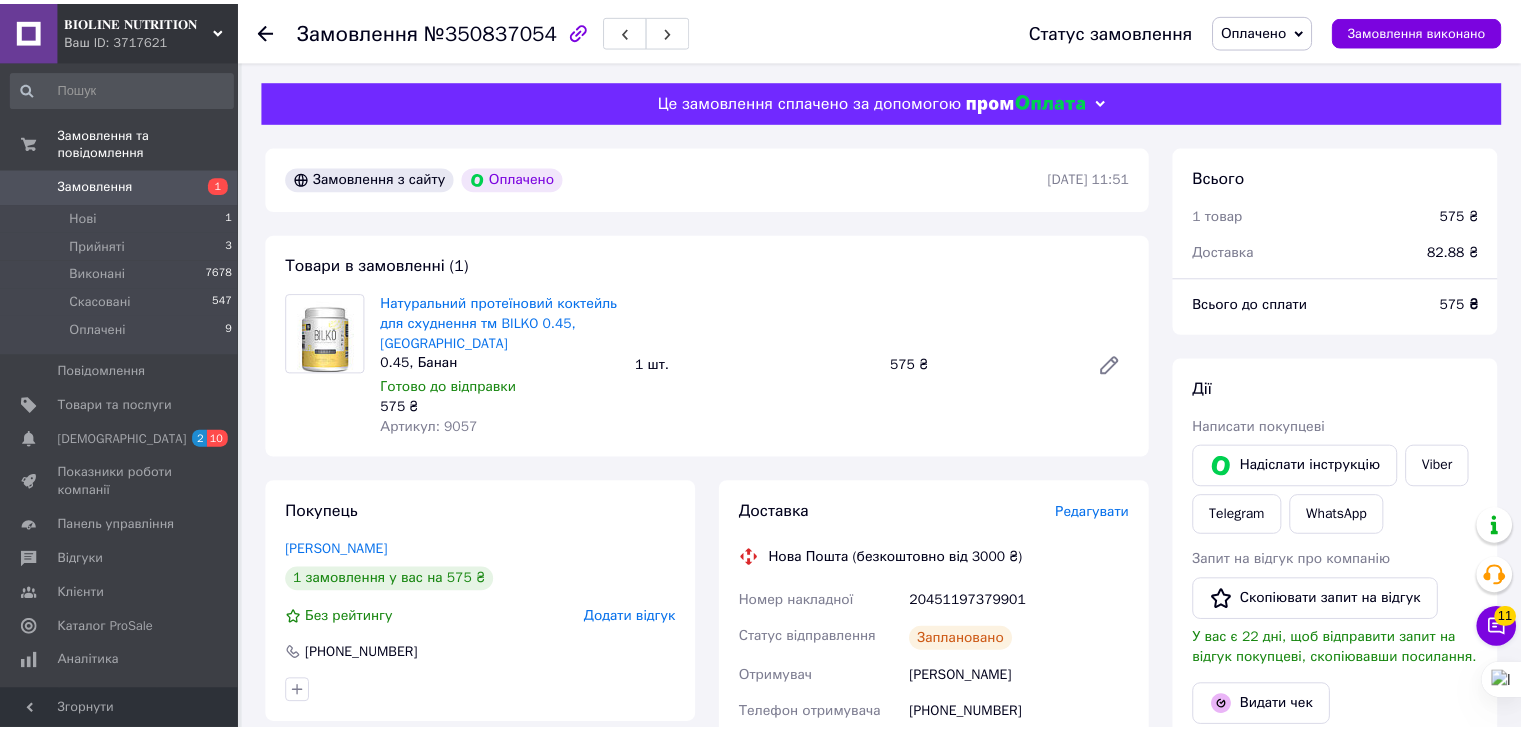 scroll, scrollTop: 0, scrollLeft: 0, axis: both 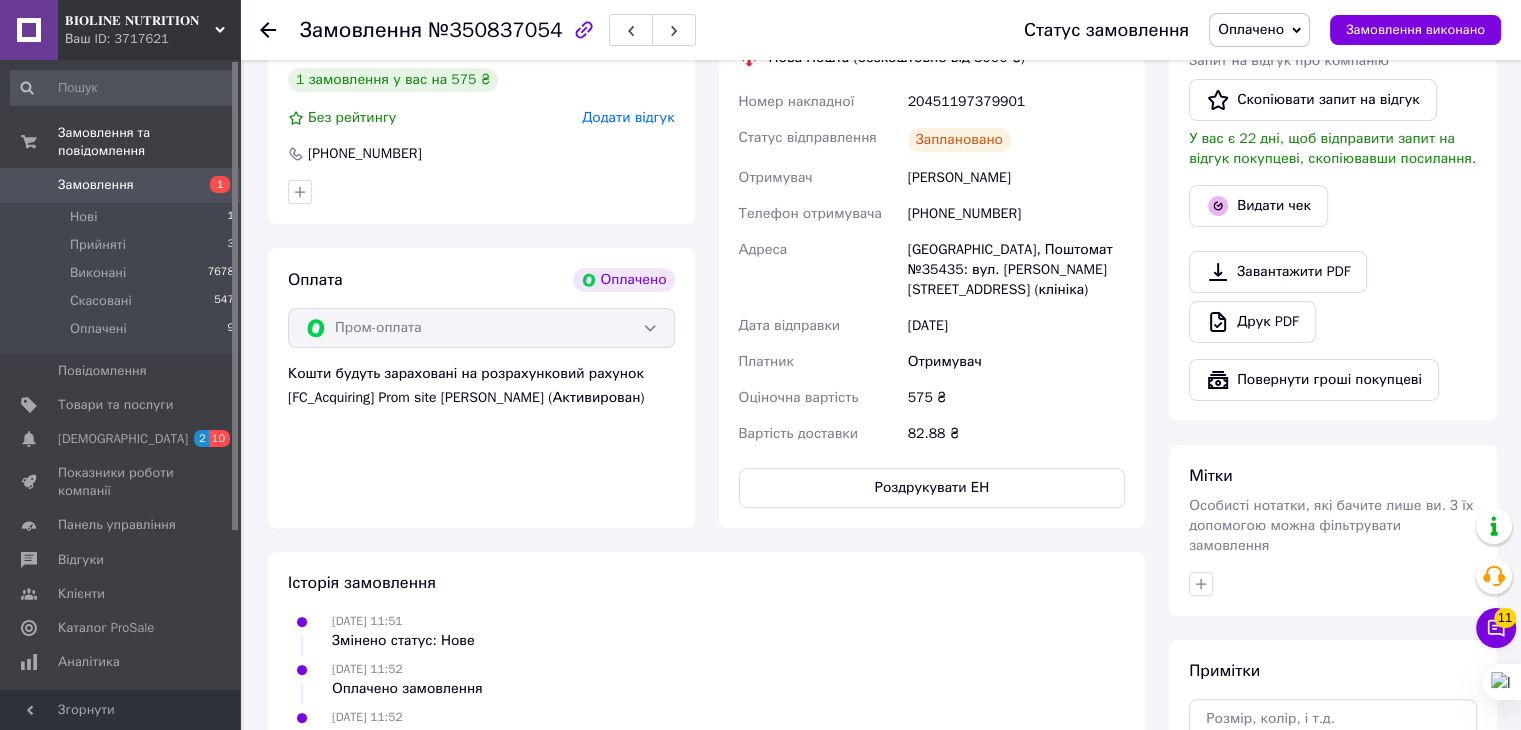 click on "[PERSON_NAME]" at bounding box center [1016, 178] 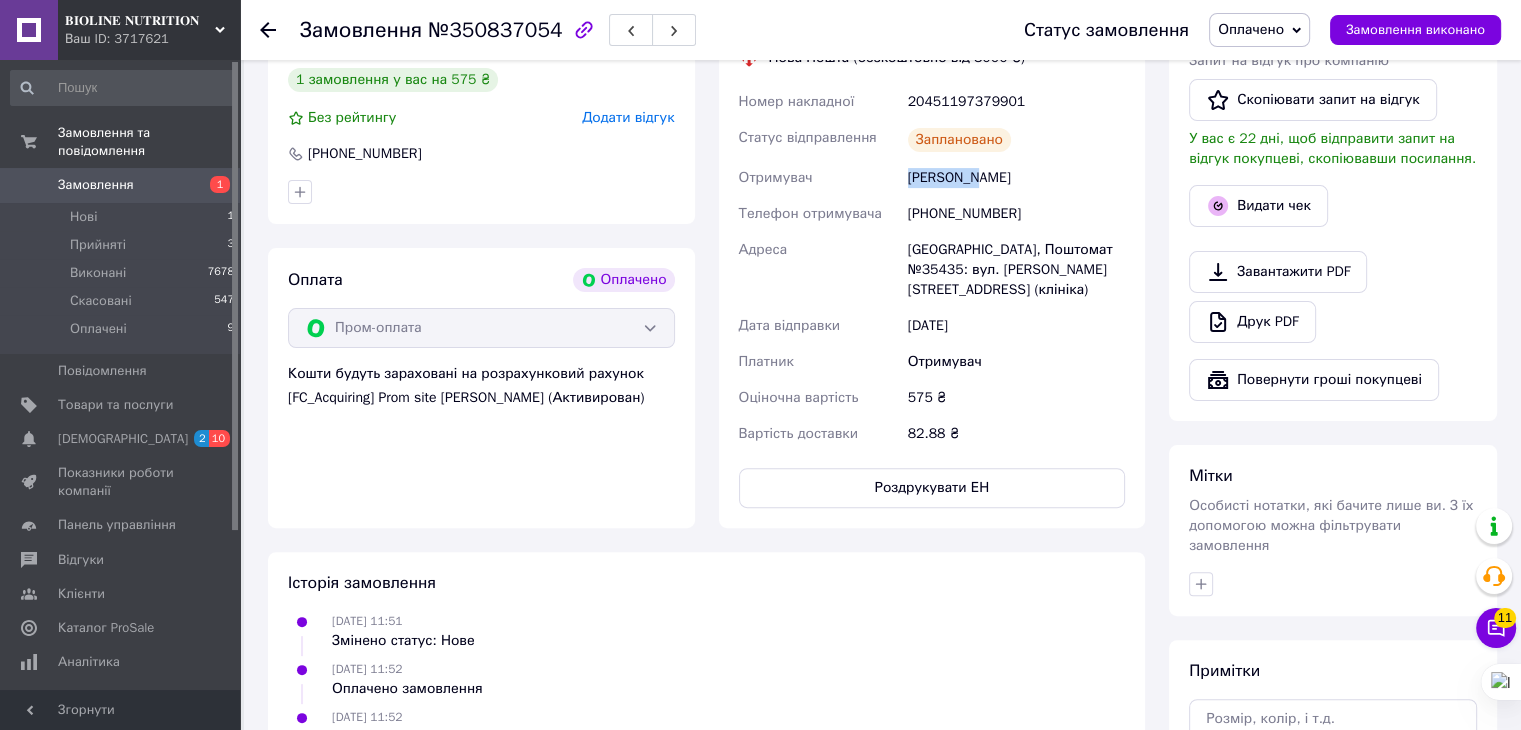 type on "[PERSON_NAME]" 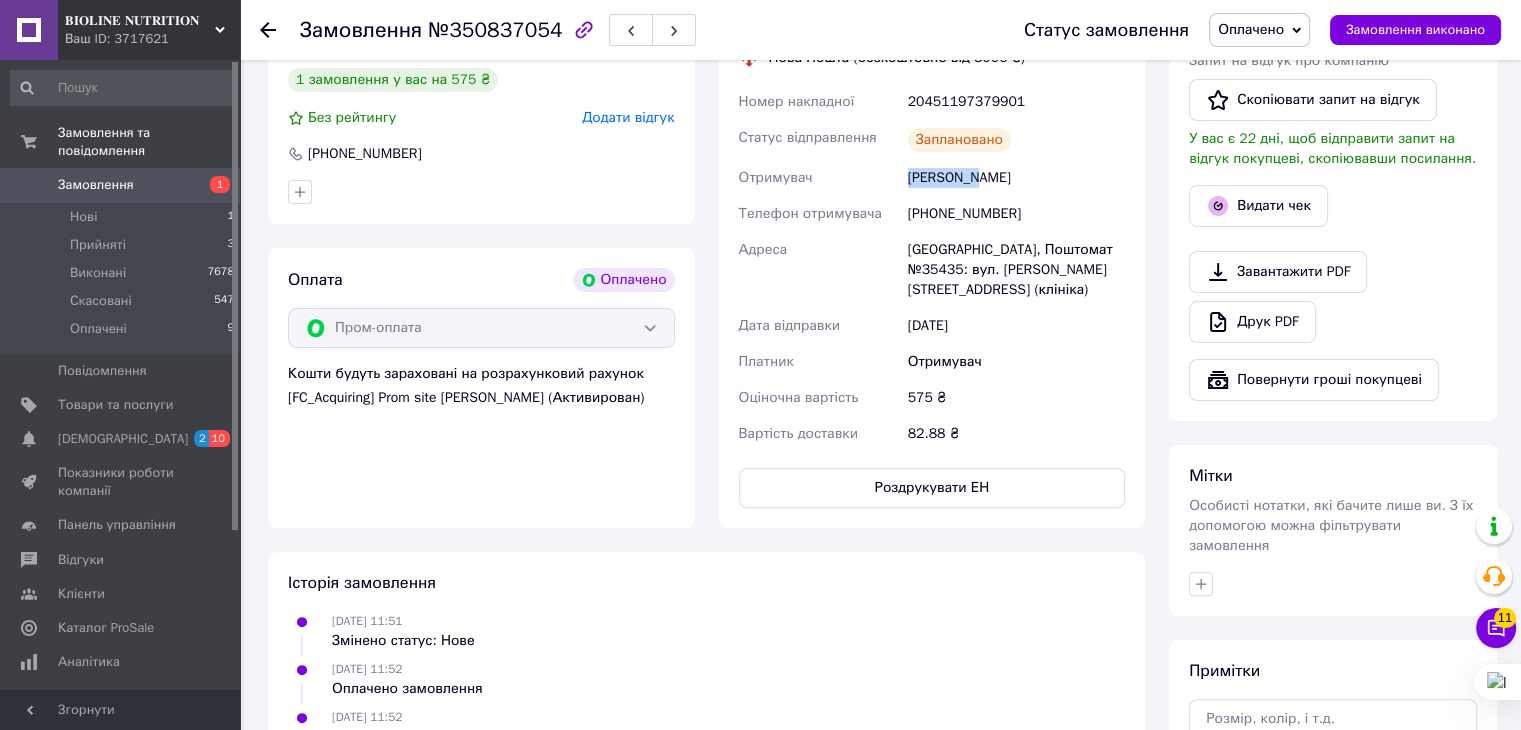 copy on "[PERSON_NAME]" 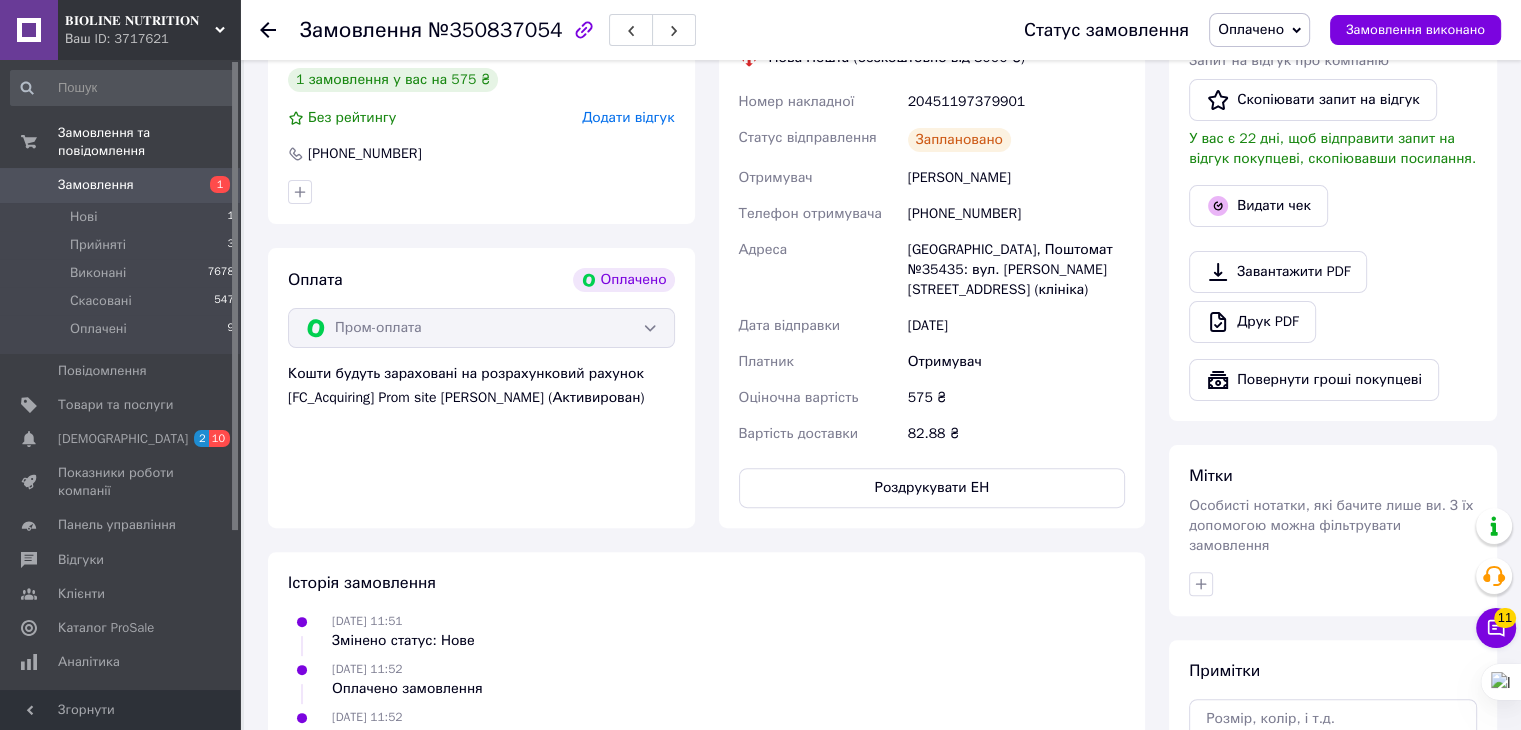 click on "Покупець [PERSON_NAME] 1 замовлення у вас на 575 ₴ Без рейтингу   Додати відгук [PHONE_NUMBER] Оплата Оплачено Пром-оплата Кошти будуть зараховані на розрахунковий рахунок [FC_Acquiring] Prom site [PERSON_NAME] (Активирован)" at bounding box center [481, 254] 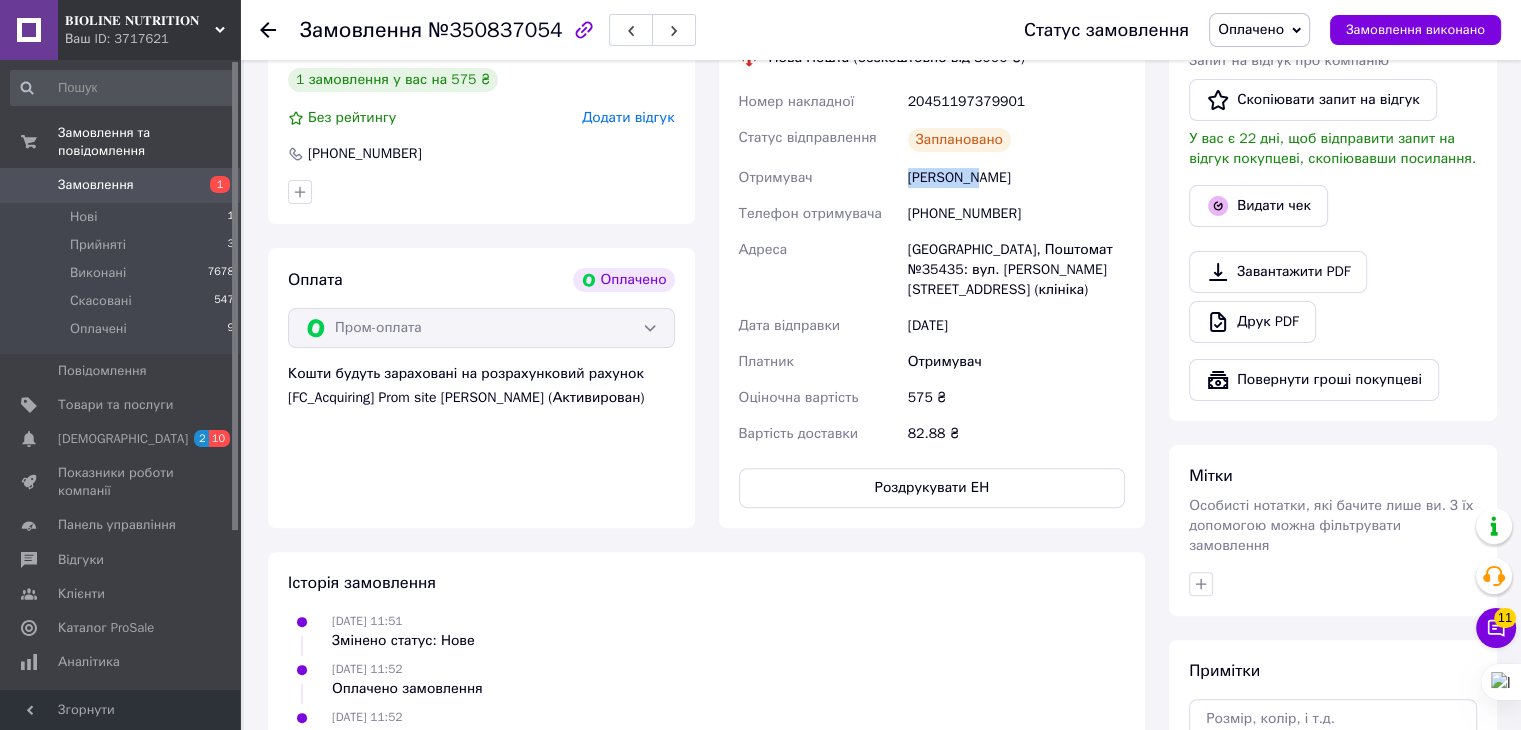 click on "[PERSON_NAME]" at bounding box center (1016, 178) 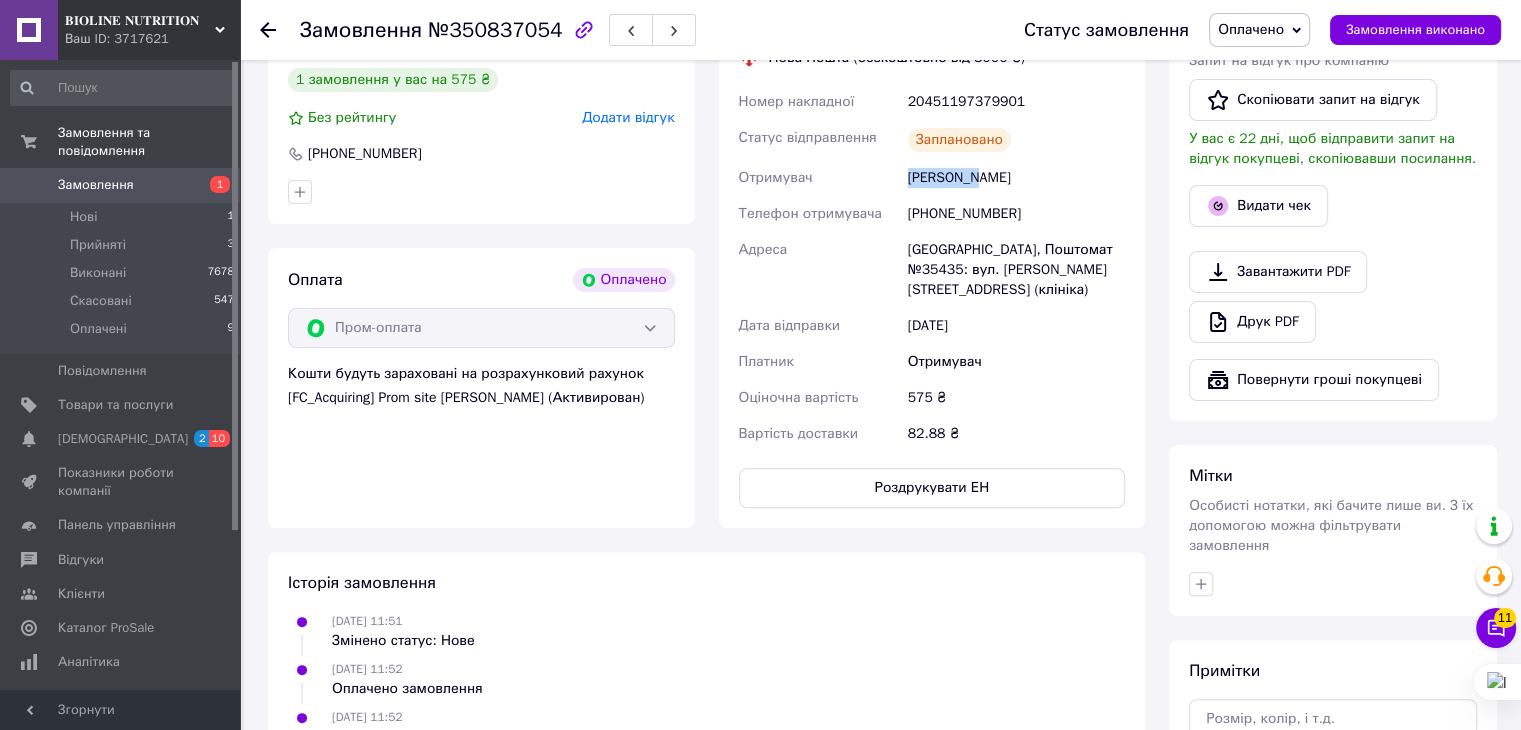 copy on "[PERSON_NAME]" 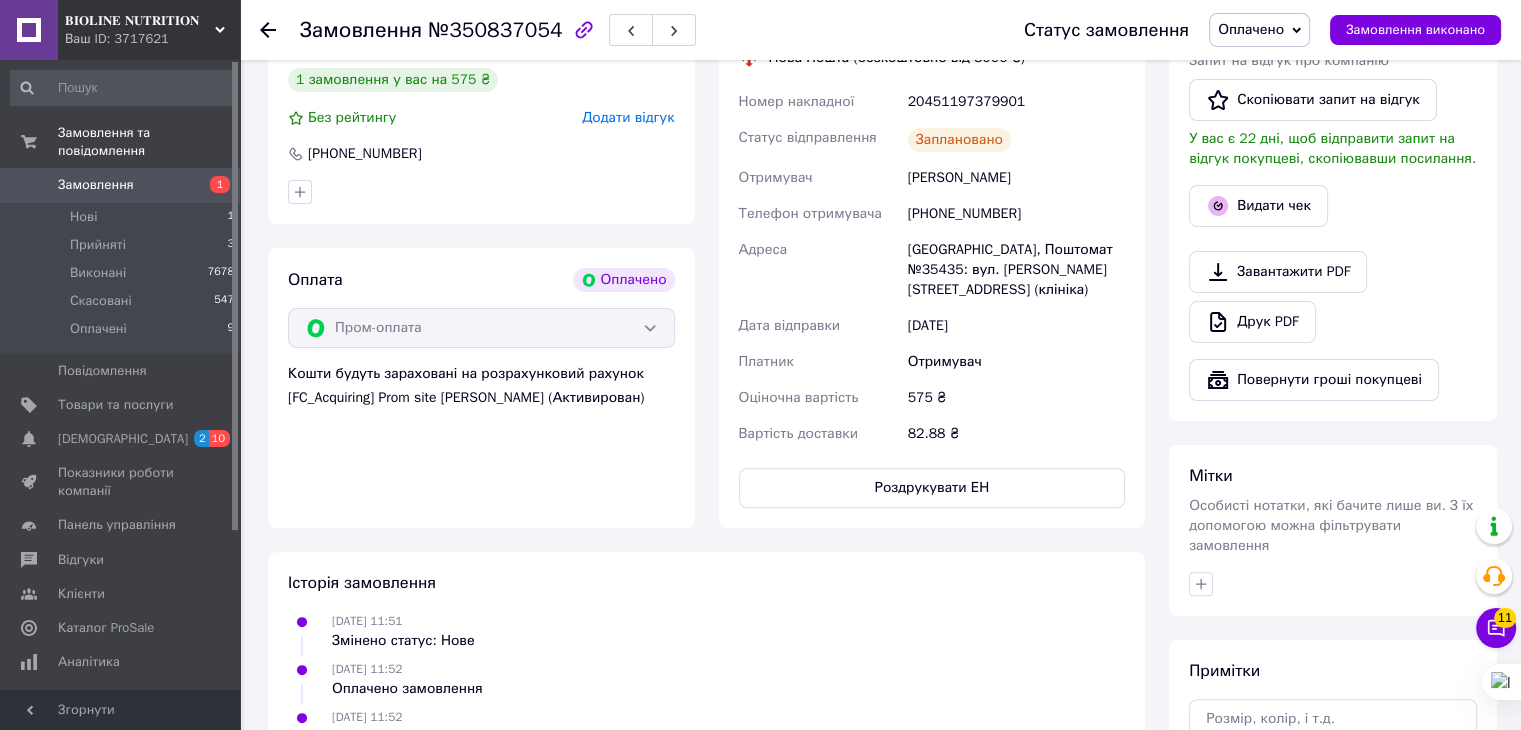 click on "Оплата Оплачено" at bounding box center [481, 280] 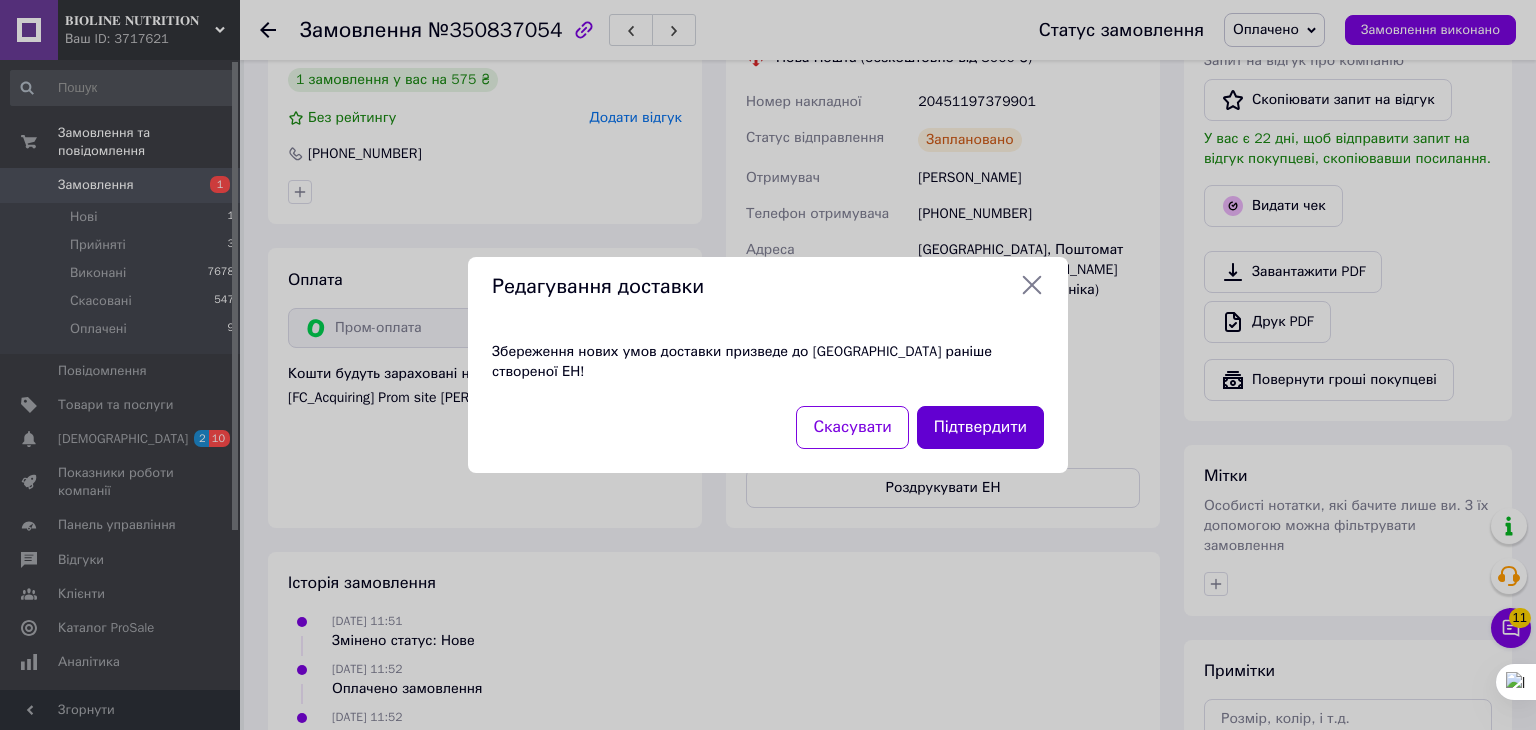 click on "Підтвердити" at bounding box center [980, 427] 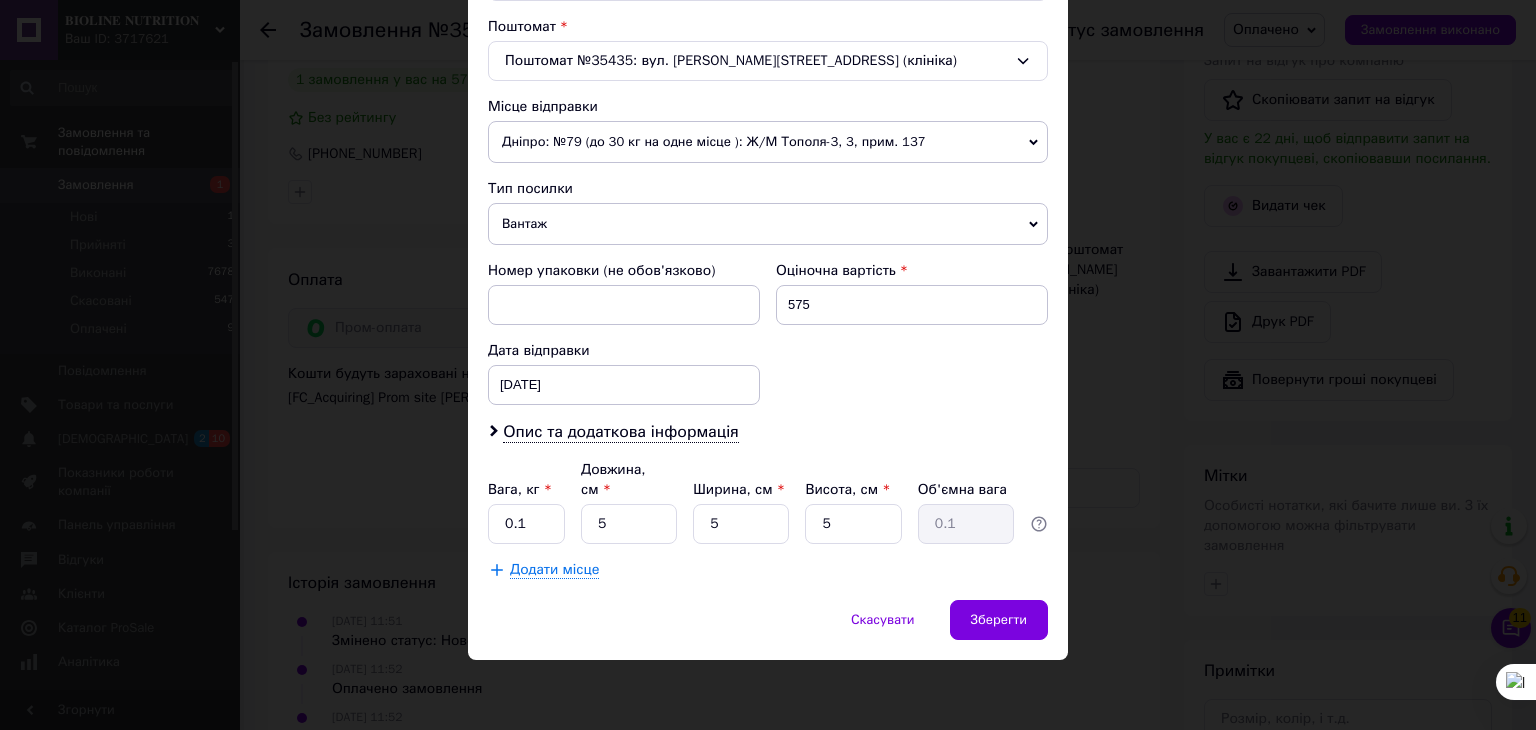 scroll, scrollTop: 759, scrollLeft: 0, axis: vertical 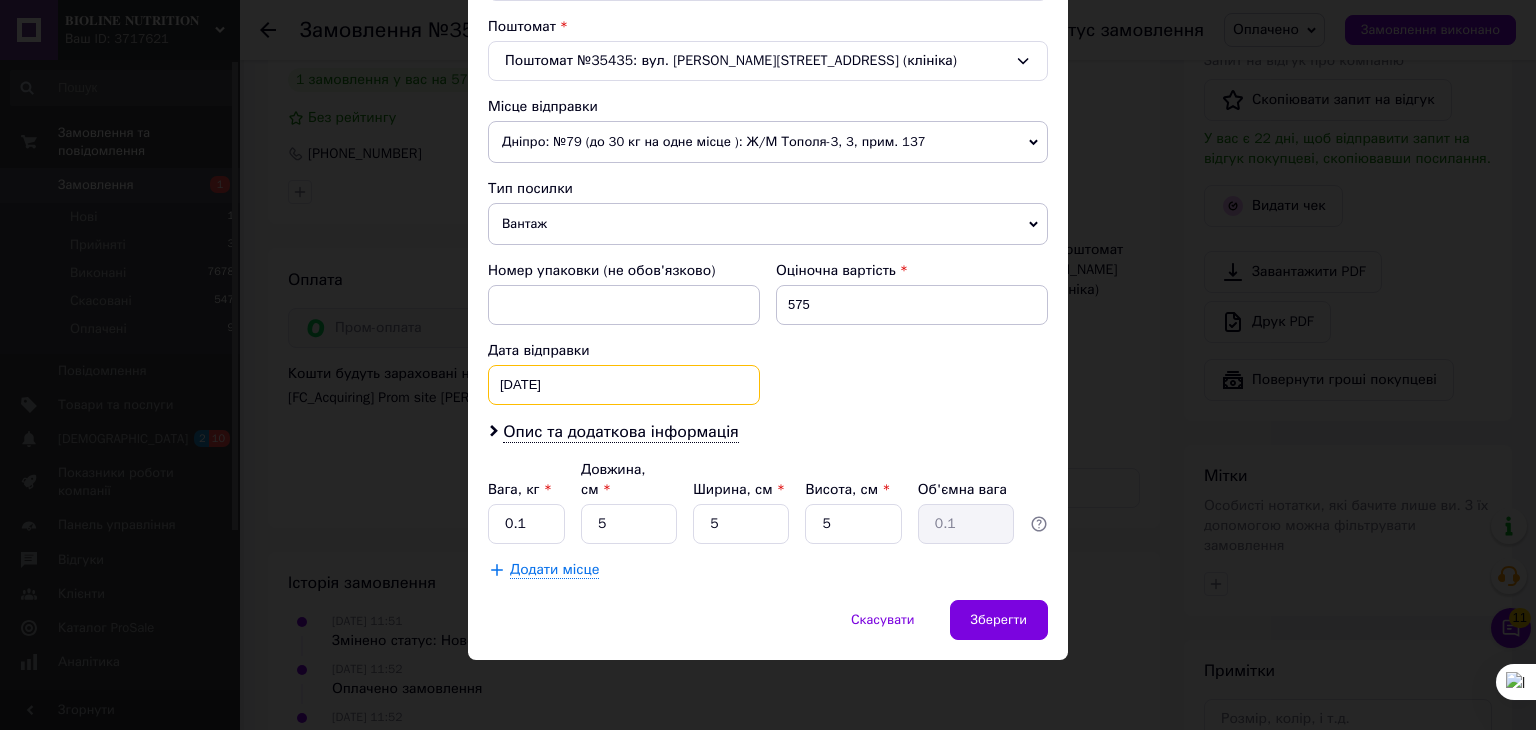 click on "02.07.2025 < 2025 > < Июль > Пн Вт Ср Чт Пт Сб Вс 30 1 2 3 4 5 6 7 8 9 10 11 12 13 14 15 16 17 18 19 20 21 22 23 24 25 26 27 28 29 30 31 1 2 3 4 5 6 7 8 9 10" at bounding box center [624, 385] 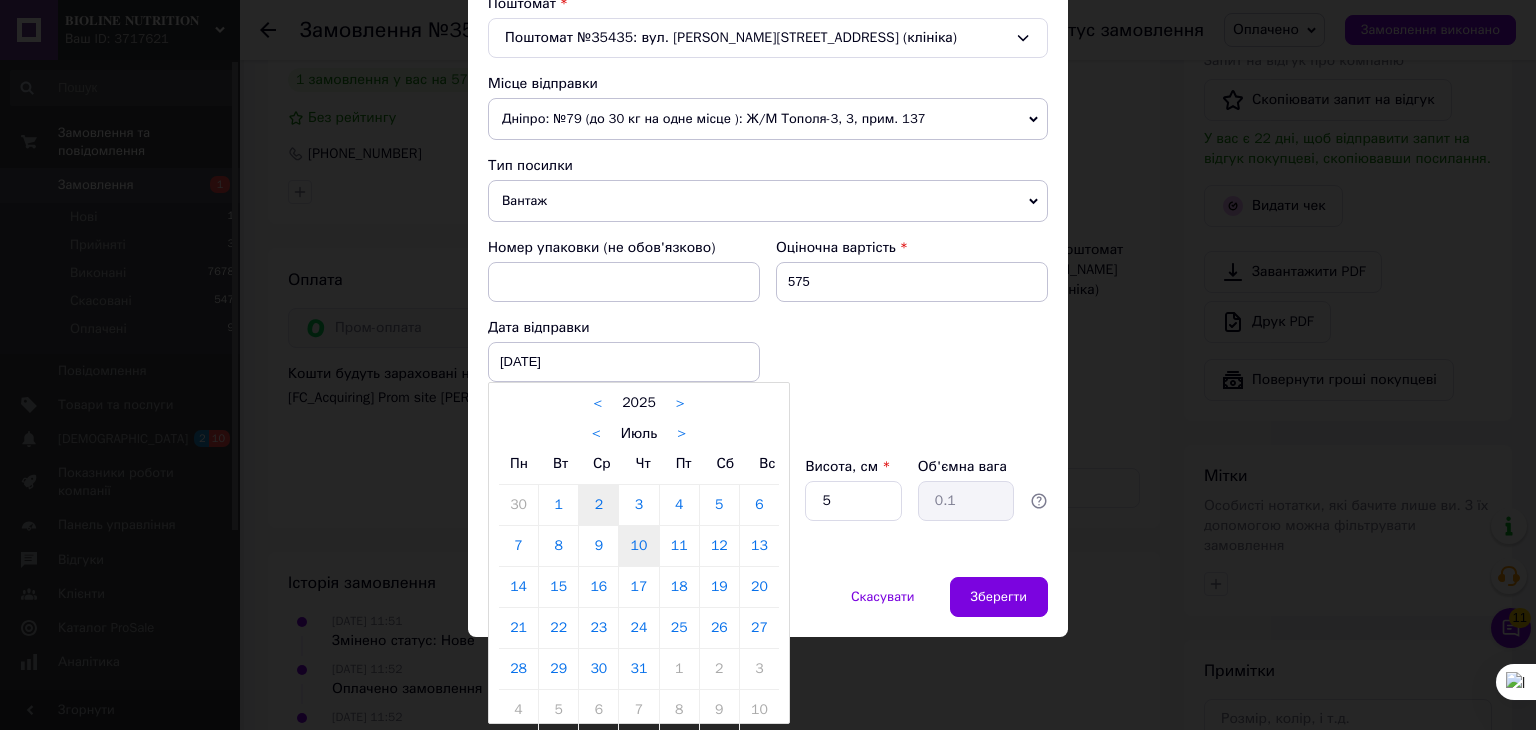 click on "10" at bounding box center (638, 546) 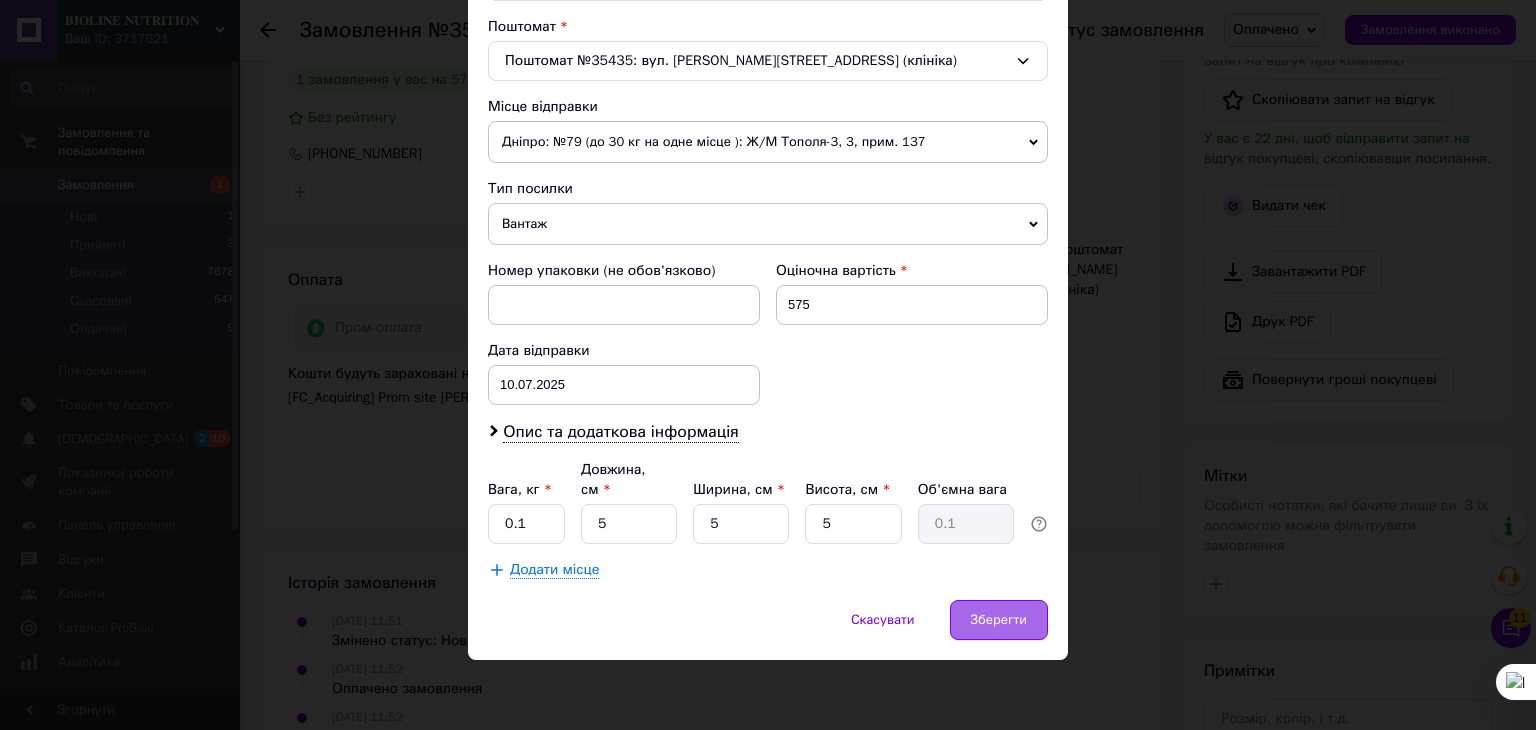 click on "Зберегти" at bounding box center (999, 620) 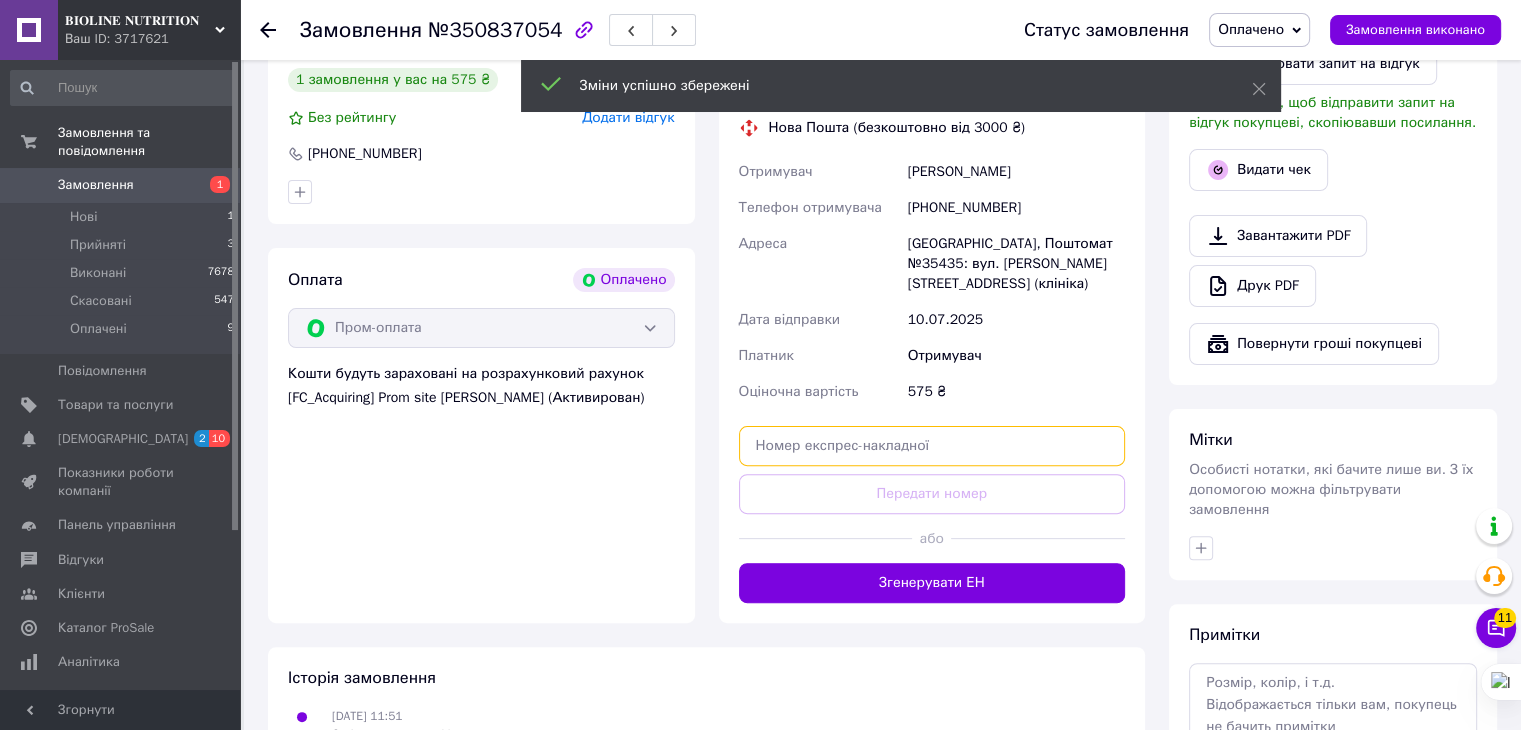 click at bounding box center (932, 446) 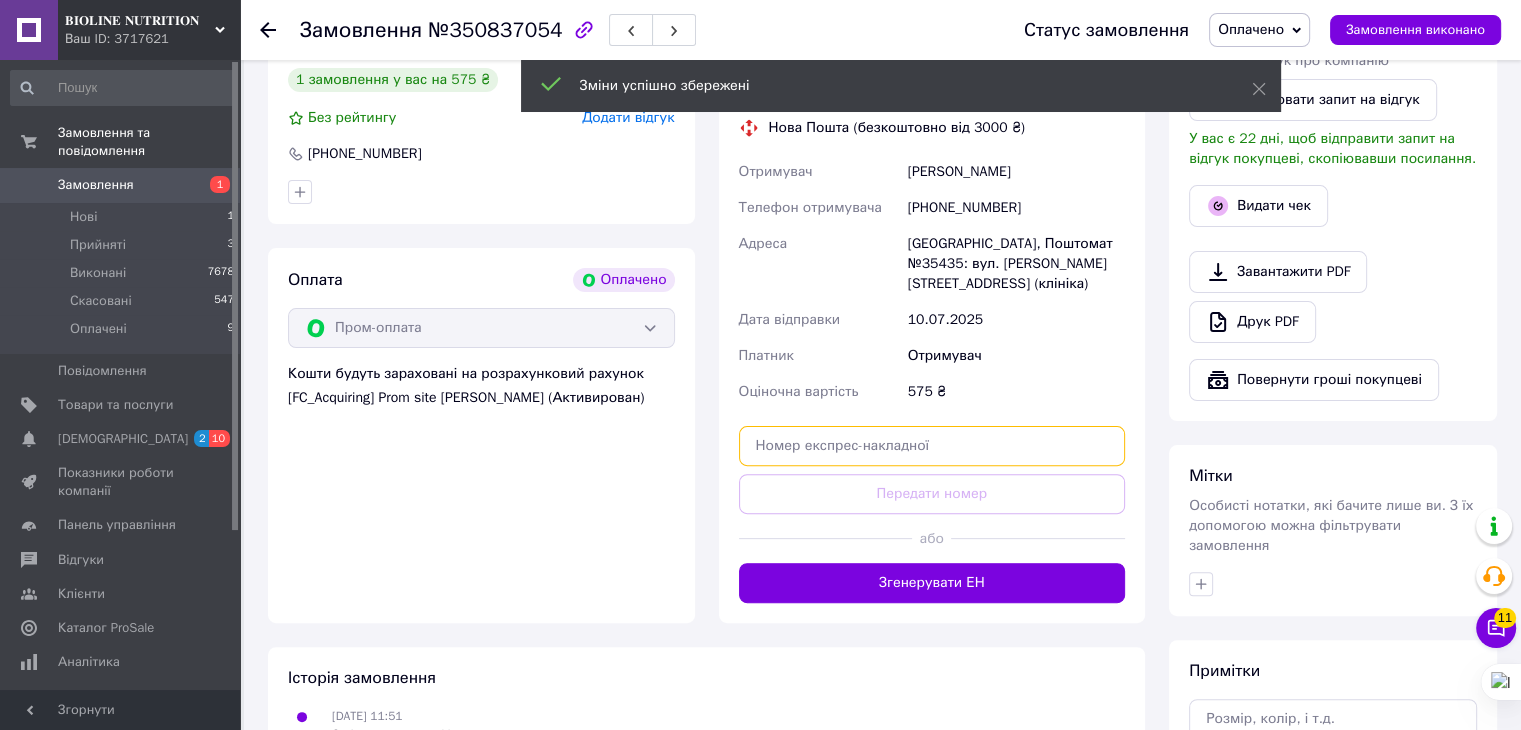 paste on "Андрусік" 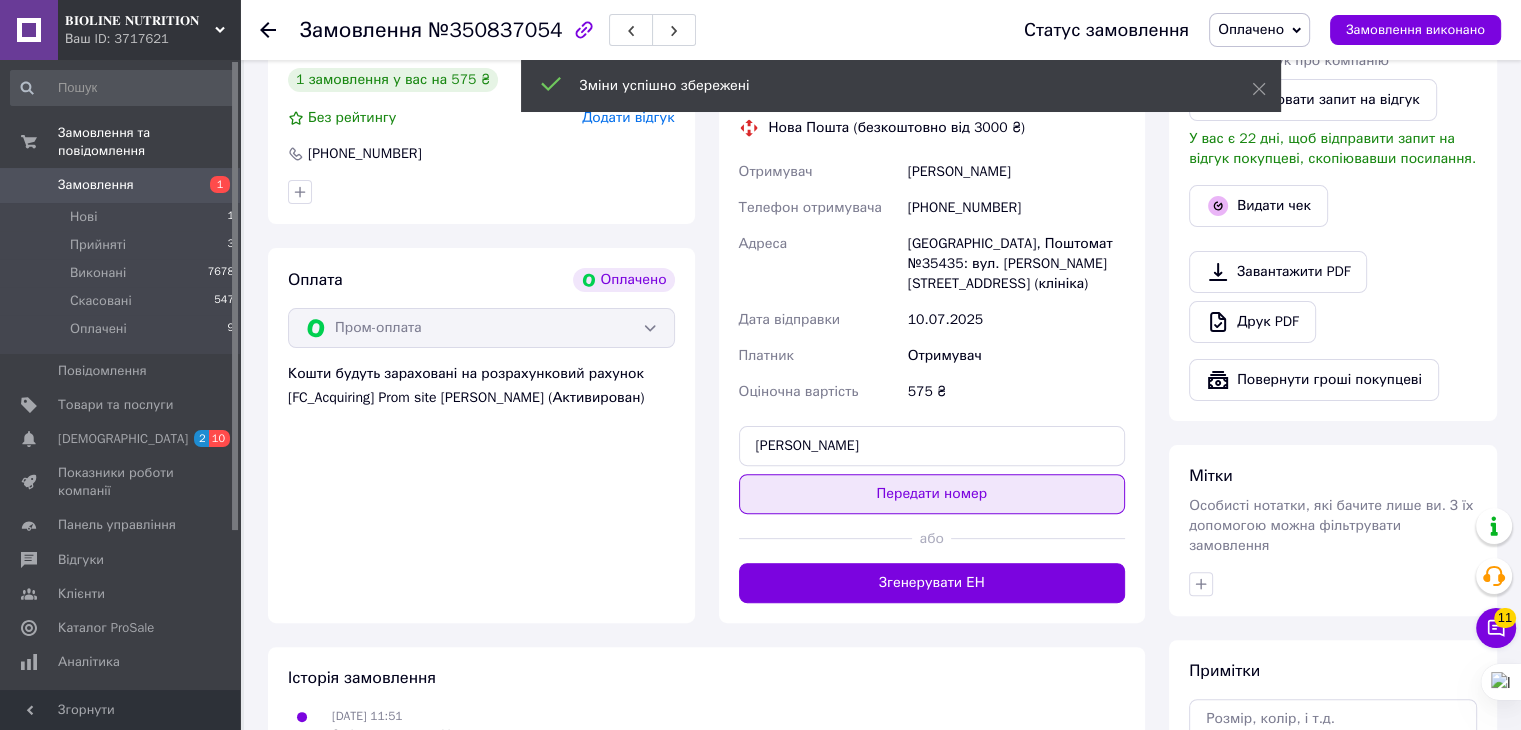 click on "Передати номер" at bounding box center (932, 494) 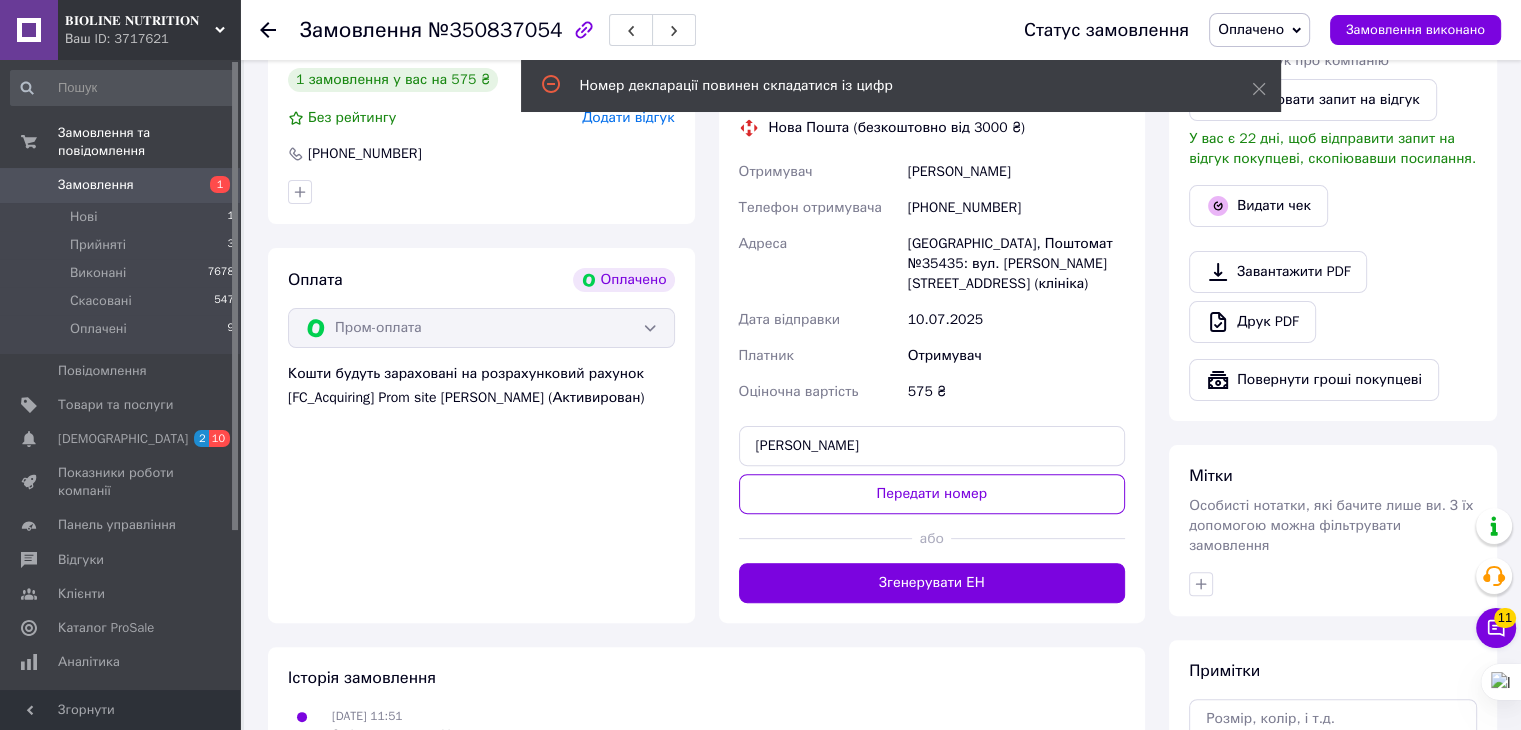 drag, startPoint x: 459, startPoint y: 365, endPoint x: 531, endPoint y: 383, distance: 74.215904 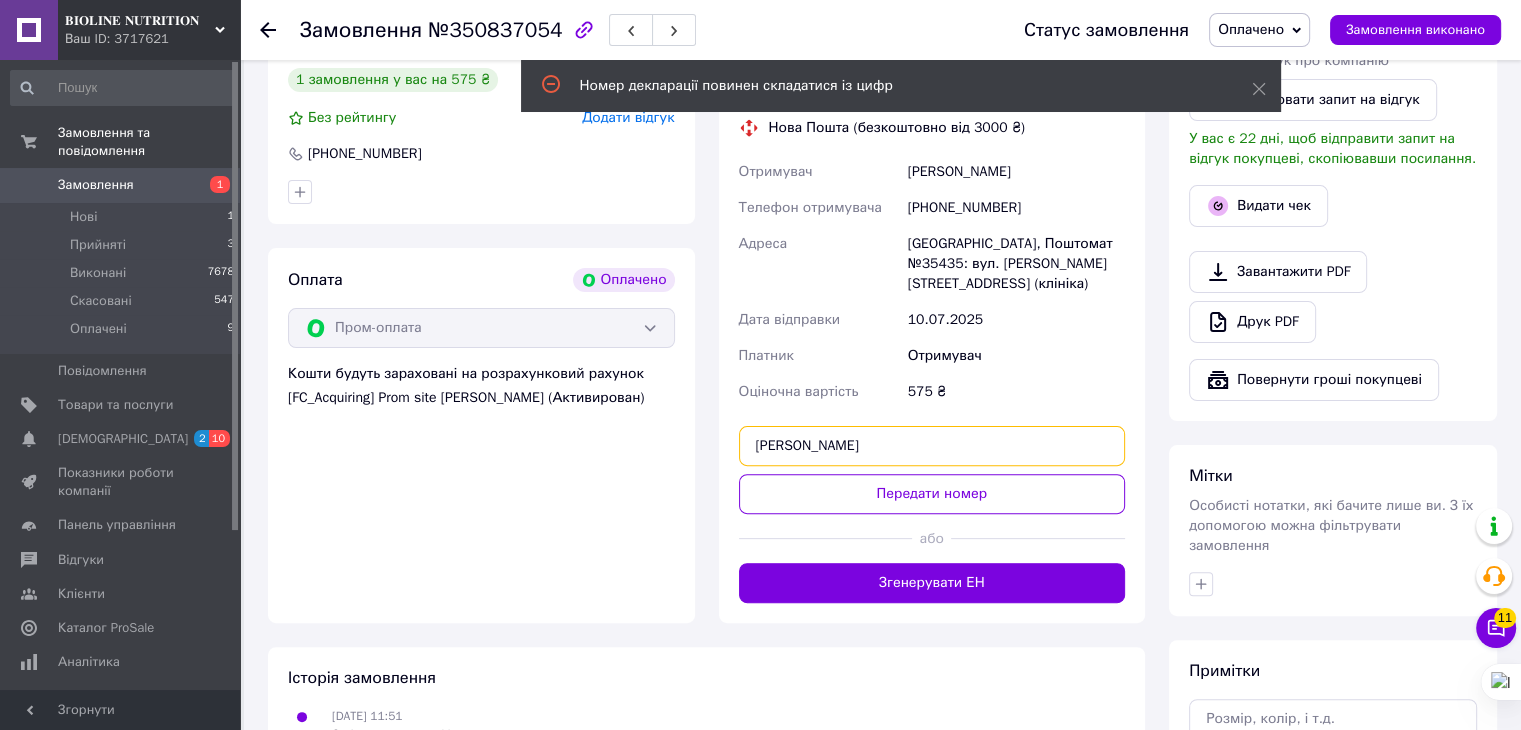 click on "Андрусік" at bounding box center (932, 446) 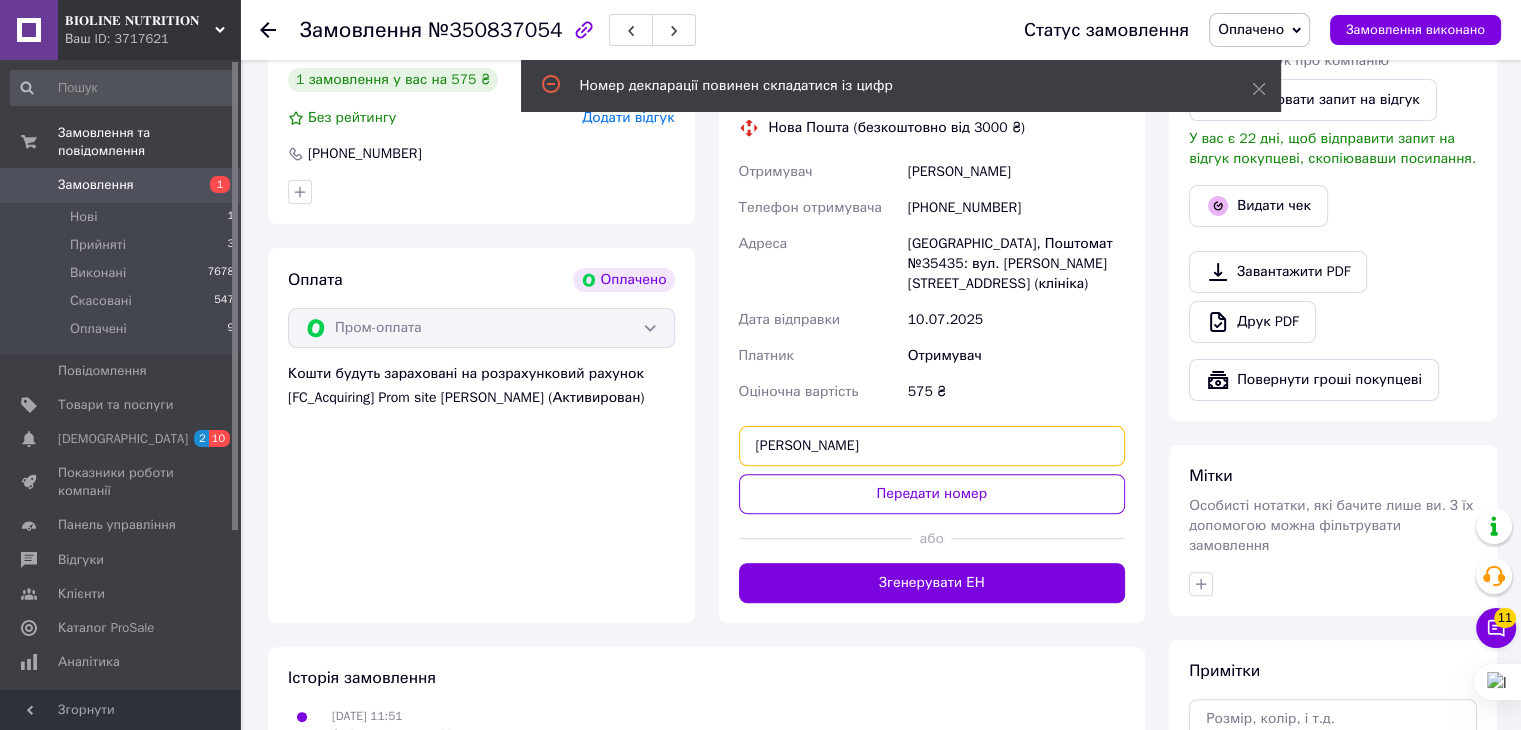 paste on "20451197676163" 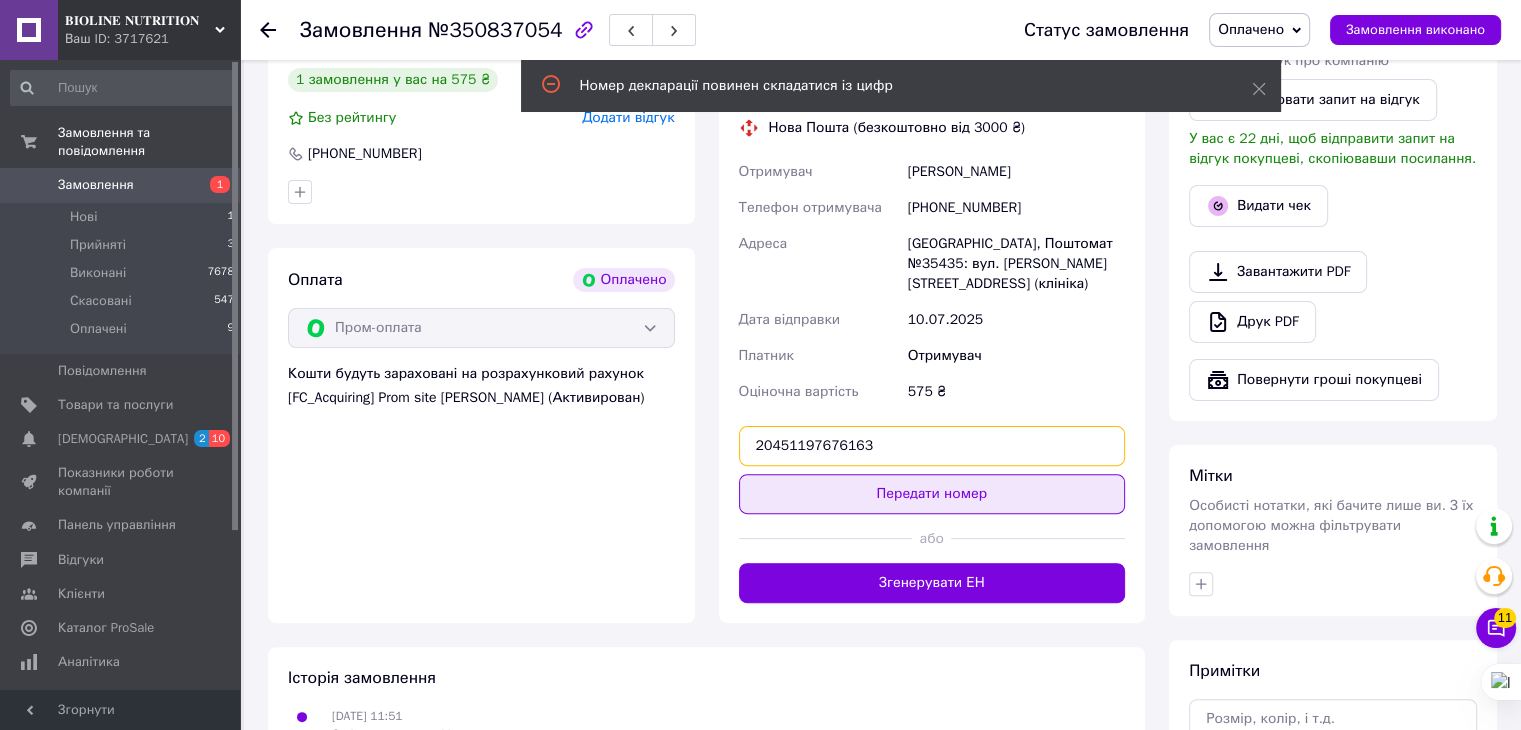 type on "20451197676163" 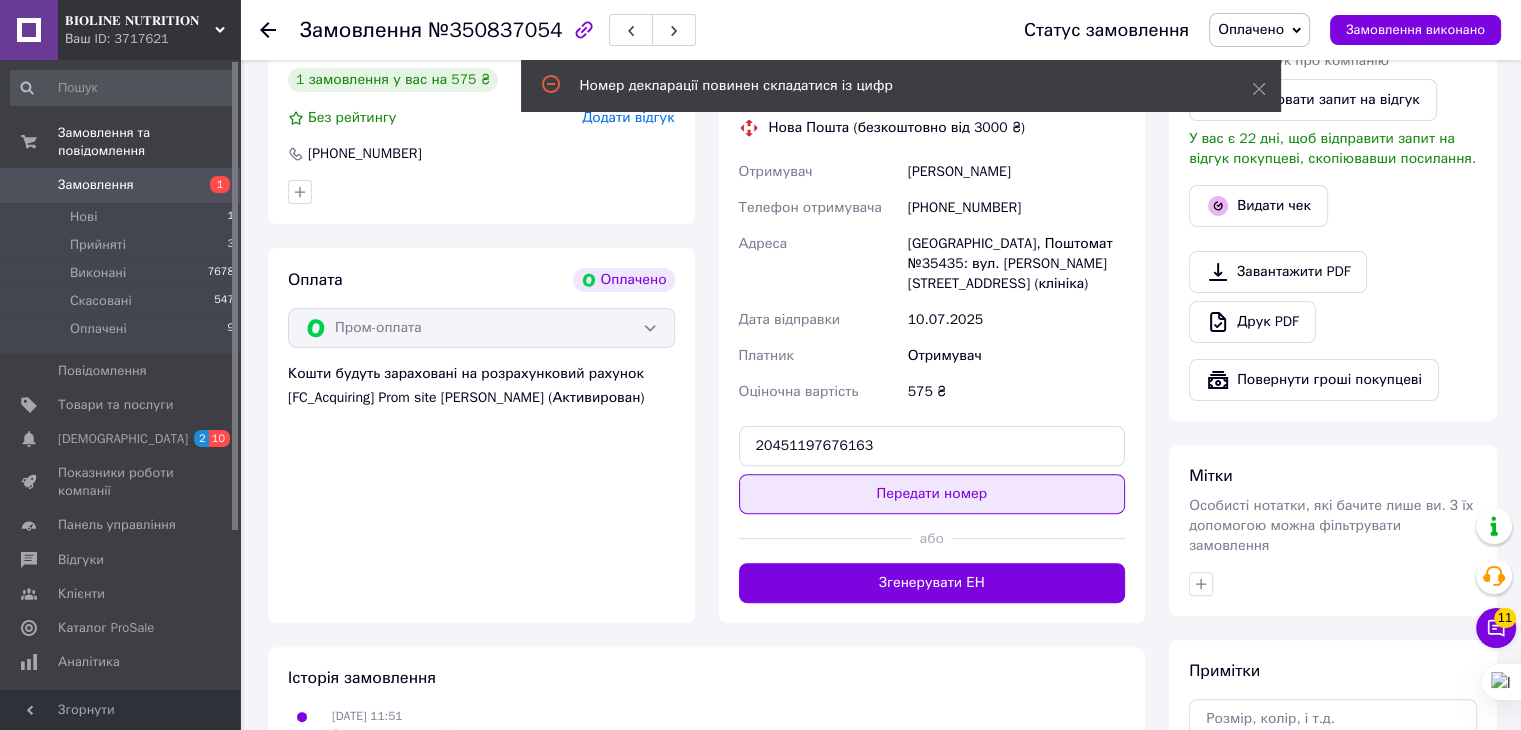 click on "Передати номер" at bounding box center [932, 494] 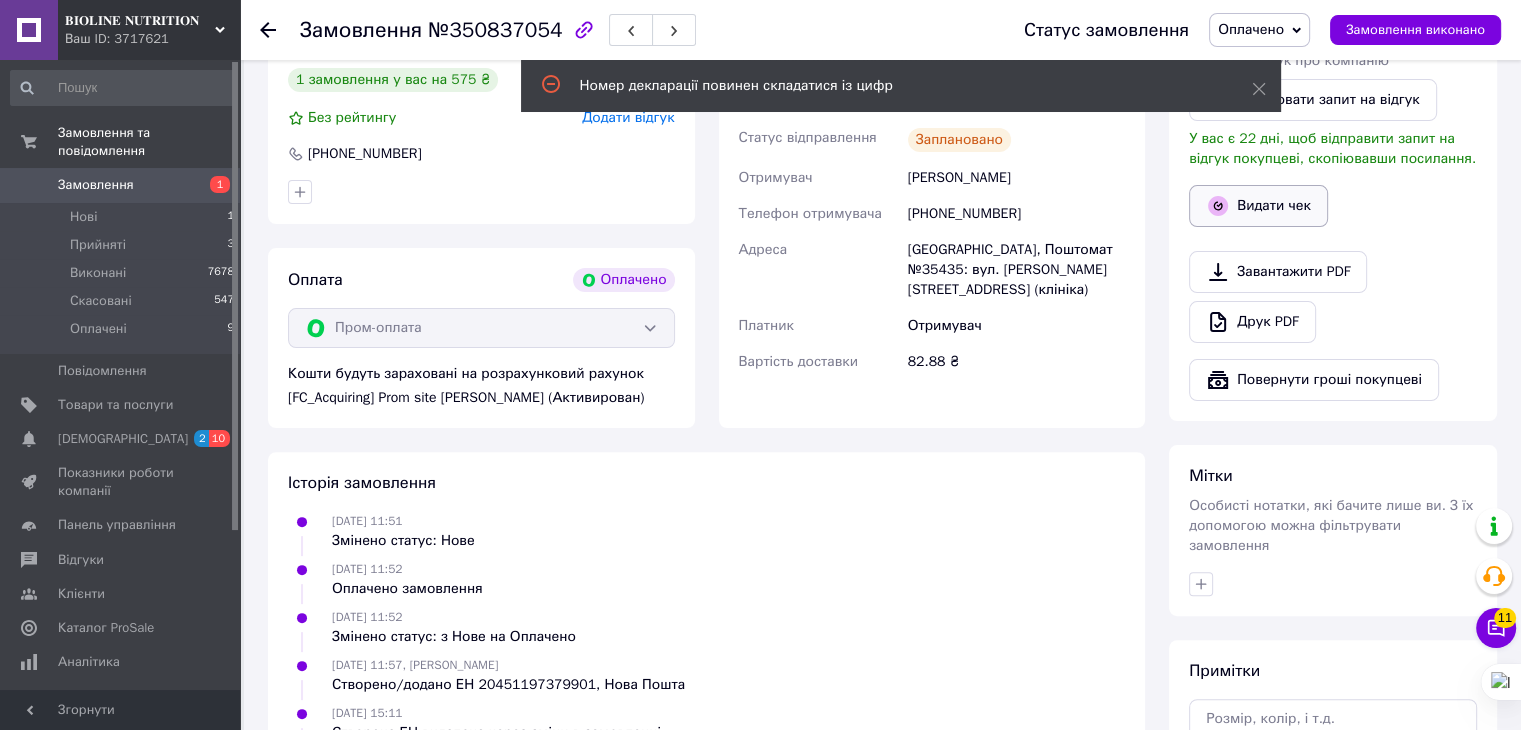 click on "Видати чек" at bounding box center [1258, 206] 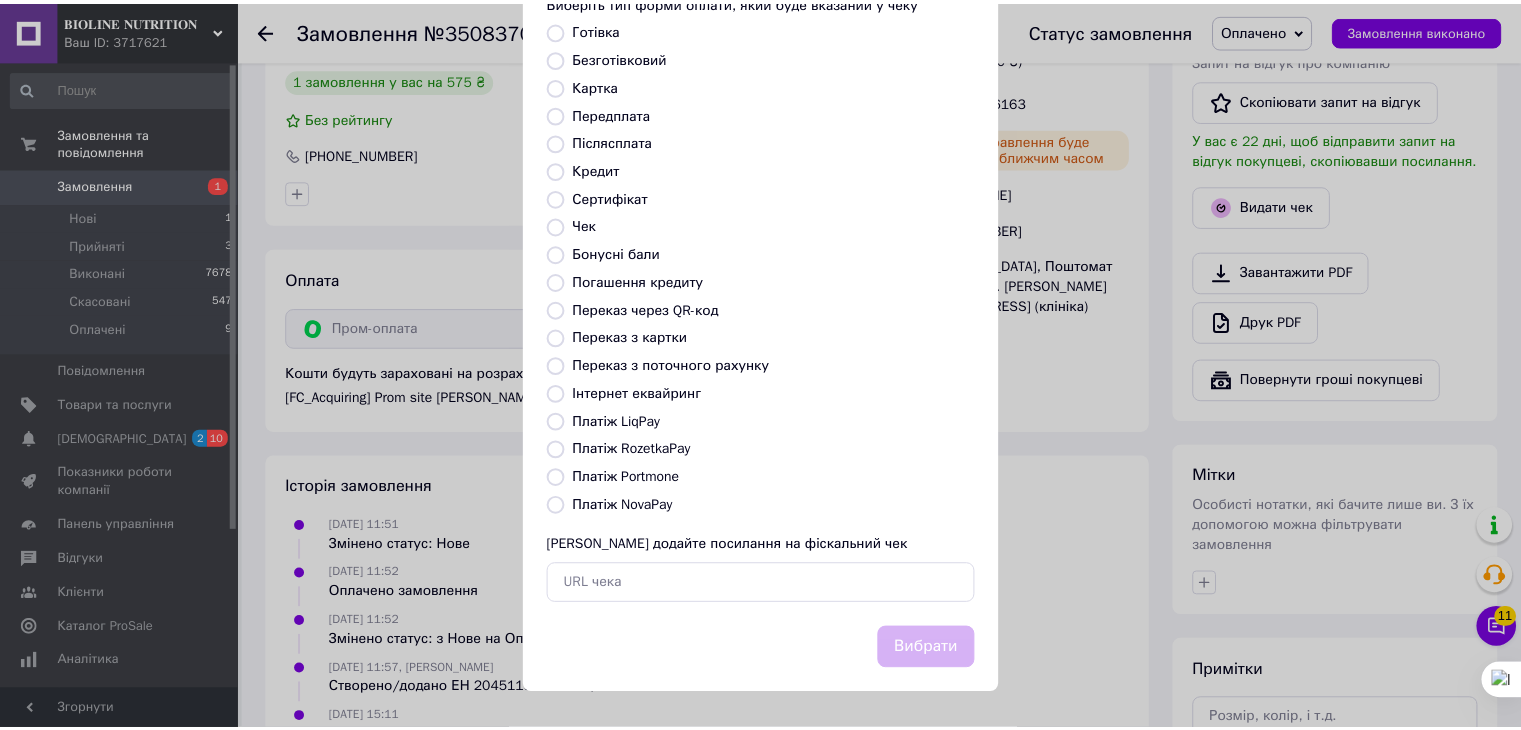 scroll, scrollTop: 272, scrollLeft: 0, axis: vertical 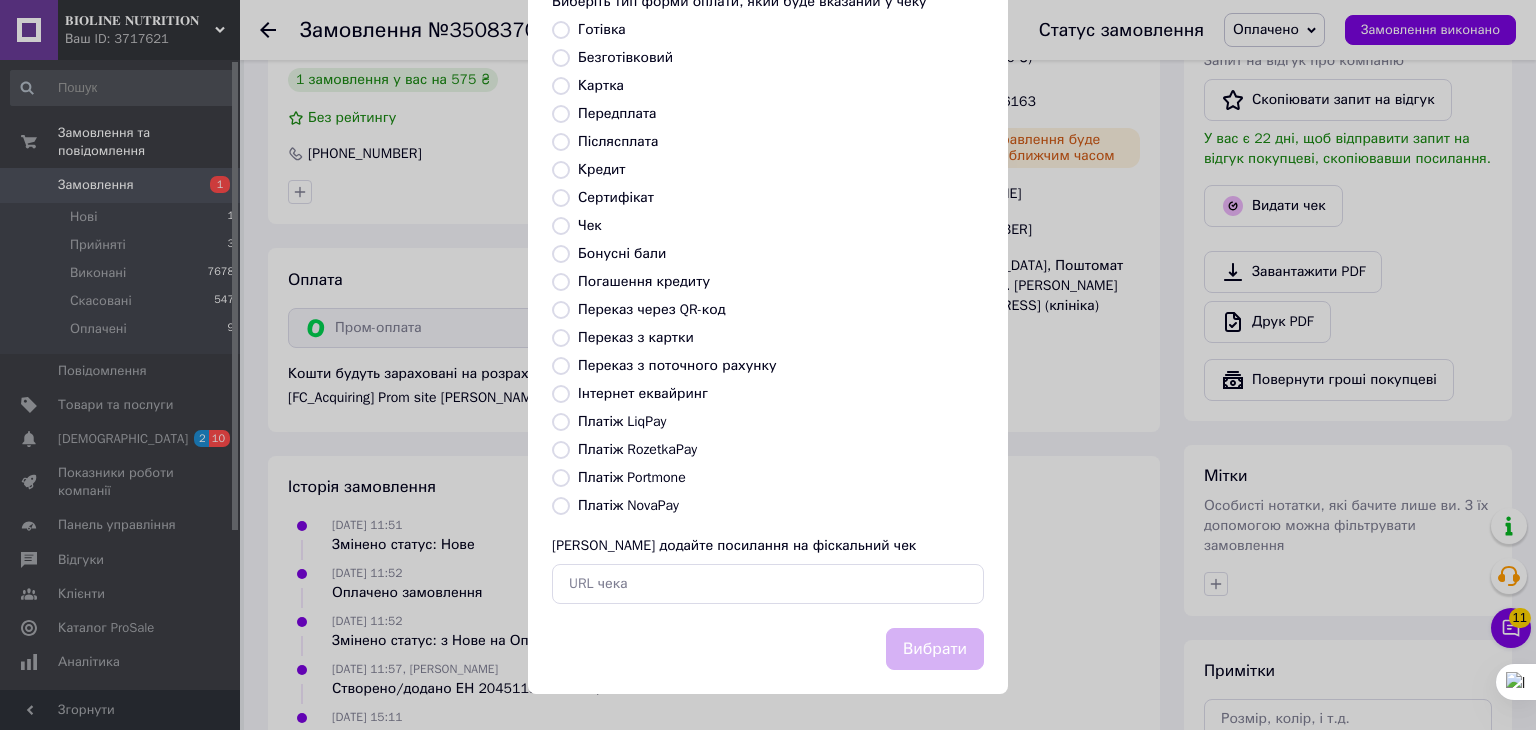 click on "Платіж RozetkaPay" at bounding box center [637, 449] 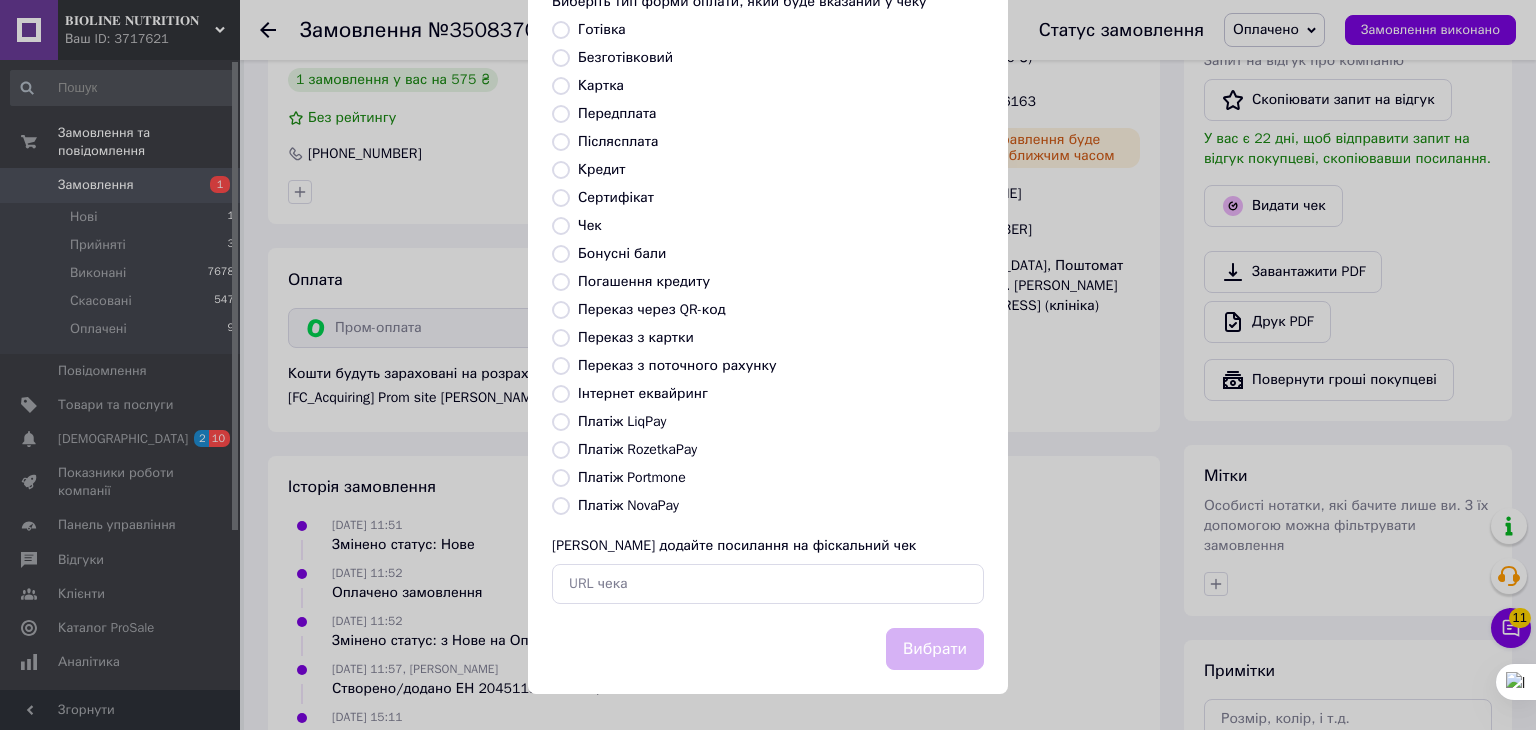 click on "Платіж RozetkaPay" at bounding box center (561, 450) 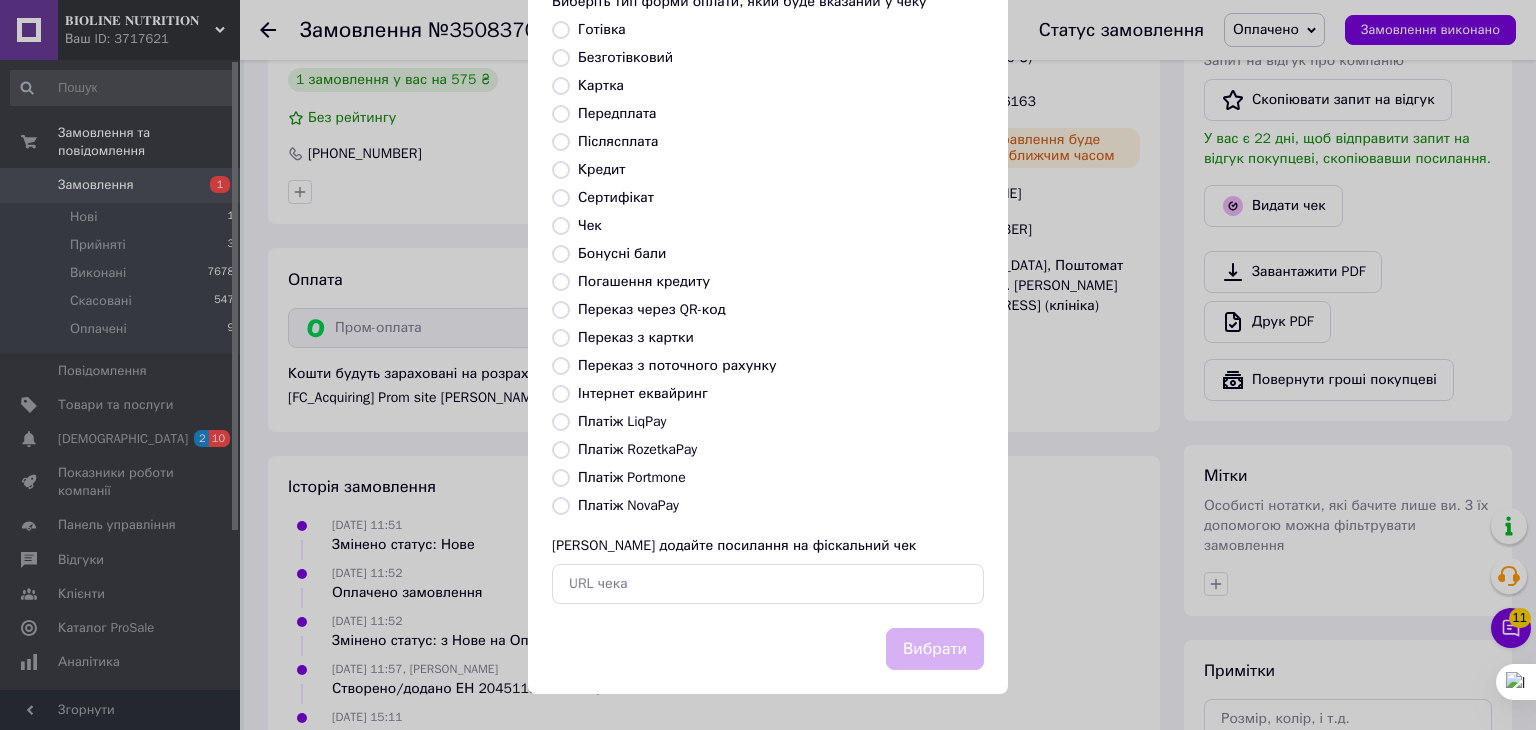 radio on "true" 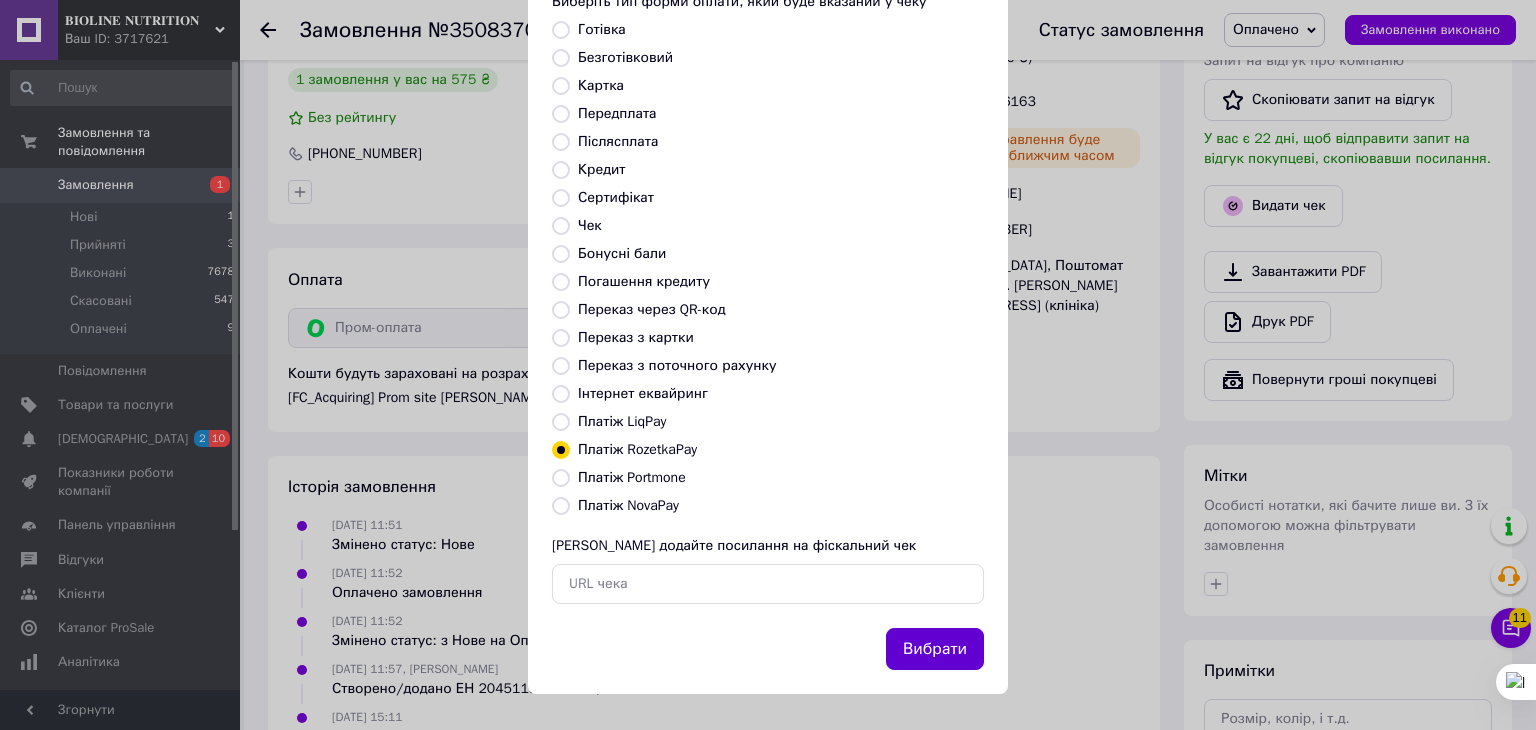 click on "Вибрати" at bounding box center [935, 649] 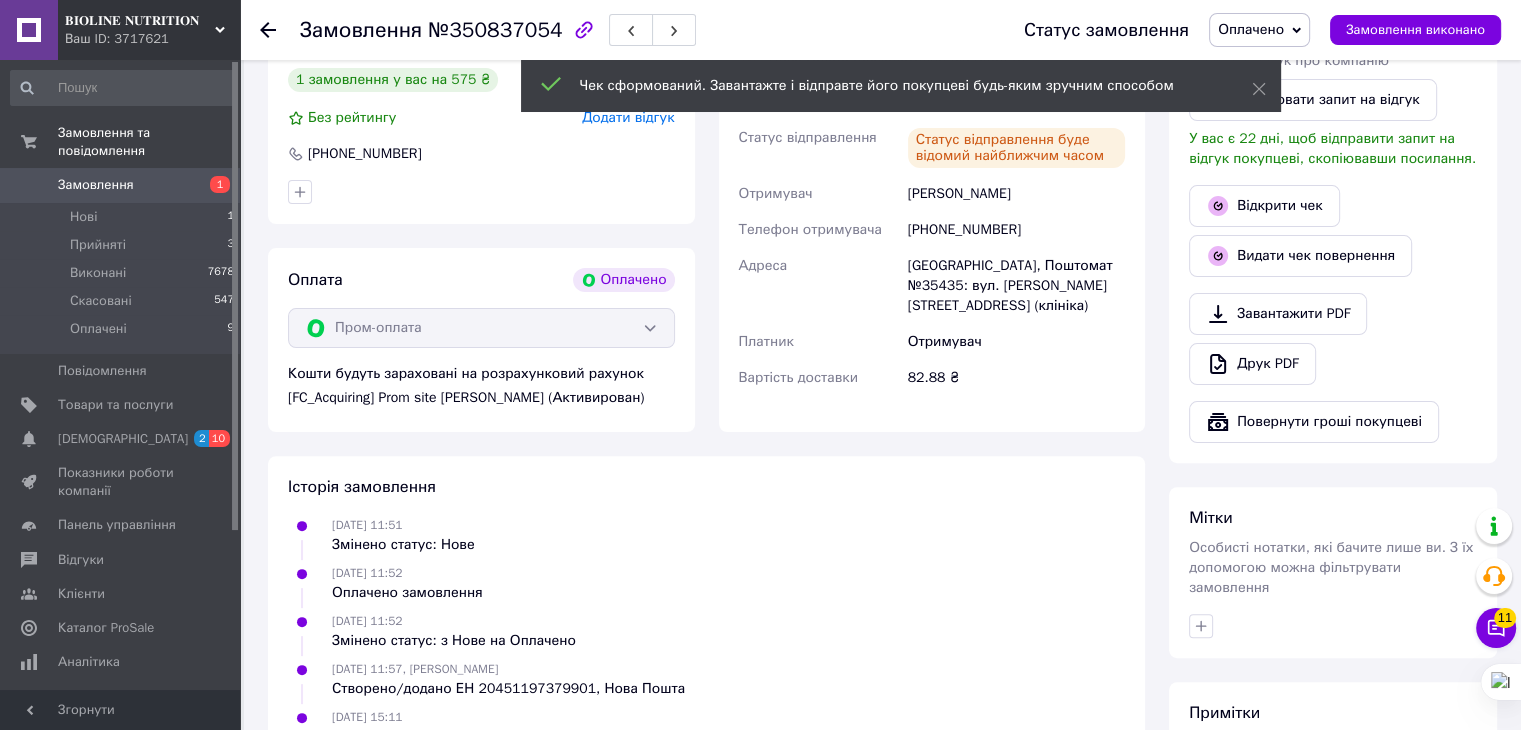 click on "Замовлення виконано" at bounding box center (1415, 30) 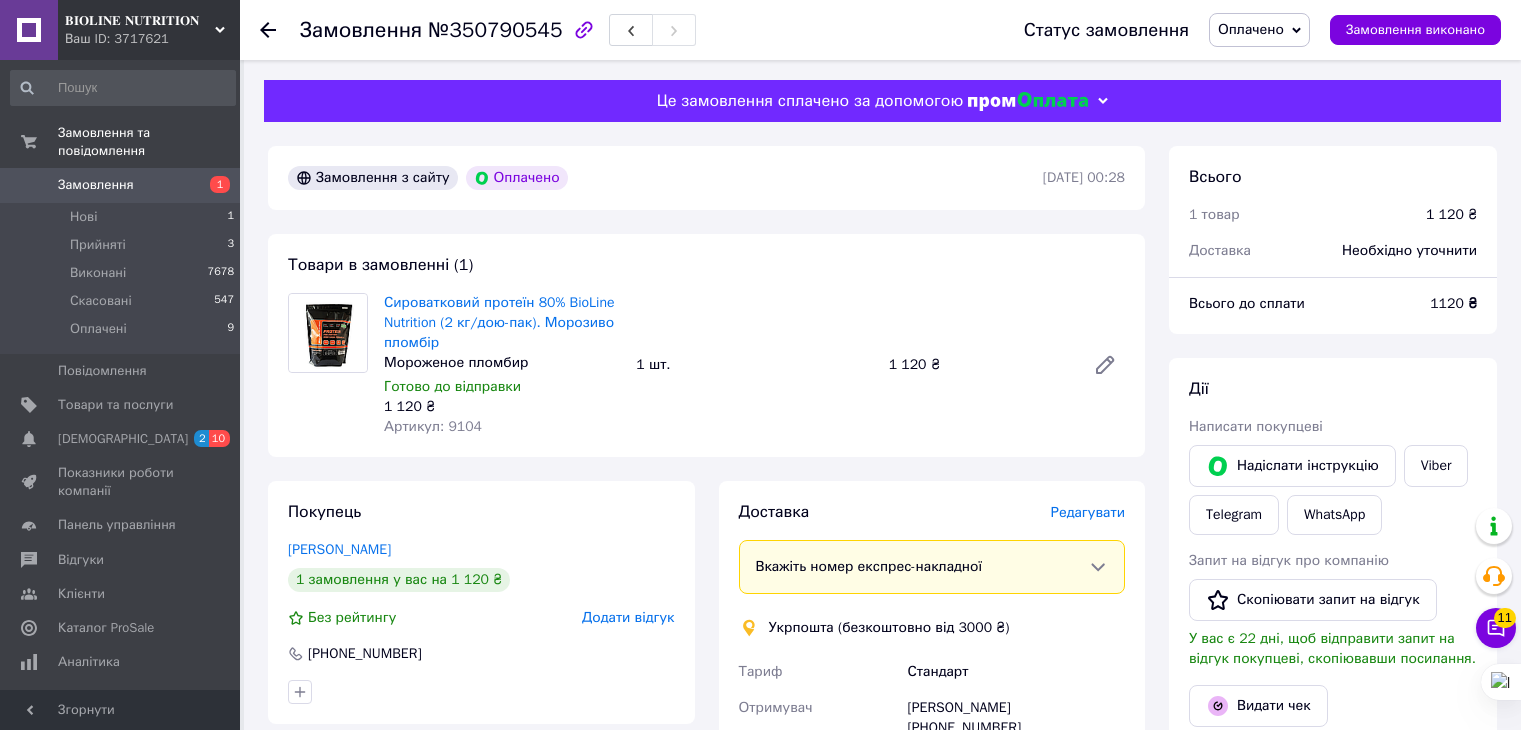 scroll, scrollTop: 0, scrollLeft: 0, axis: both 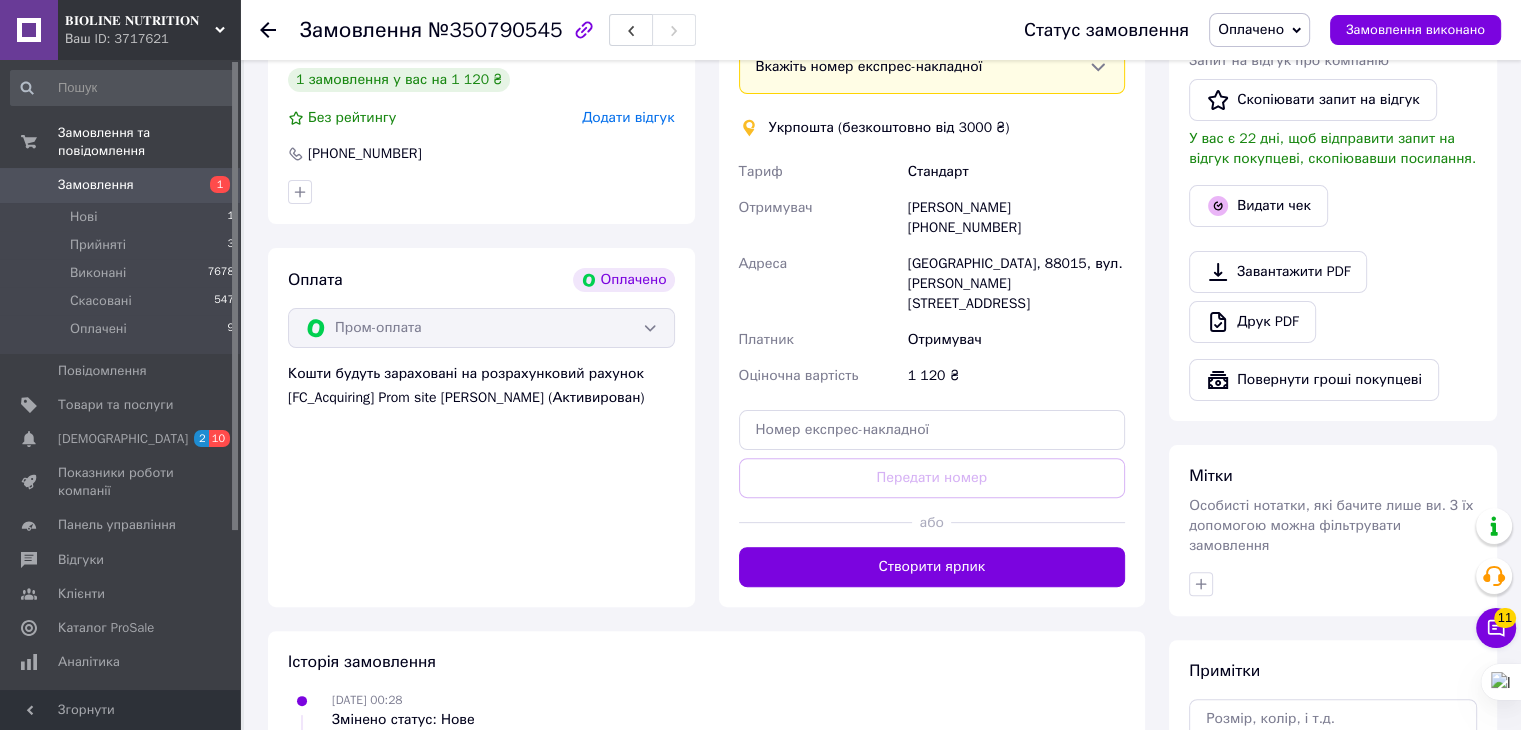 click on "[PERSON_NAME] [PHONE_NUMBER]" at bounding box center (1016, 218) 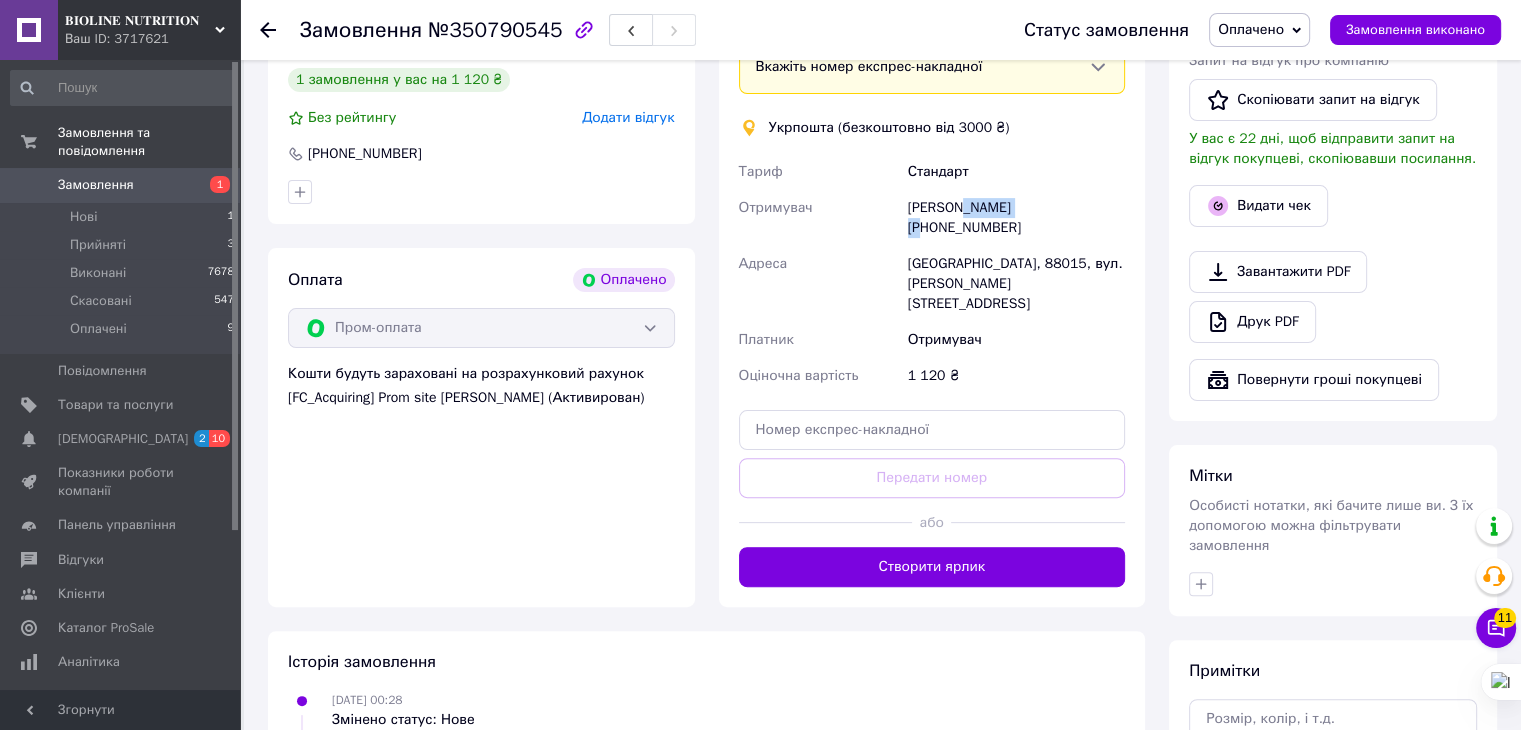 type on "[PERSON_NAME]" 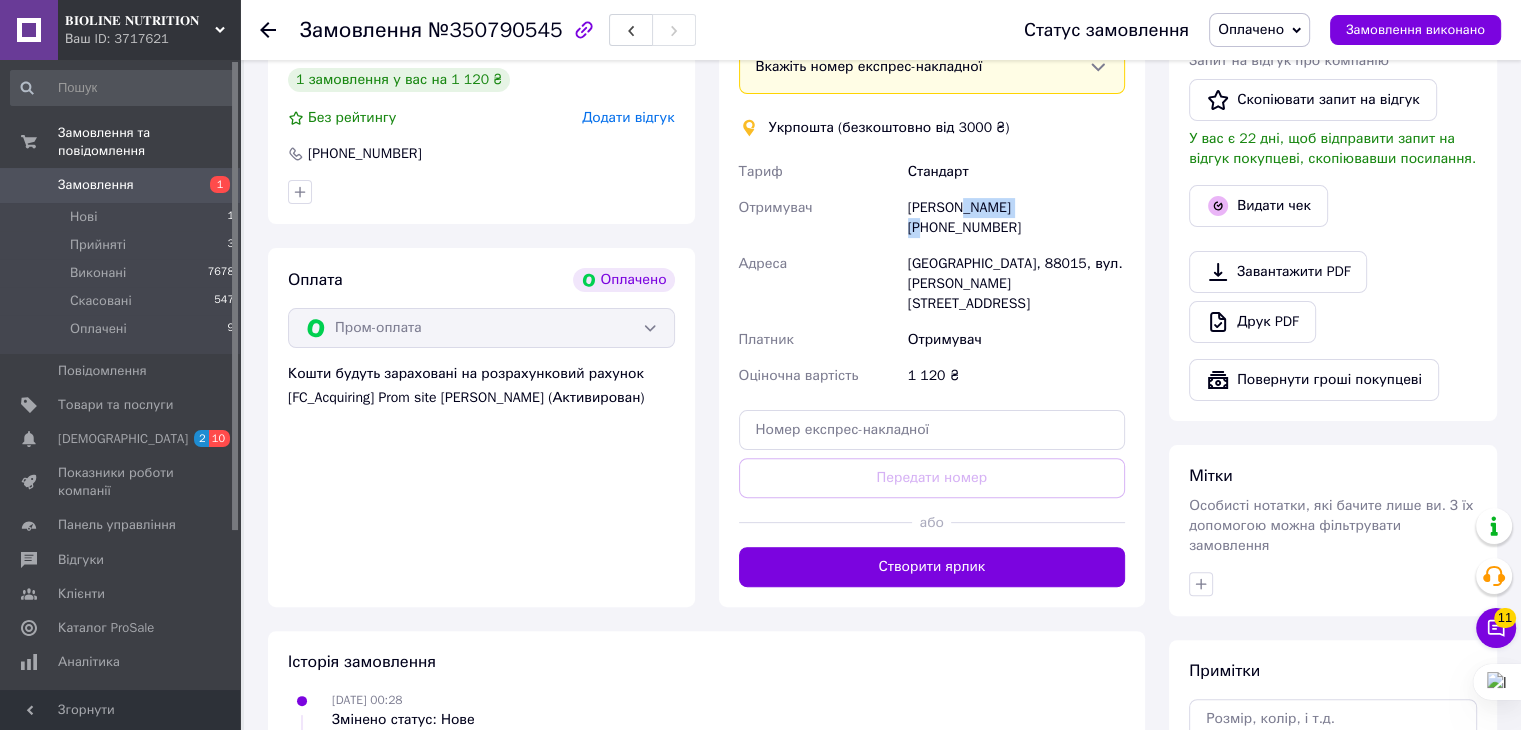 copy on "[PERSON_NAME]" 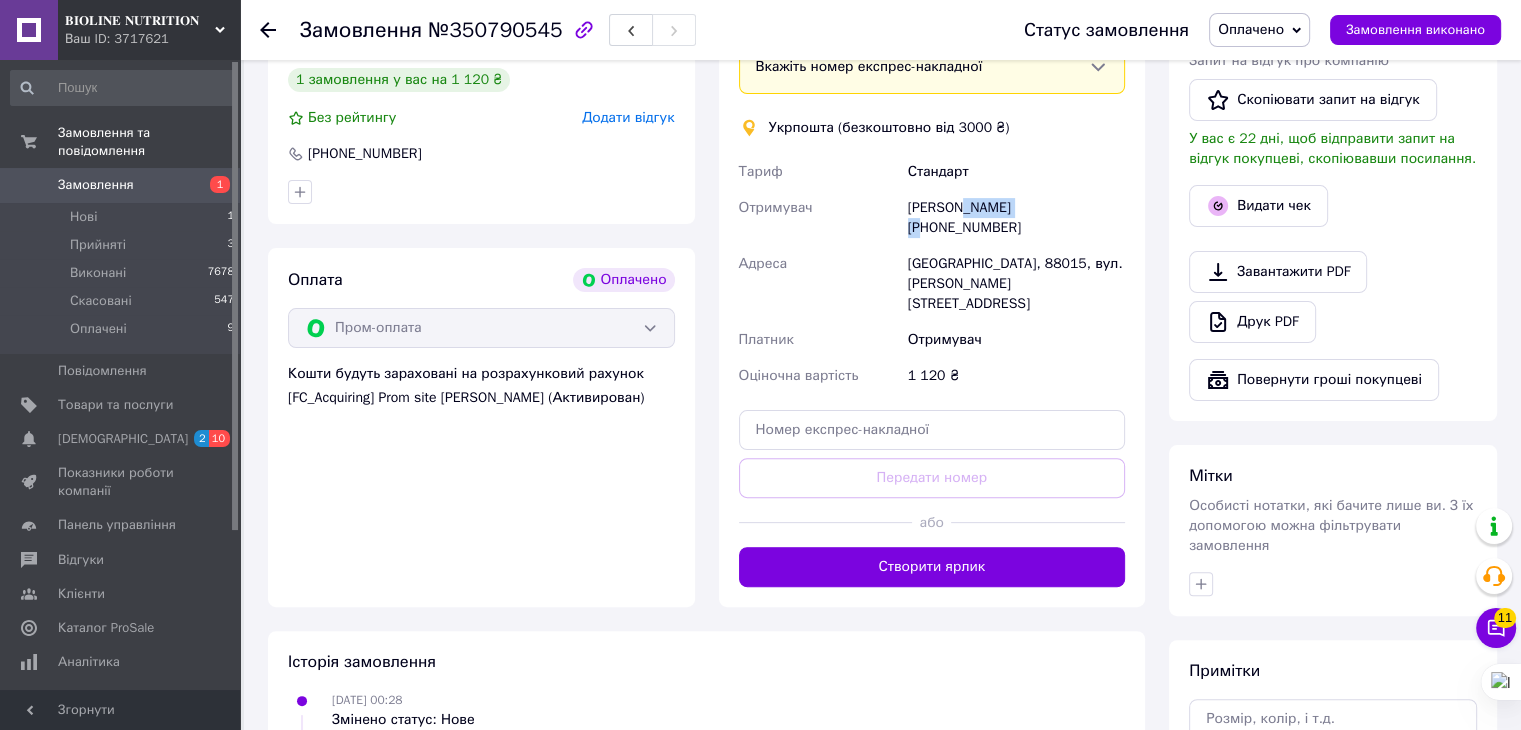 click on "Оплата Оплачено" at bounding box center (481, 280) 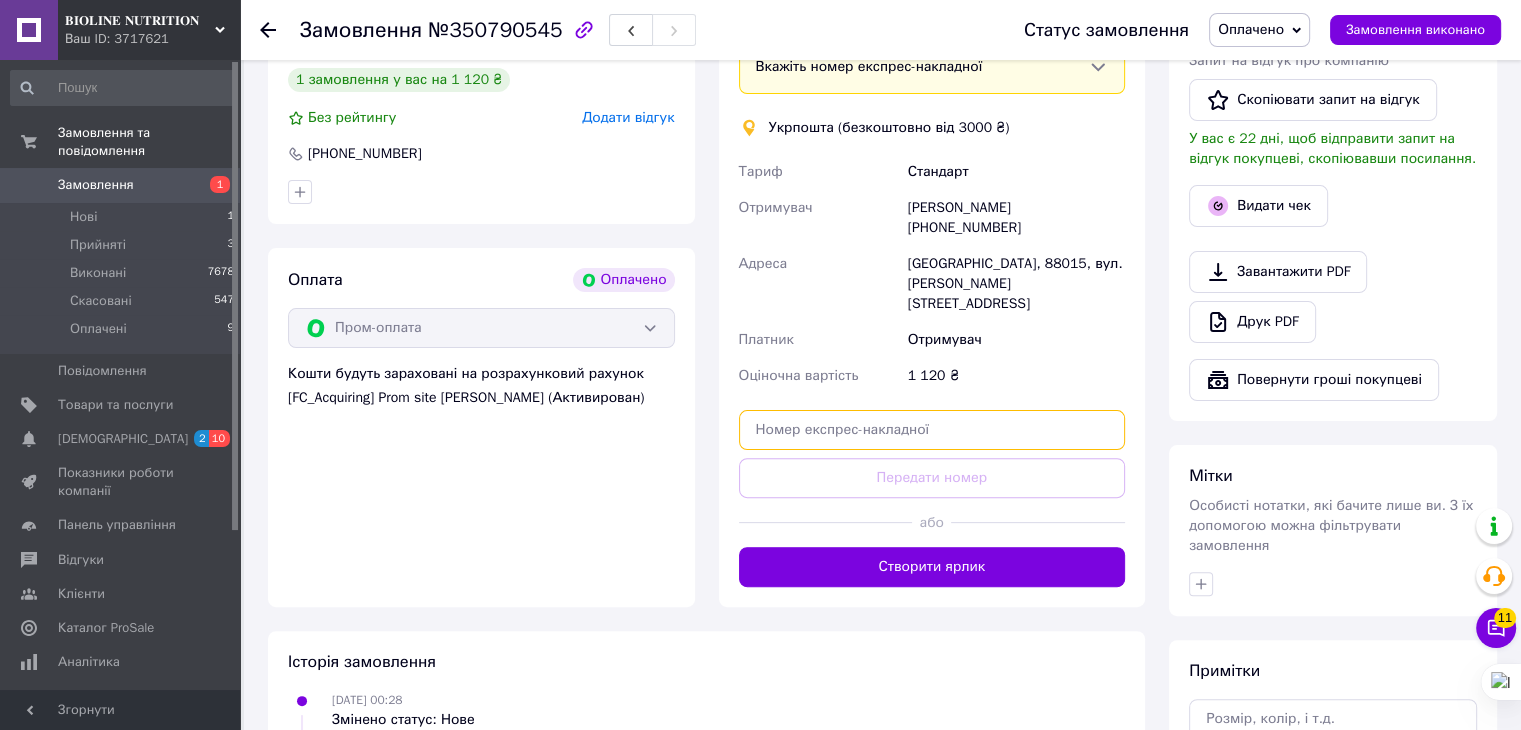 click at bounding box center [932, 430] 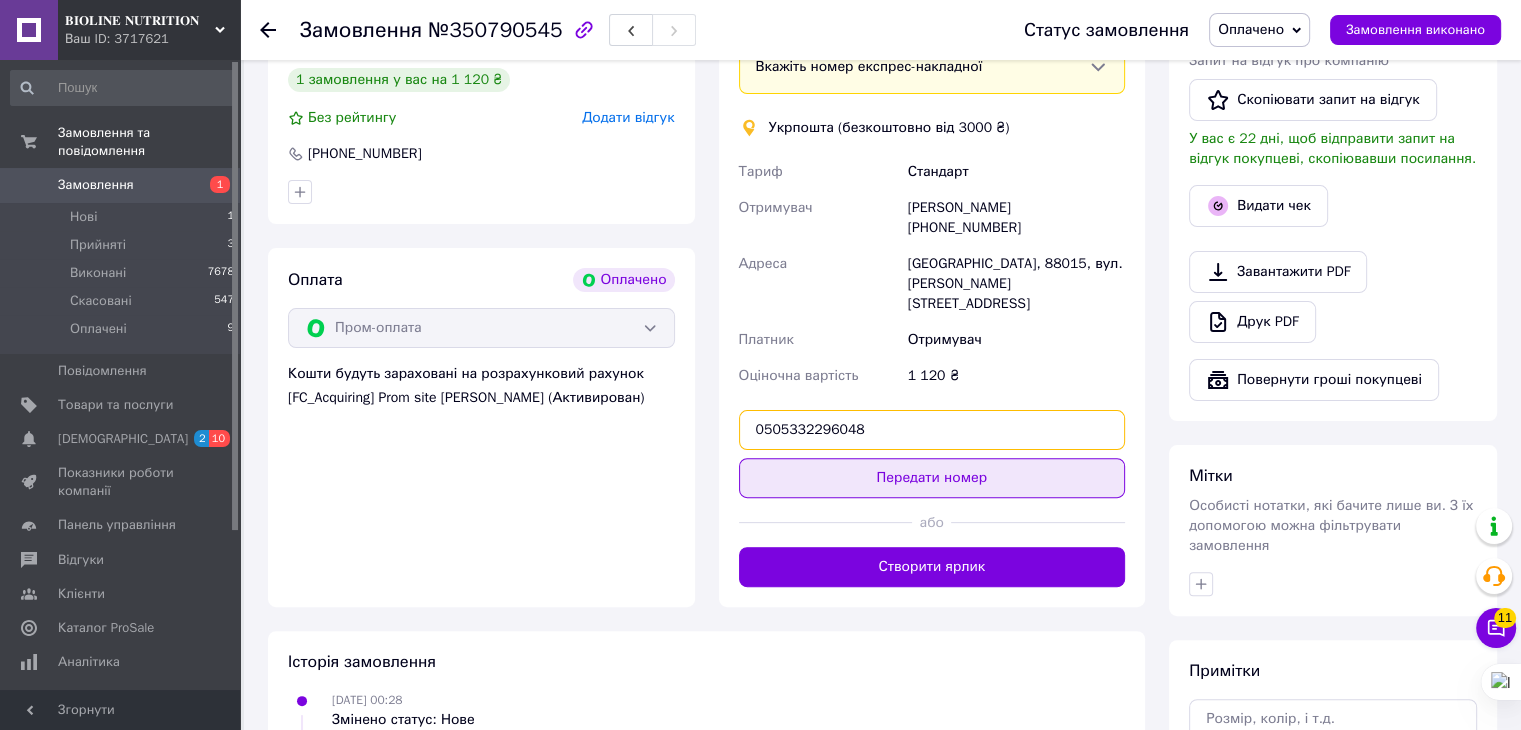 type on "0505332296048" 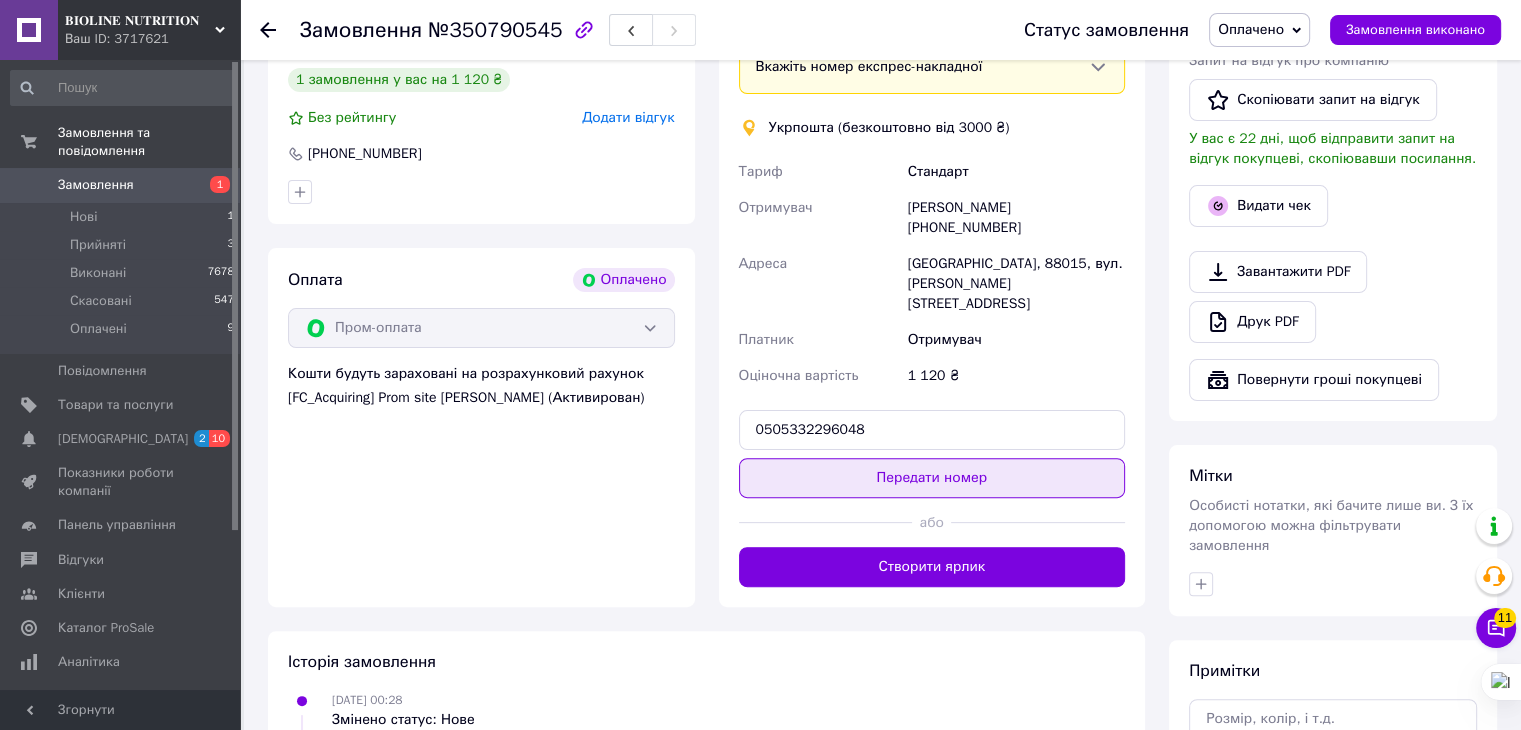 click on "Передати номер" at bounding box center [932, 478] 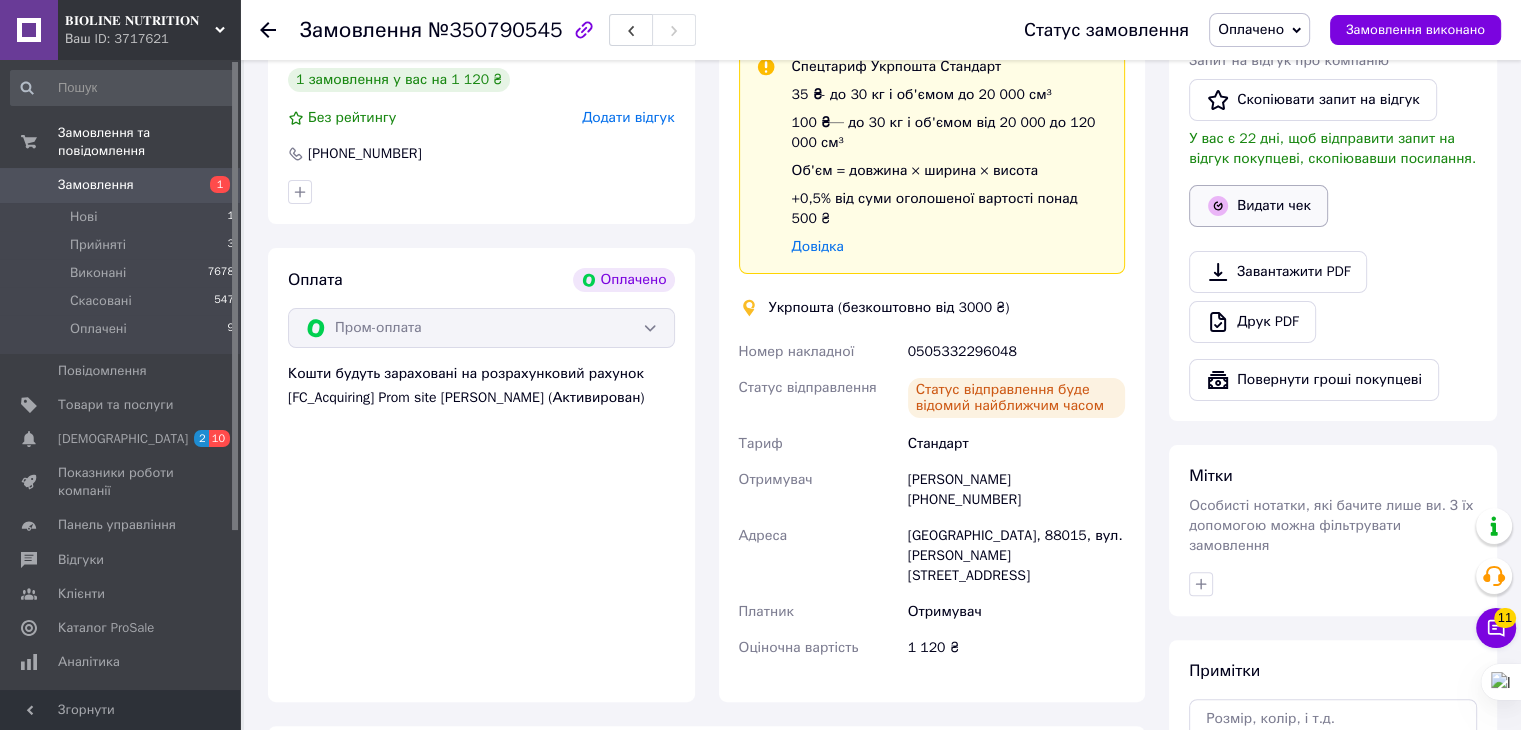 click on "Видати чек" at bounding box center (1258, 206) 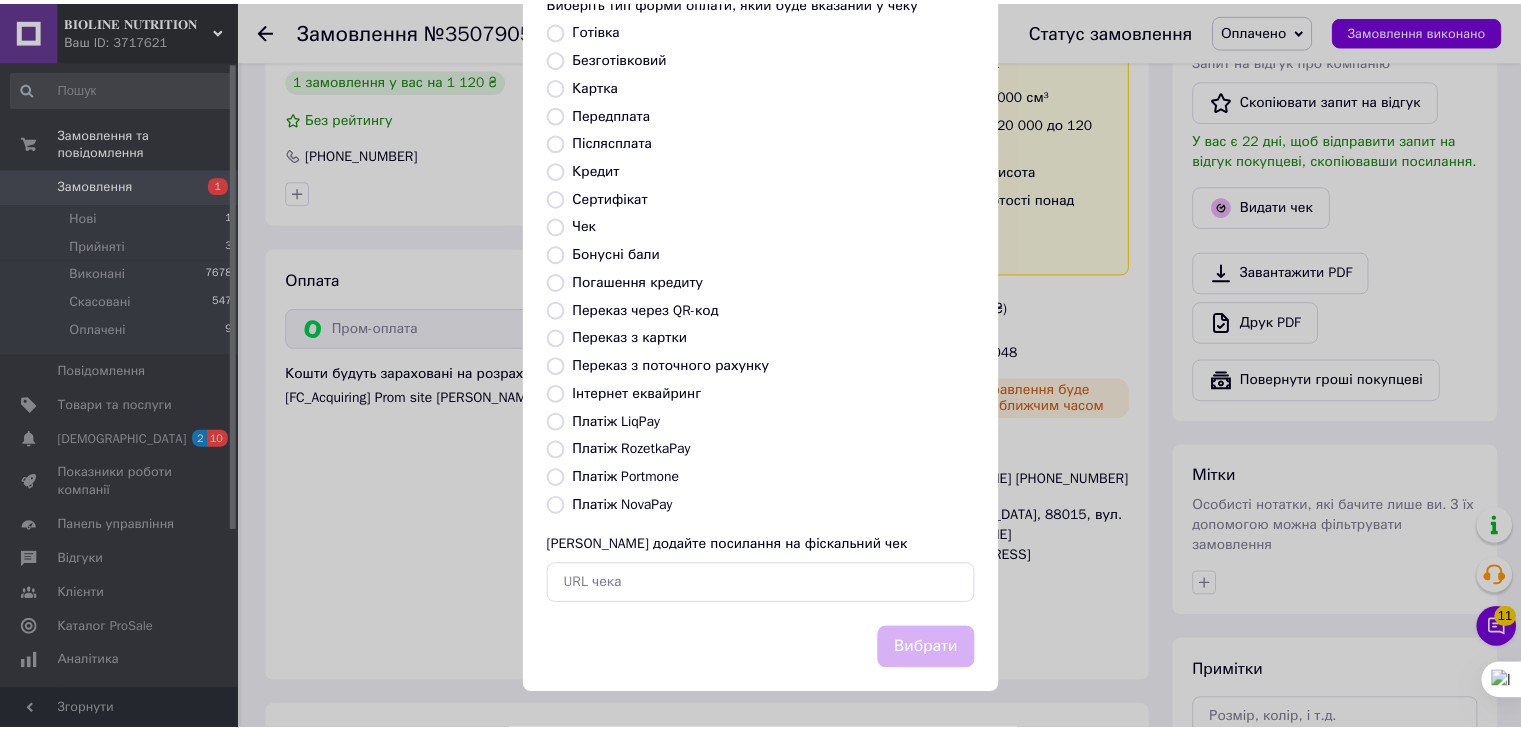 scroll, scrollTop: 272, scrollLeft: 0, axis: vertical 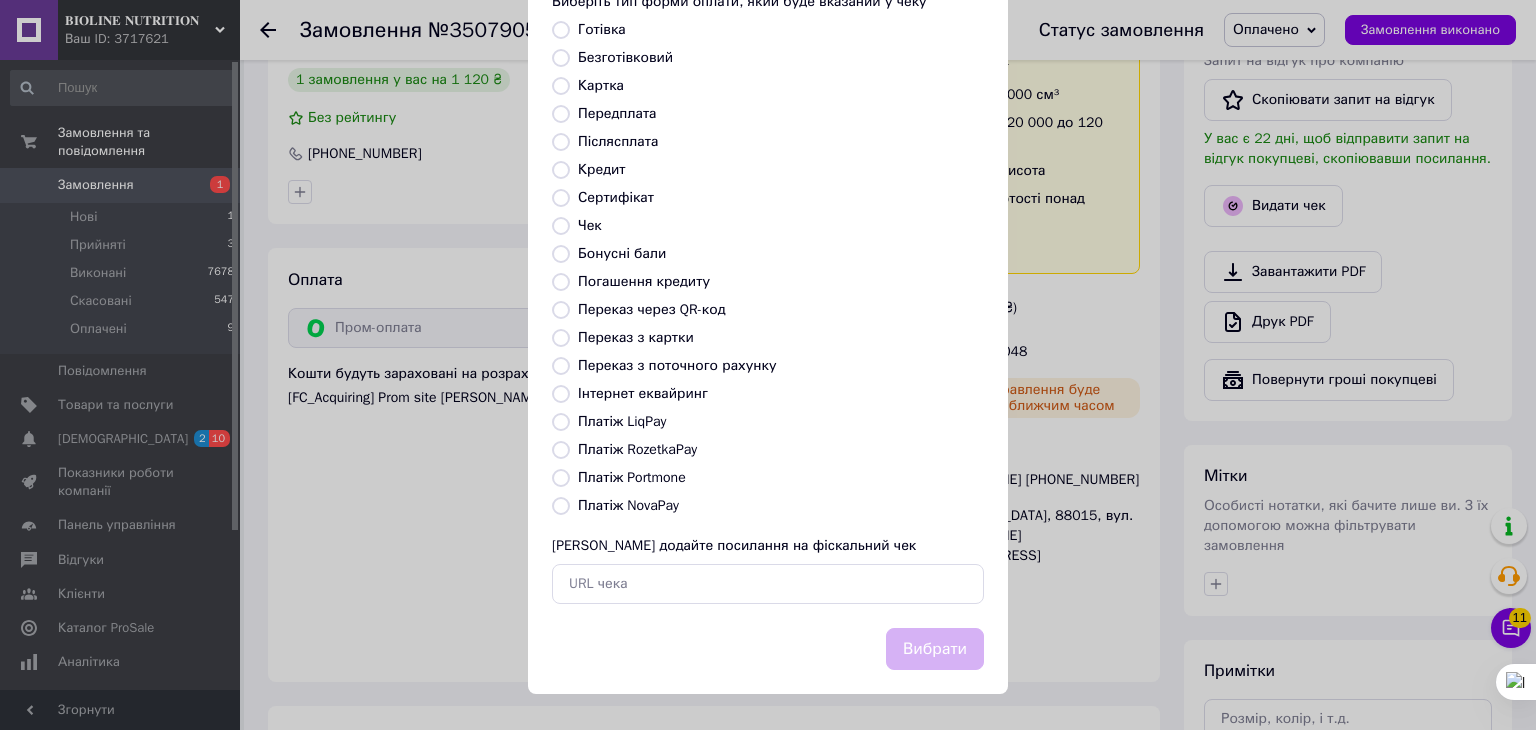 click on "Платіж RozetkaPay" at bounding box center [637, 449] 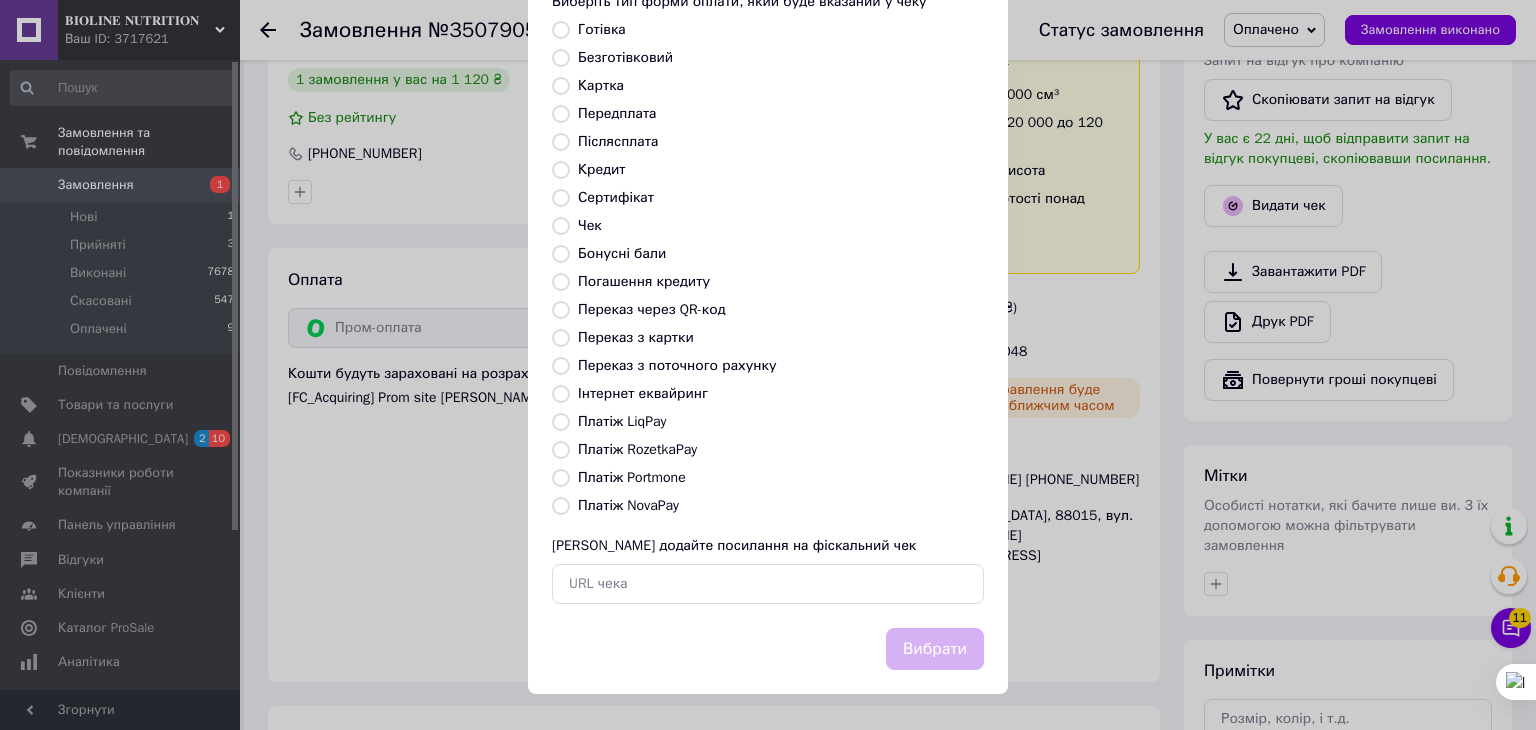 radio on "true" 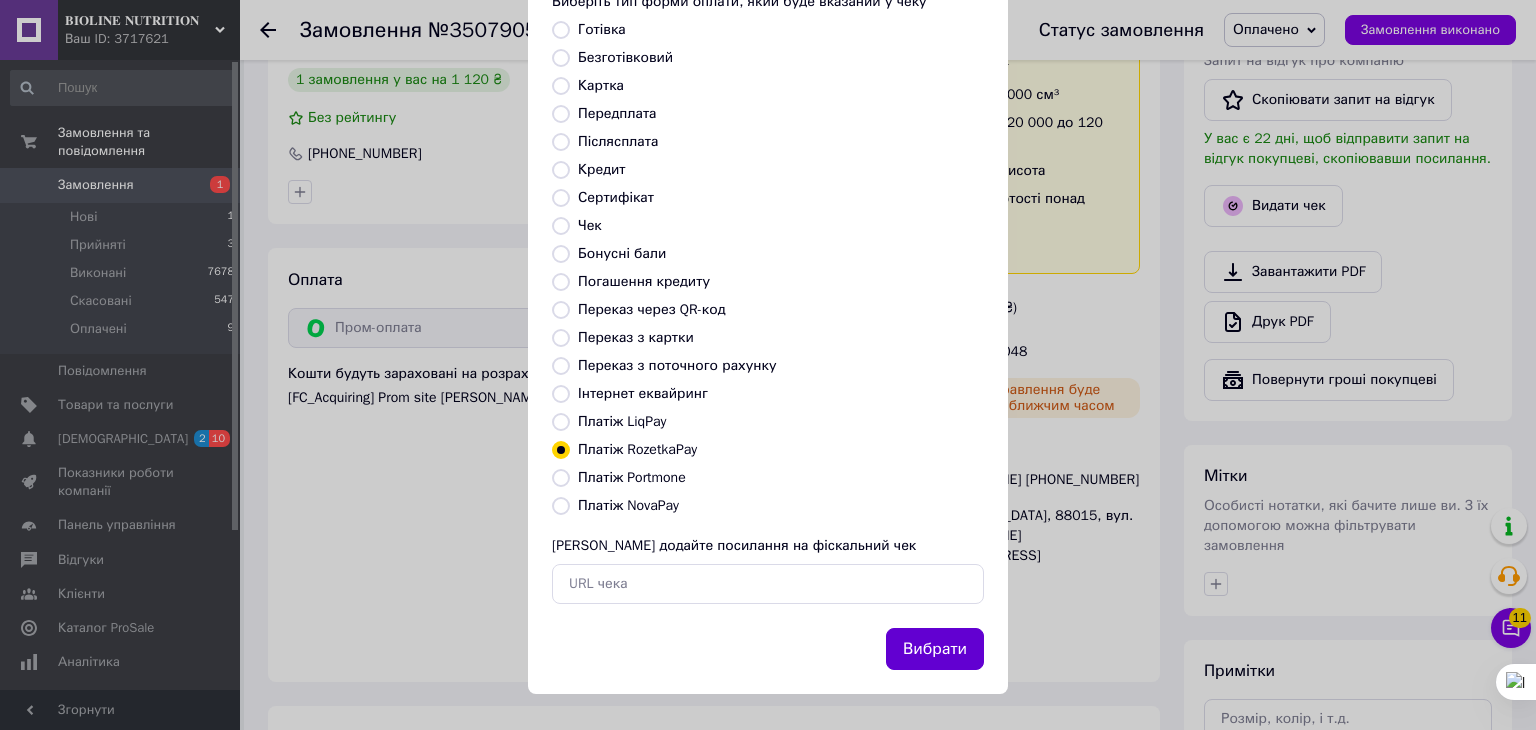click on "Вибрати" at bounding box center [935, 649] 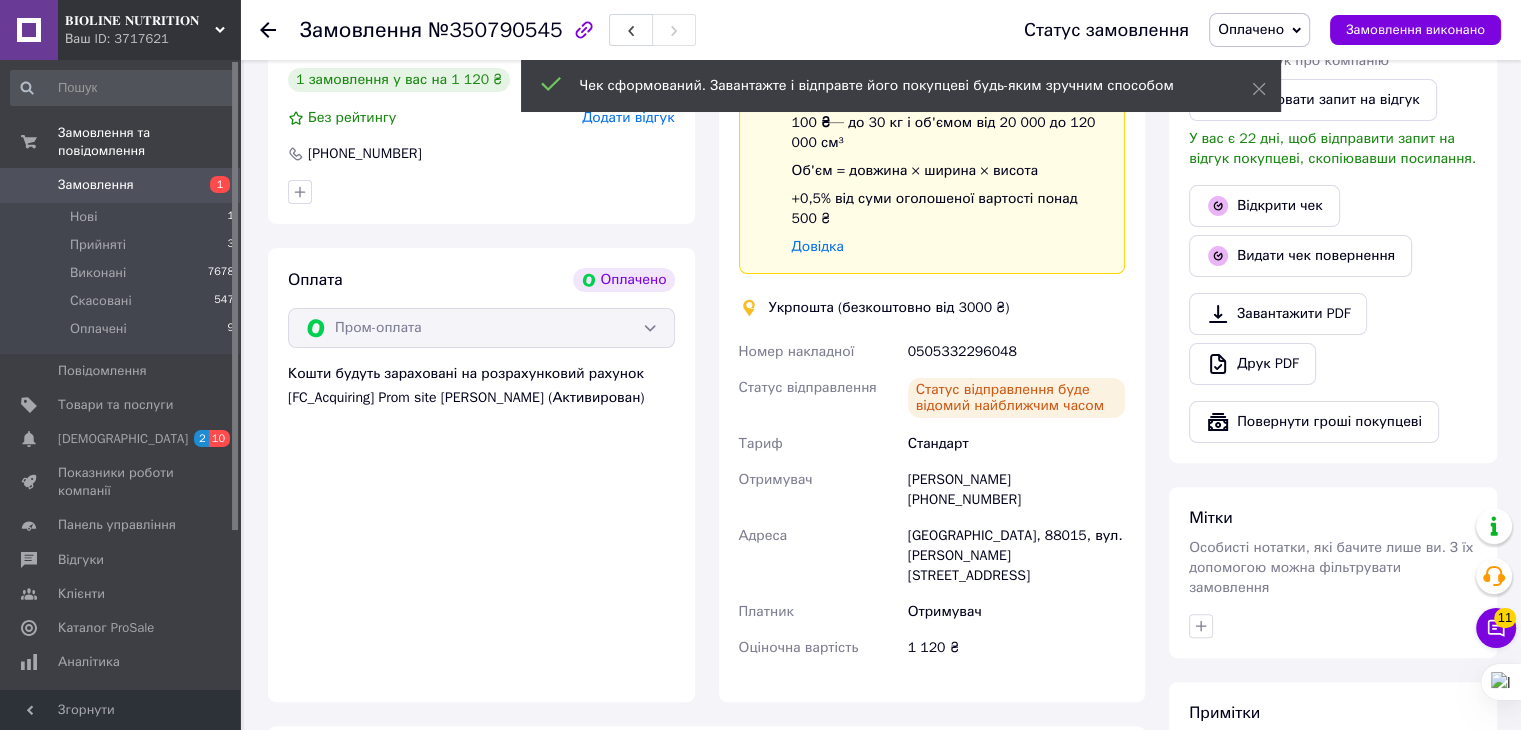 click on "Замовлення виконано" at bounding box center (1415, 30) 